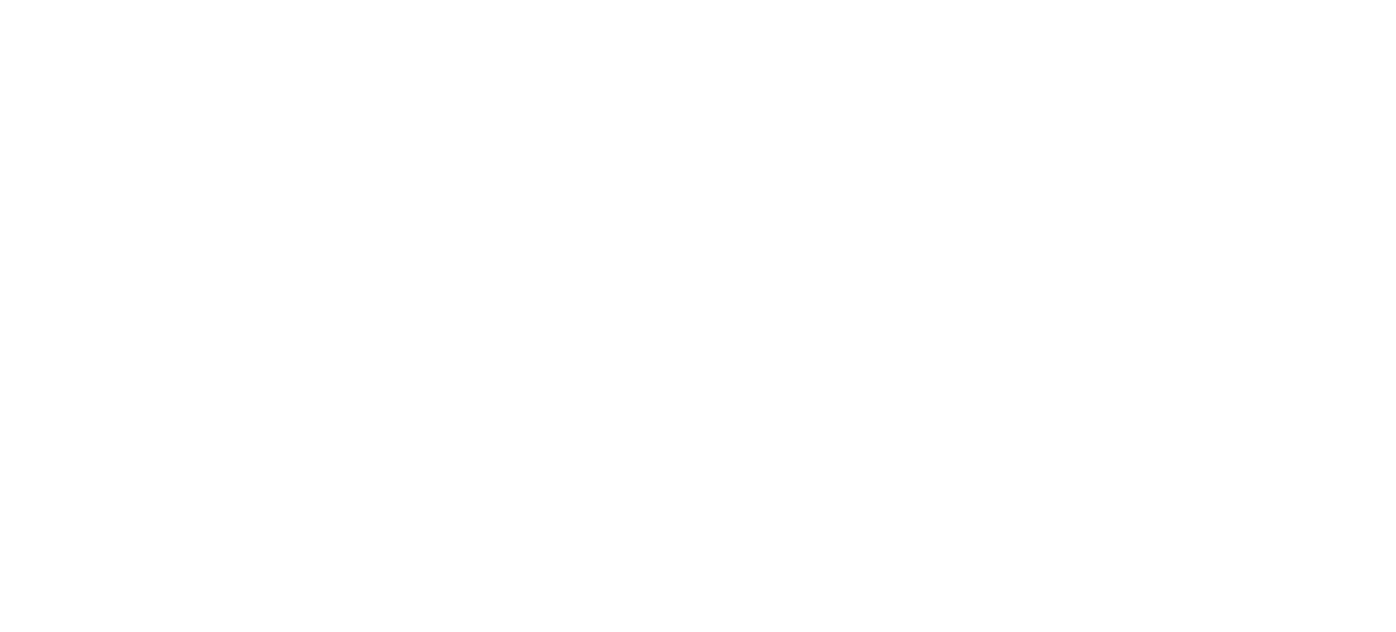scroll, scrollTop: 0, scrollLeft: 0, axis: both 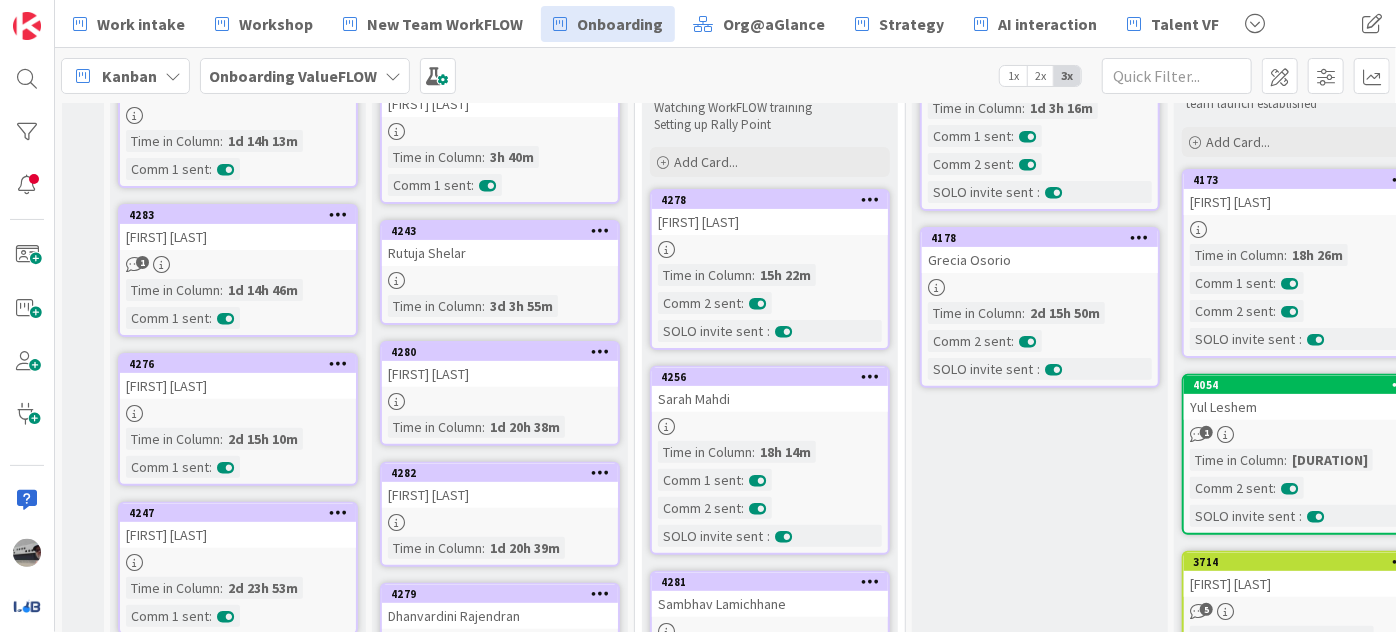 click on "Interview Get to know the student Interest and curiosities Send follow up instructions Add Card... 4294 [FIRST] [LAST] Time in Column : 3h 40m Comm 1 sent : 4243 [FIRST] [LAST] Time in Column : 3d 3h 55m 4280 [FIRST] [LAST] Time in Column : 1d 20h 38m 4282 [FIRST] [LAST] Time in Column : 1d 20h 39m 4279 [FIRST] [LAST] Time in Column : 1d 20h 39m 4277 [FIRST] [LAST] Time in Column : 1d 20h 39m 4241 [FIRST] [LAST] Time in Column : 3d 3h 54m Comm 1 sent : 4273 [FIRST] [LAST] Time in Column : 2d 15h 50m Comm 1 sent : 4275 [FIRST] [LAST] Time in Column : 2d 13h 26m Comm 1 sent :" at bounding box center [500, 651] 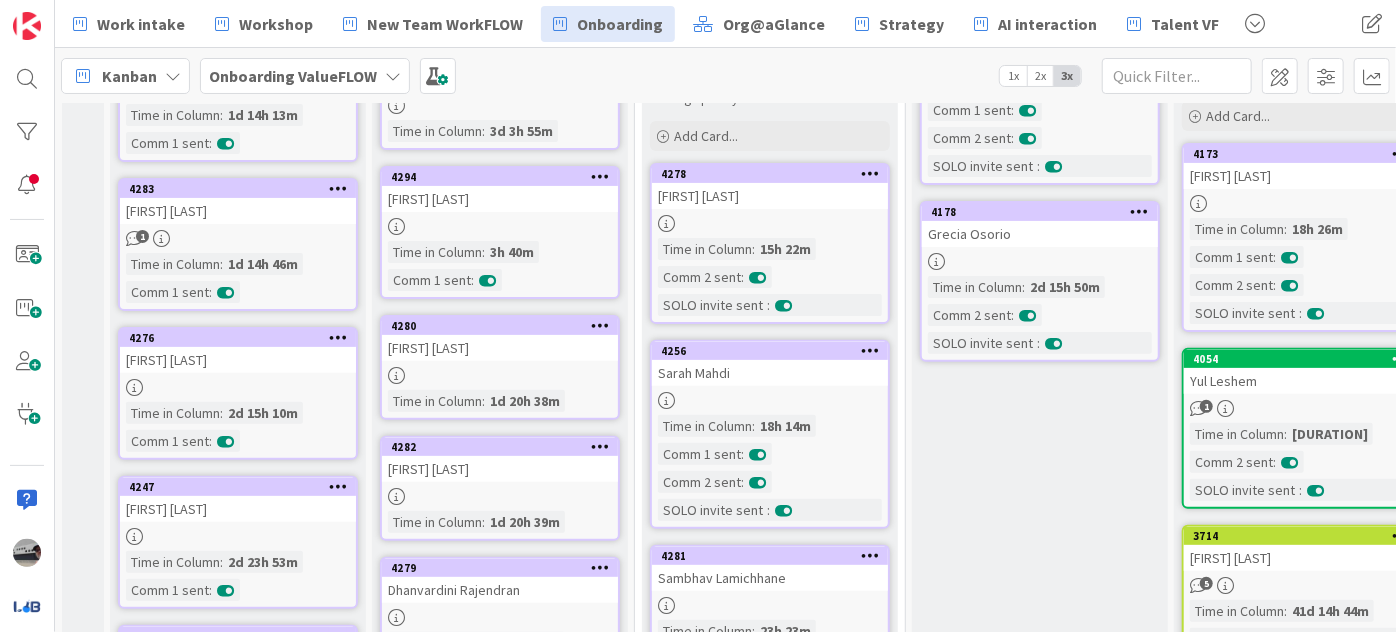 scroll, scrollTop: 363, scrollLeft: 0, axis: vertical 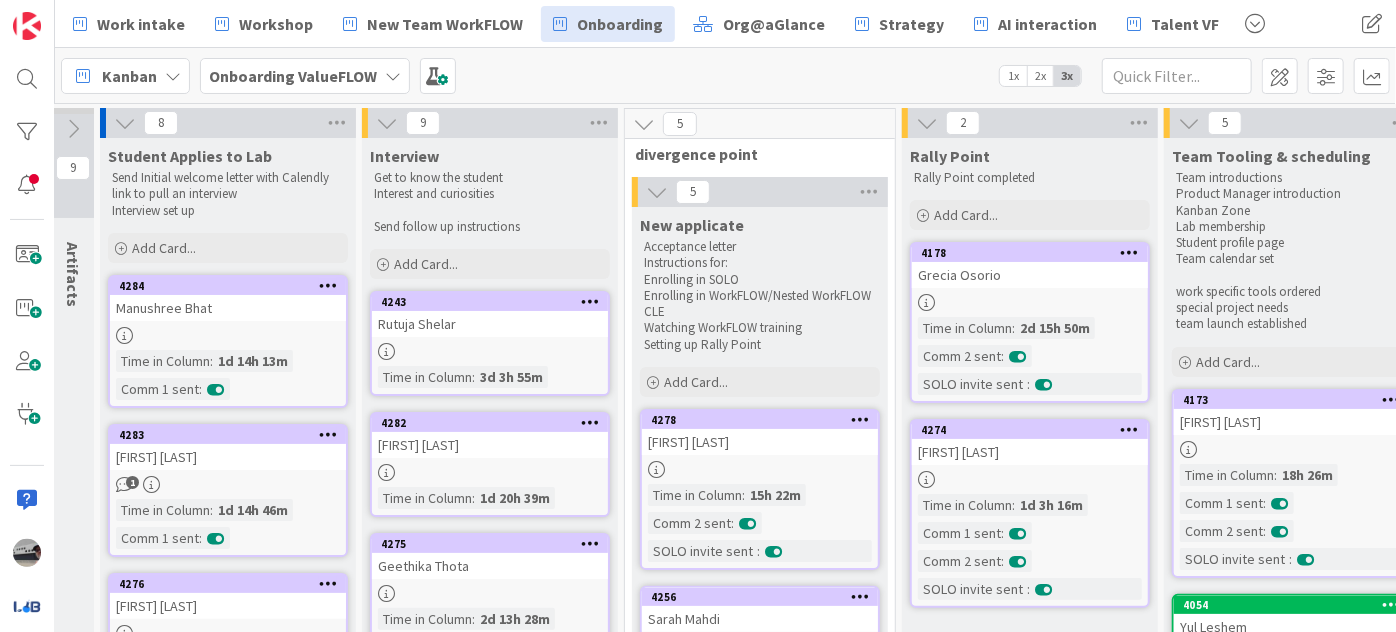 click at bounding box center (125, 123) 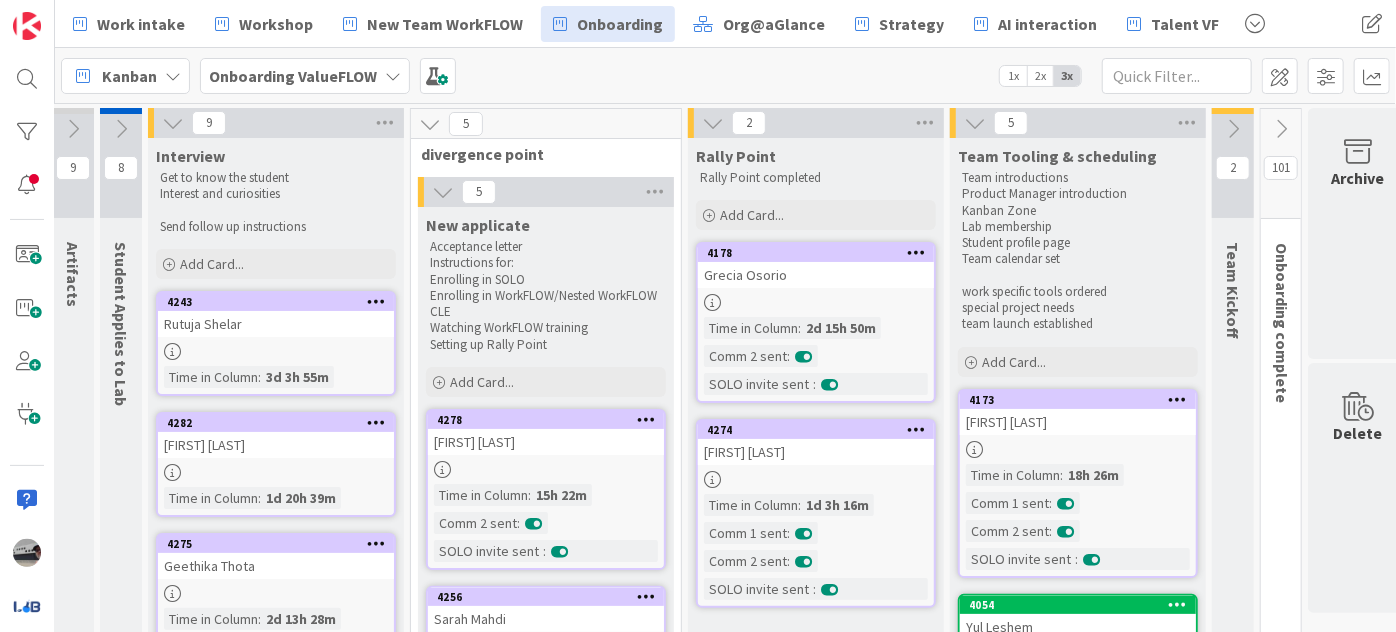 click at bounding box center (173, 123) 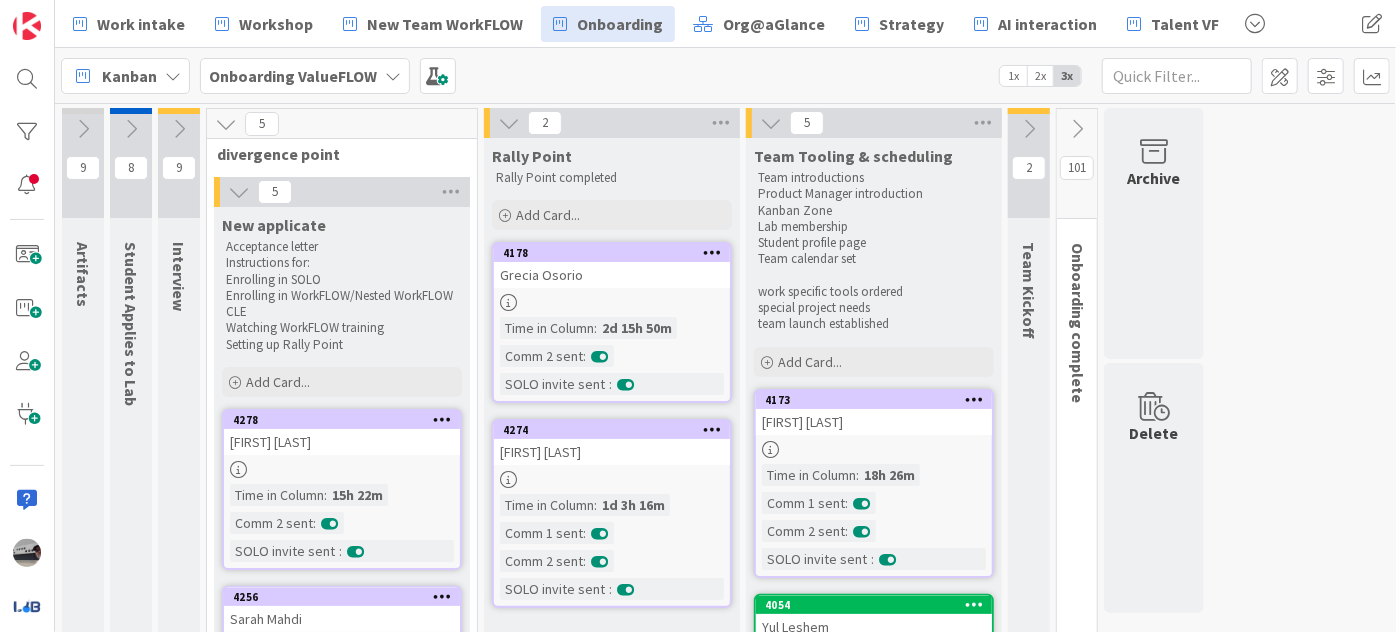 click at bounding box center [239, 192] 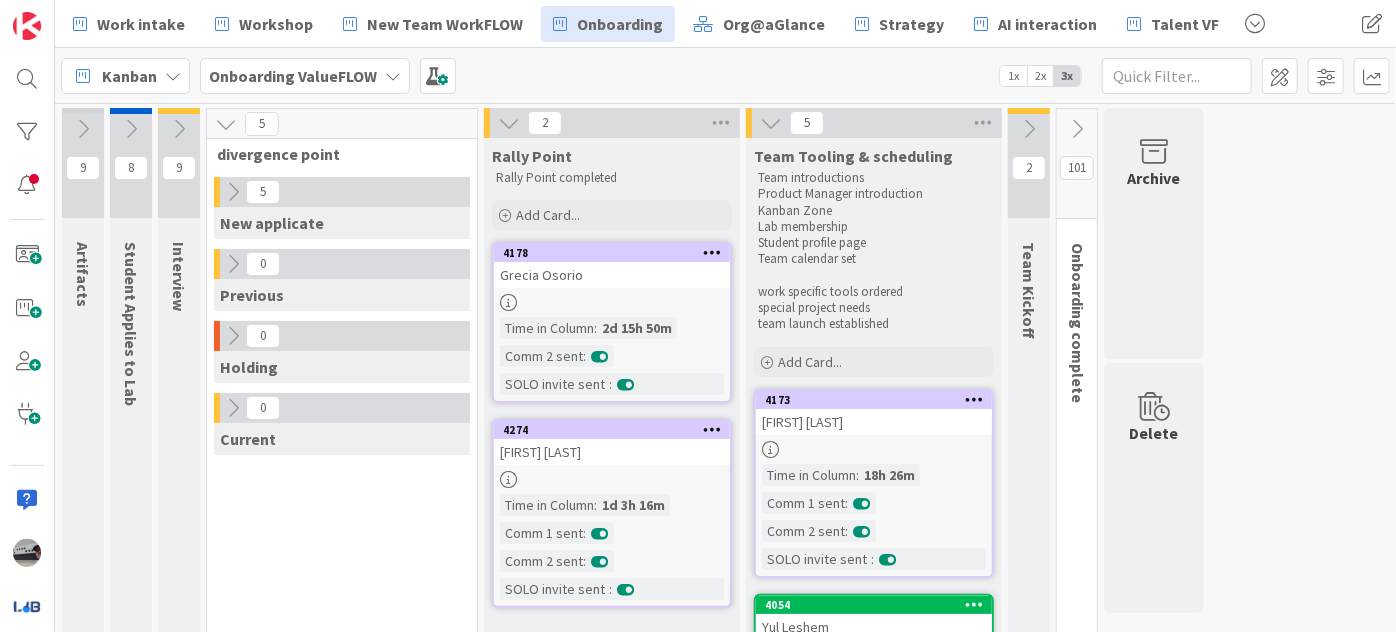 click at bounding box center (226, 124) 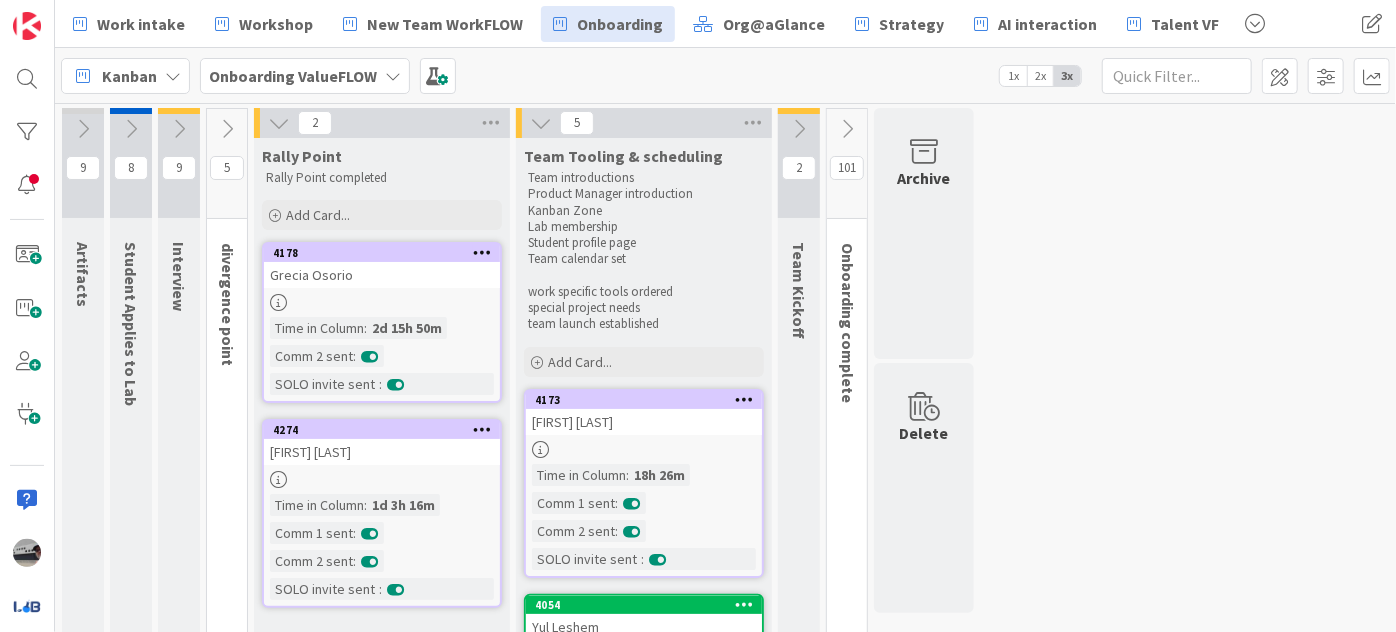 click at bounding box center [279, 123] 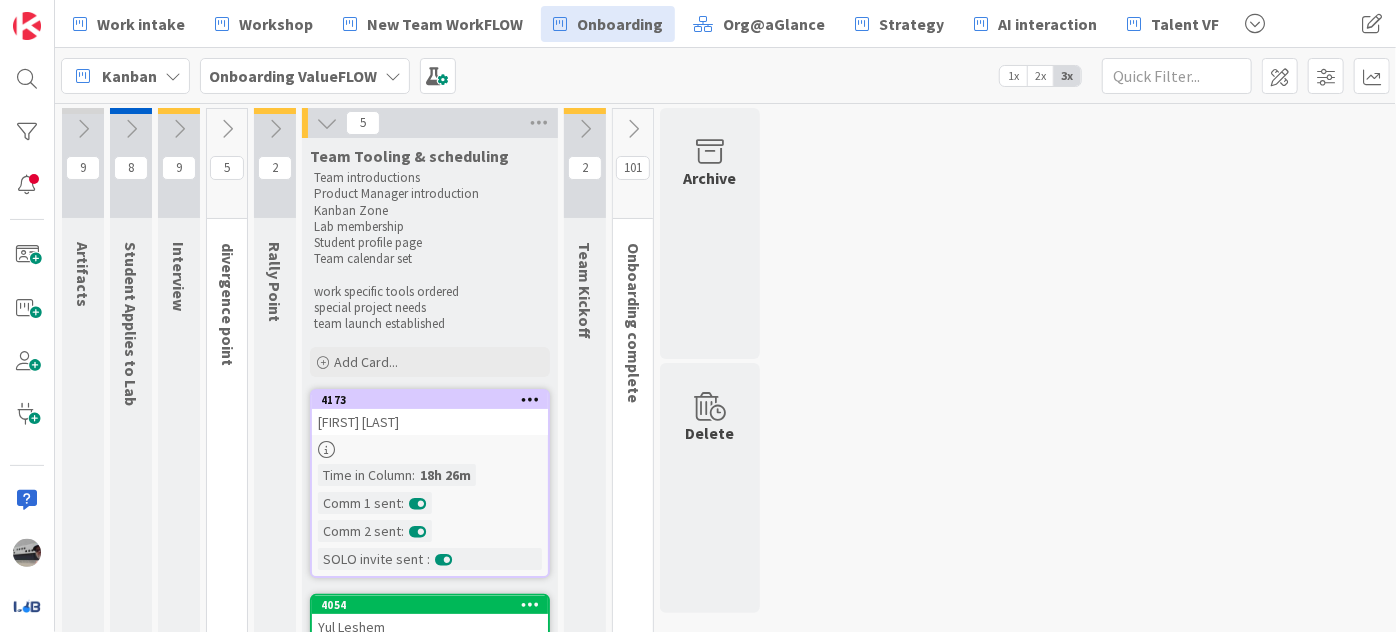click on "5" at bounding box center [430, 123] 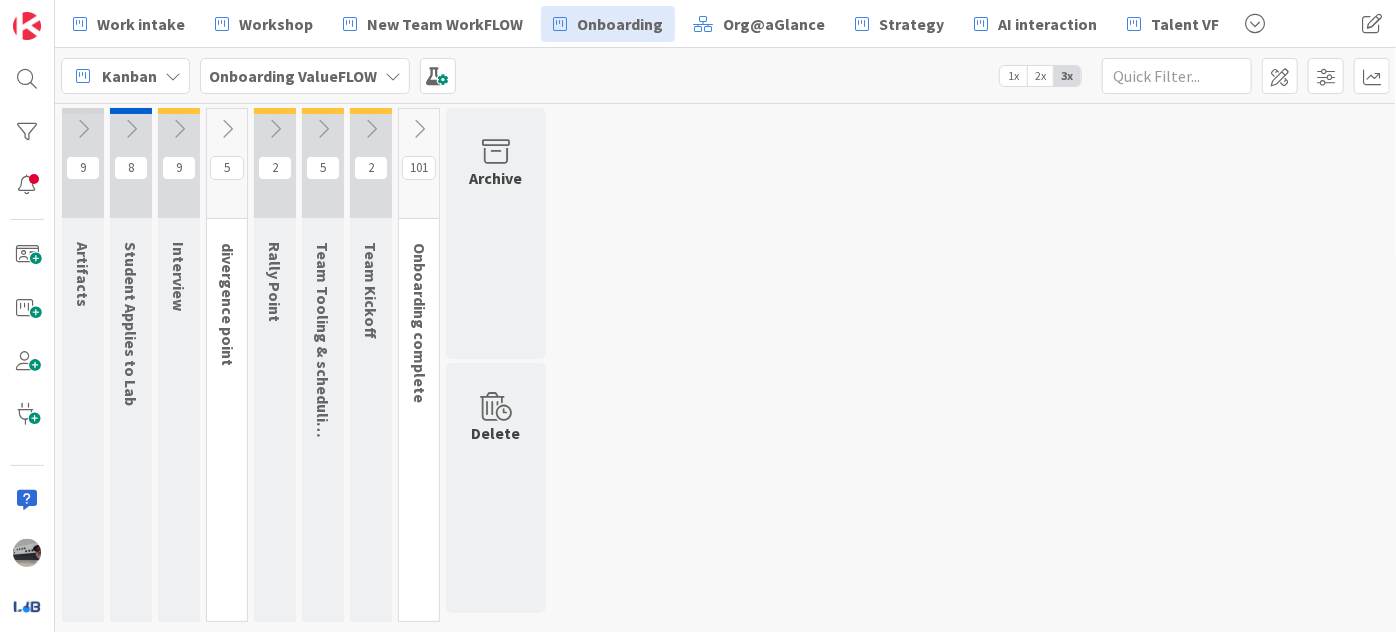 click at bounding box center (227, 129) 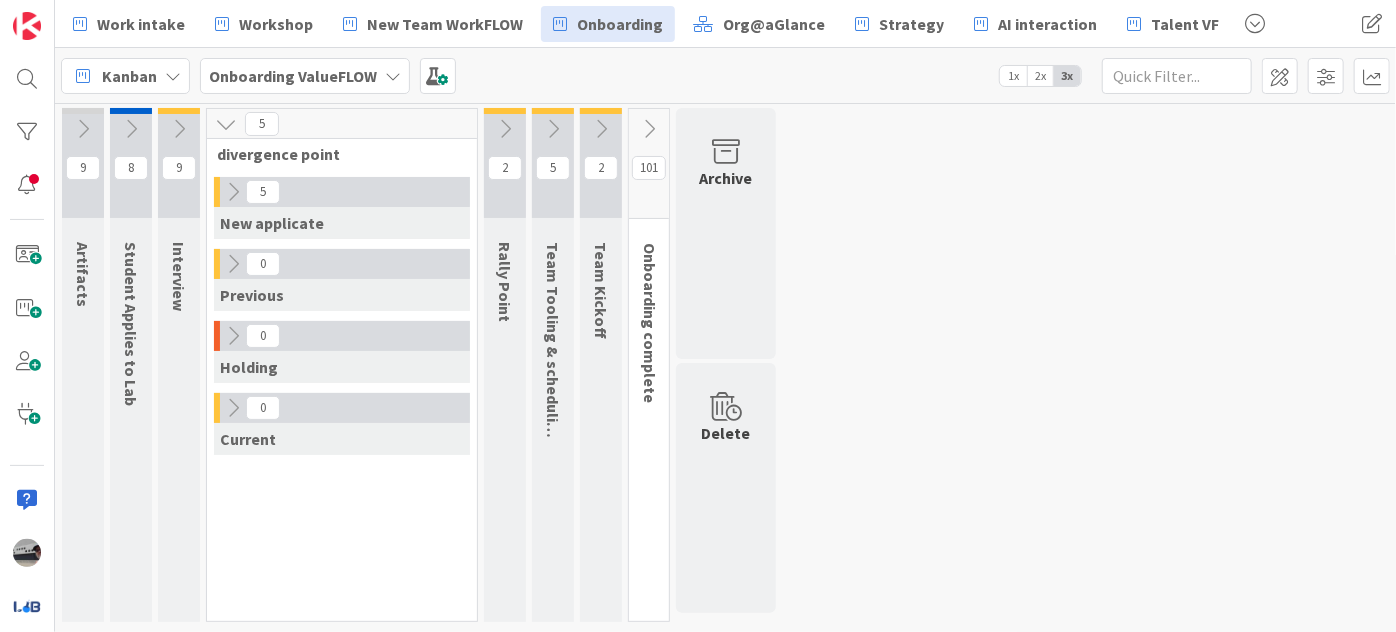 click at bounding box center (233, 192) 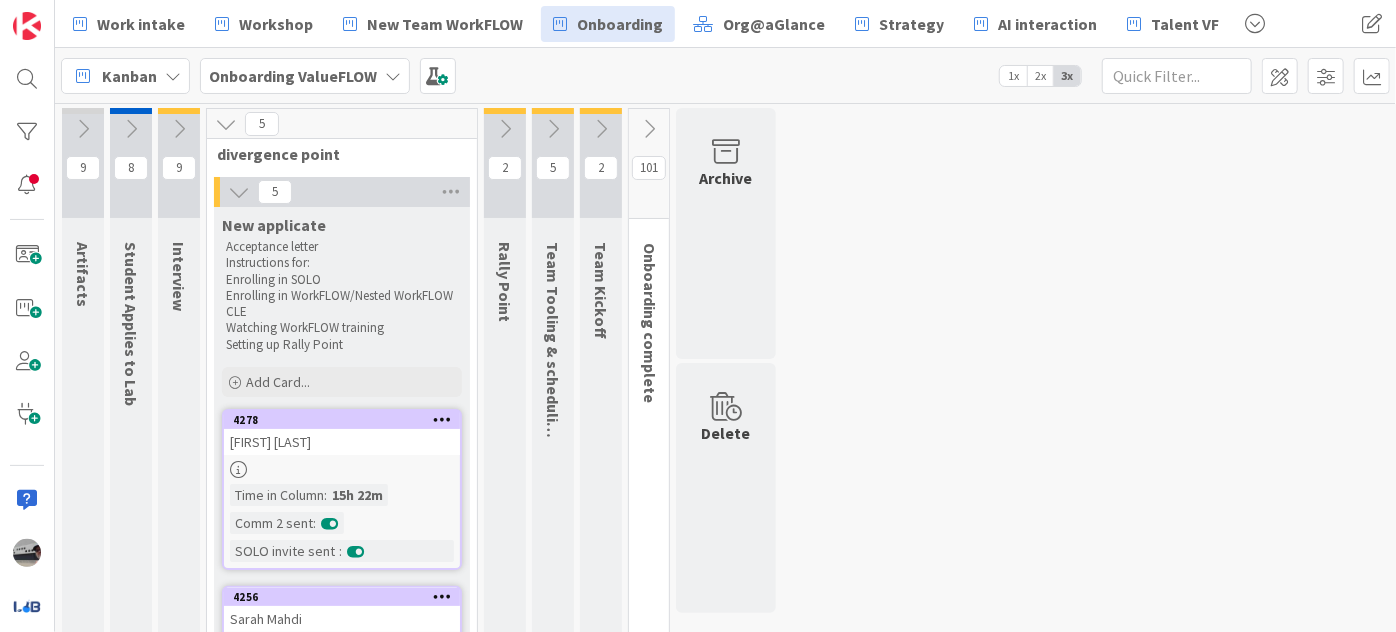 click at bounding box center (179, 129) 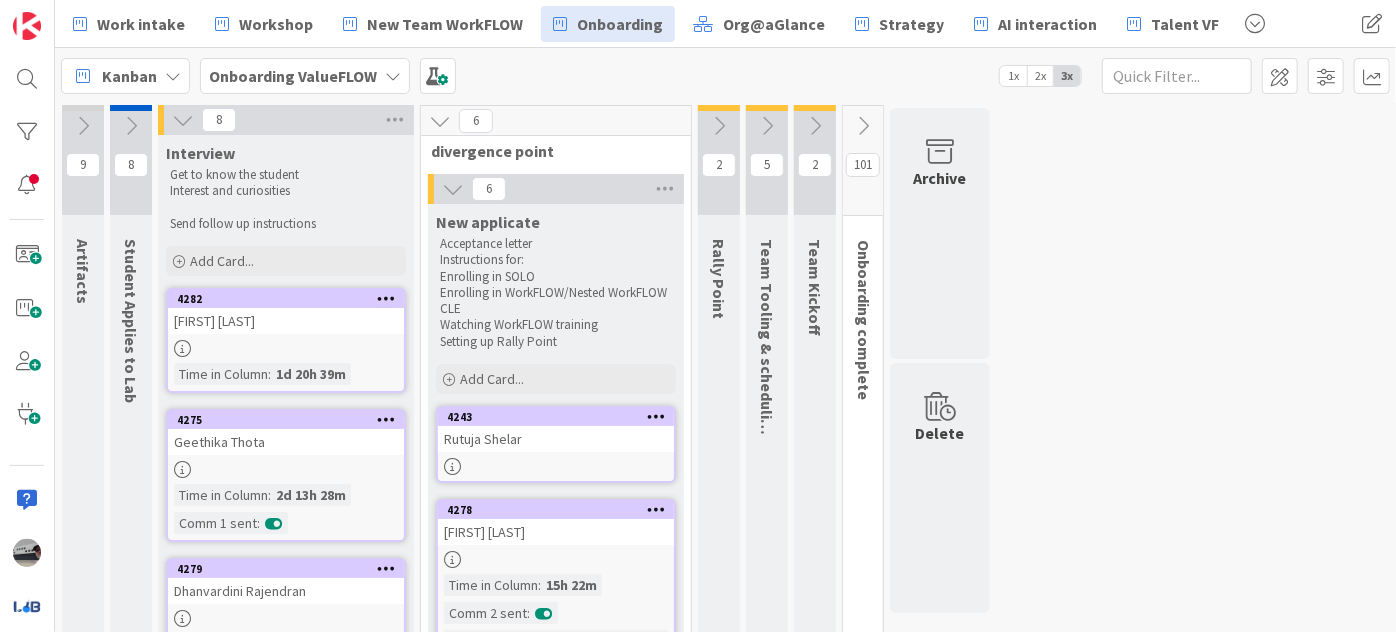 scroll, scrollTop: 0, scrollLeft: 0, axis: both 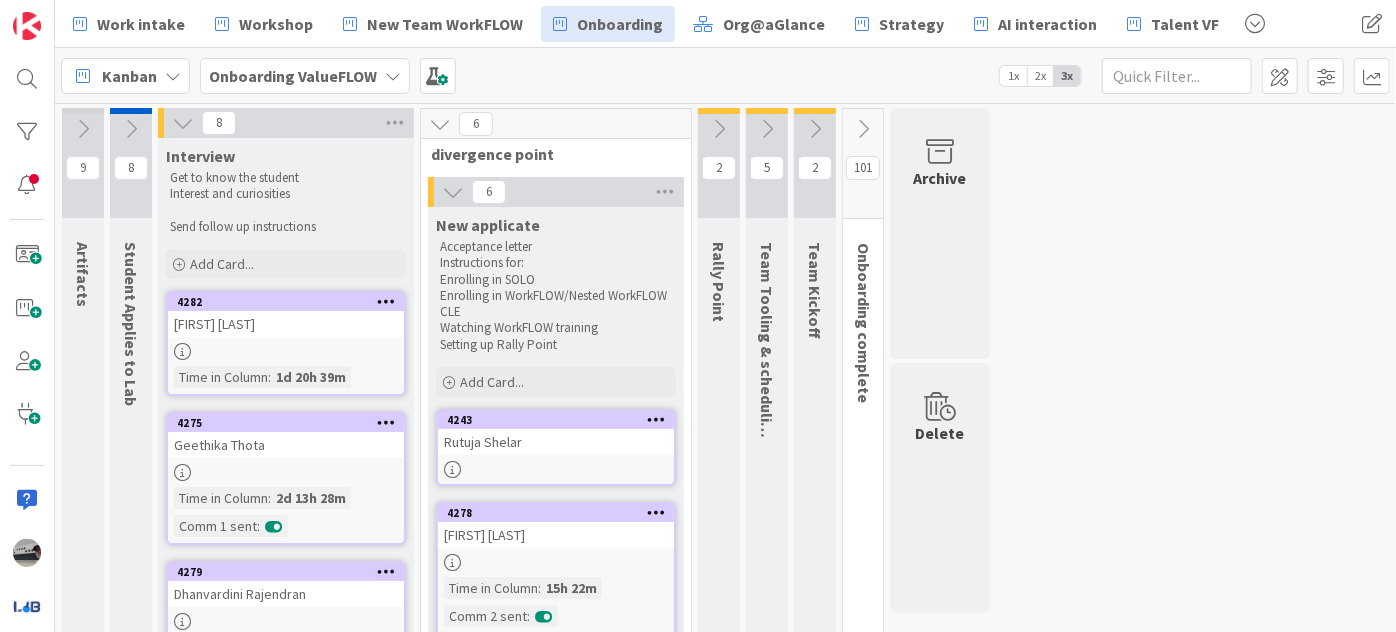click at bounding box center (767, 129) 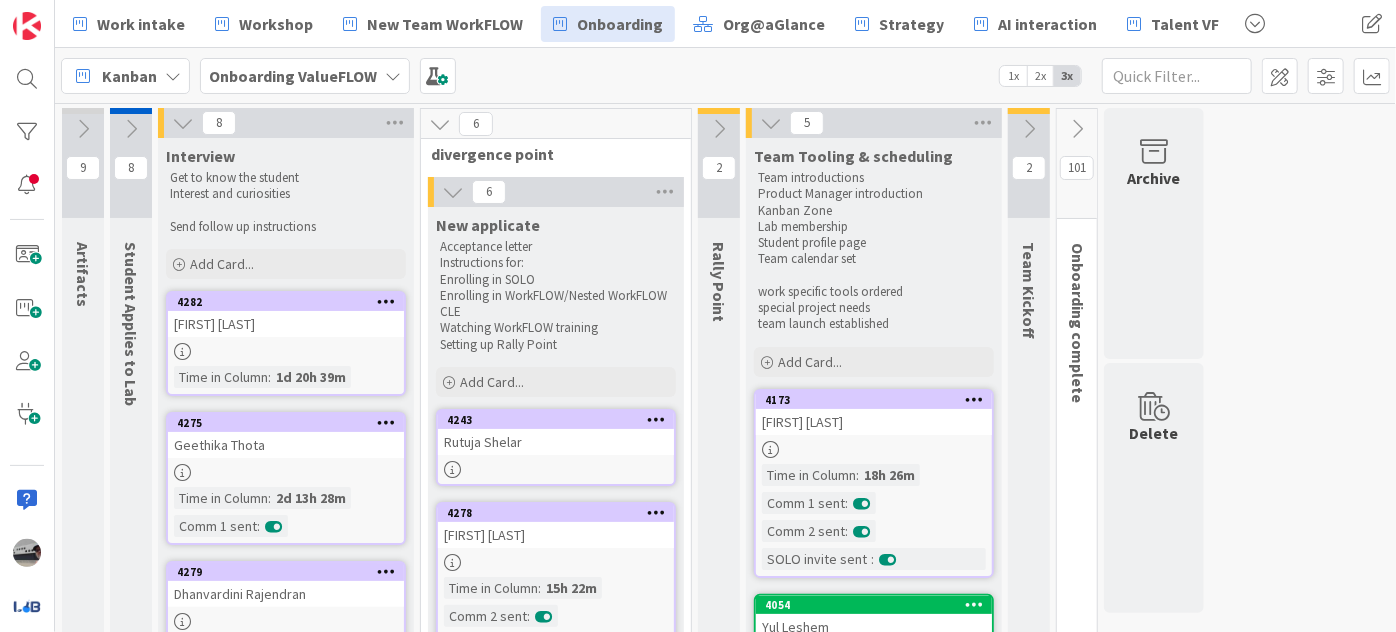 click at bounding box center [719, 129] 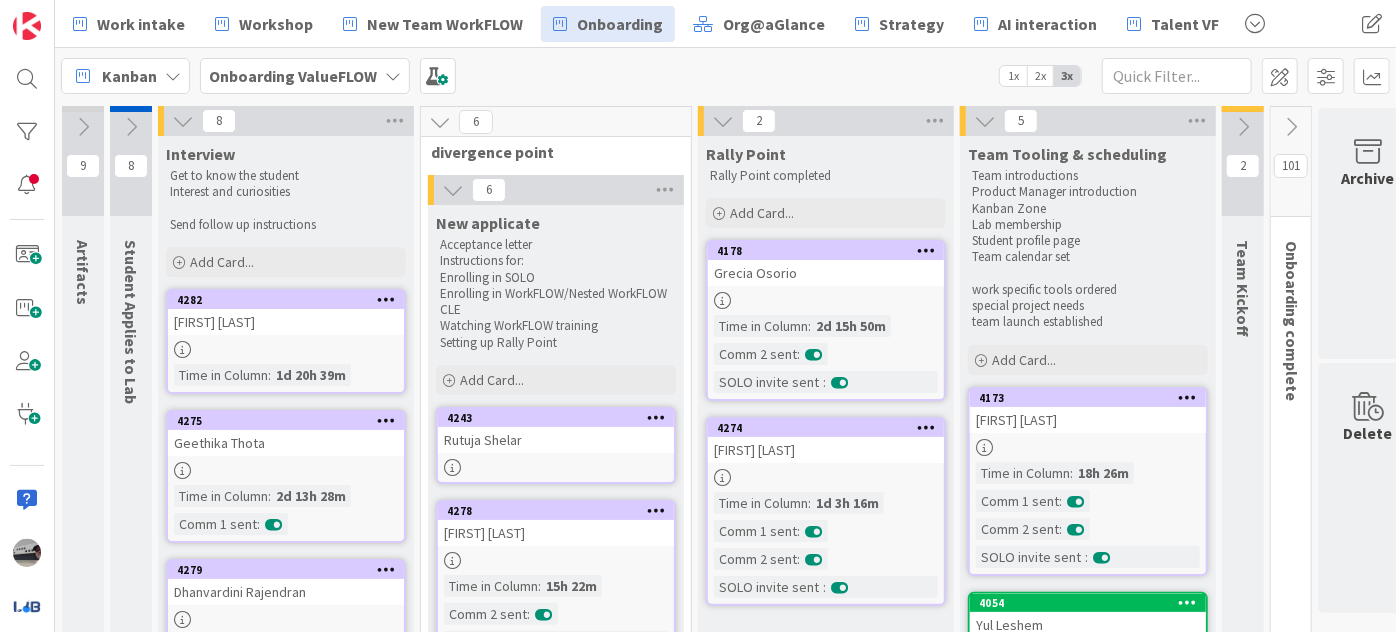 scroll, scrollTop: 0, scrollLeft: 0, axis: both 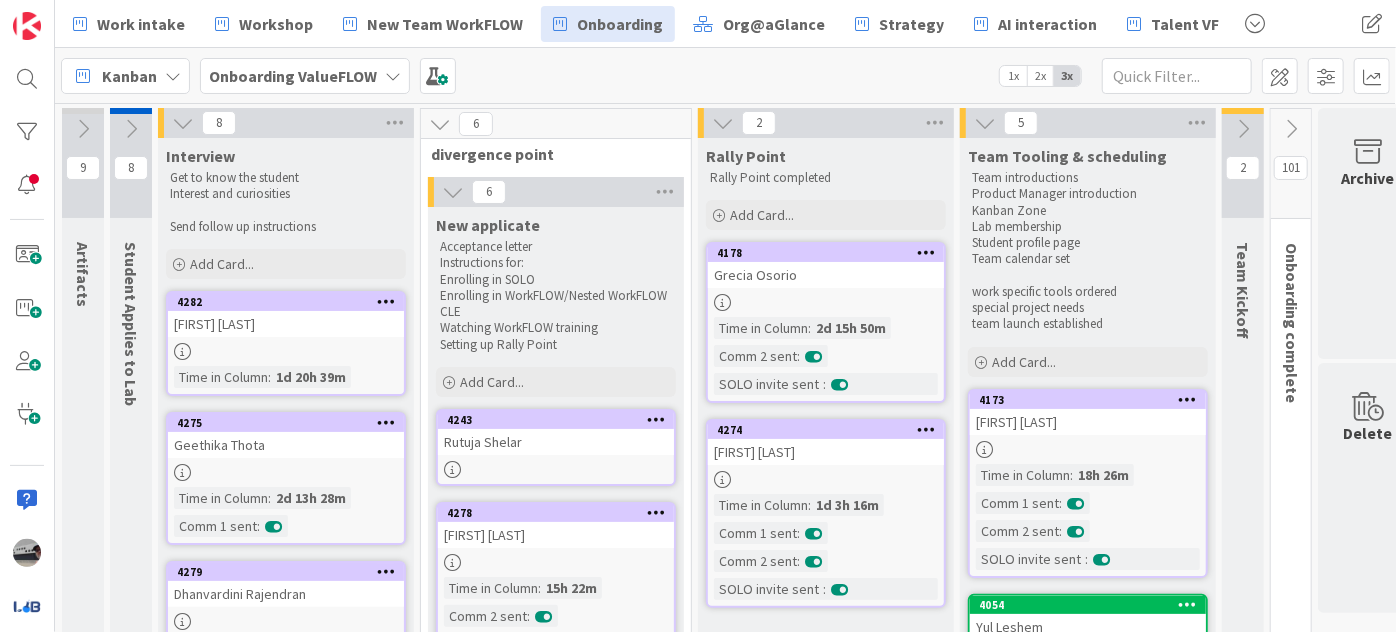 click at bounding box center [985, 123] 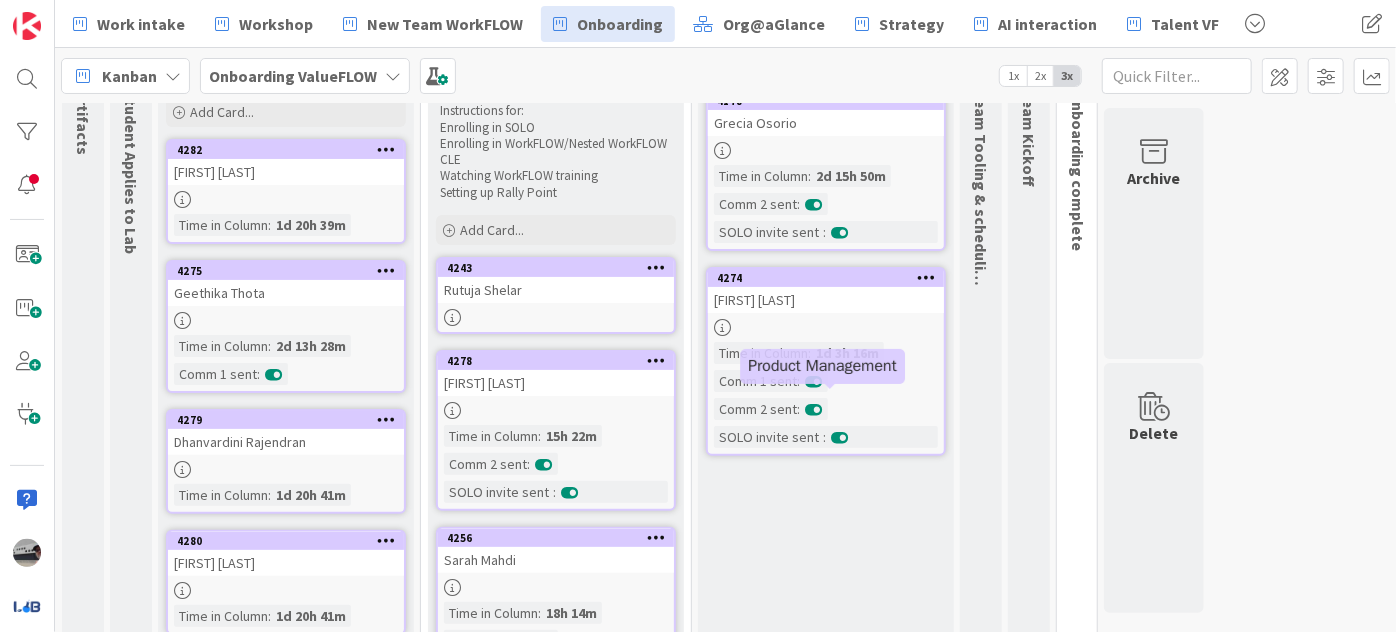 scroll, scrollTop: 0, scrollLeft: 0, axis: both 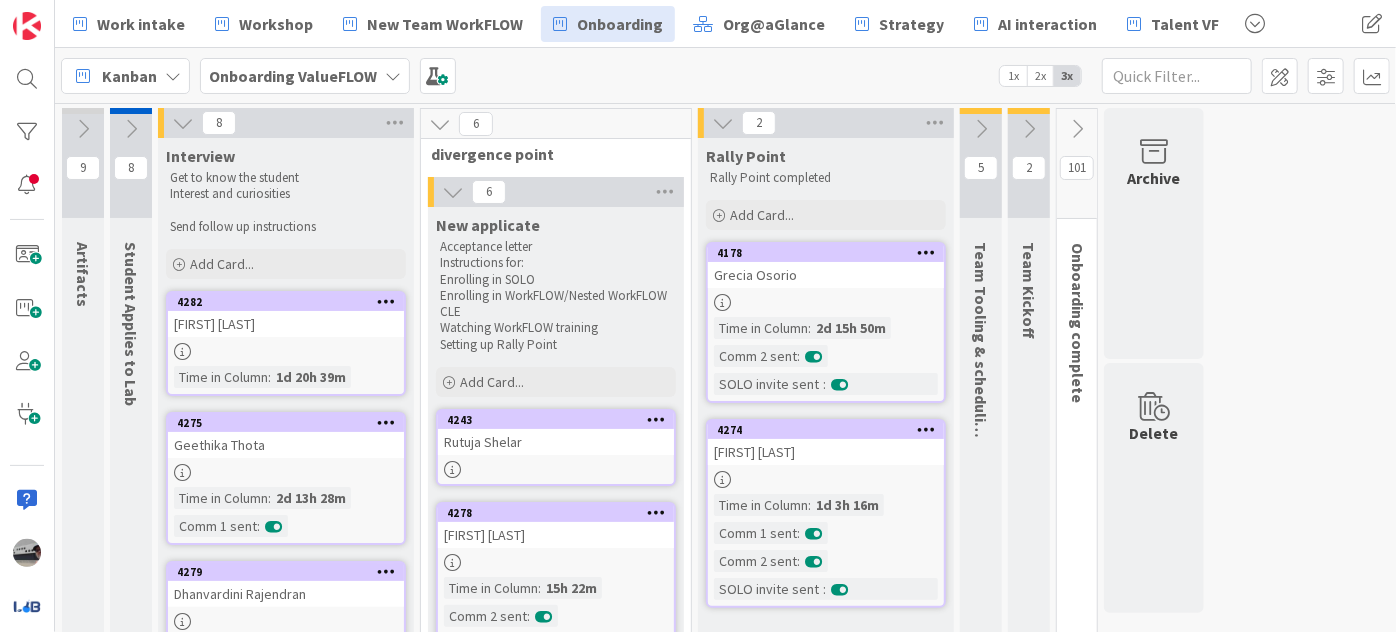 click at bounding box center [981, 129] 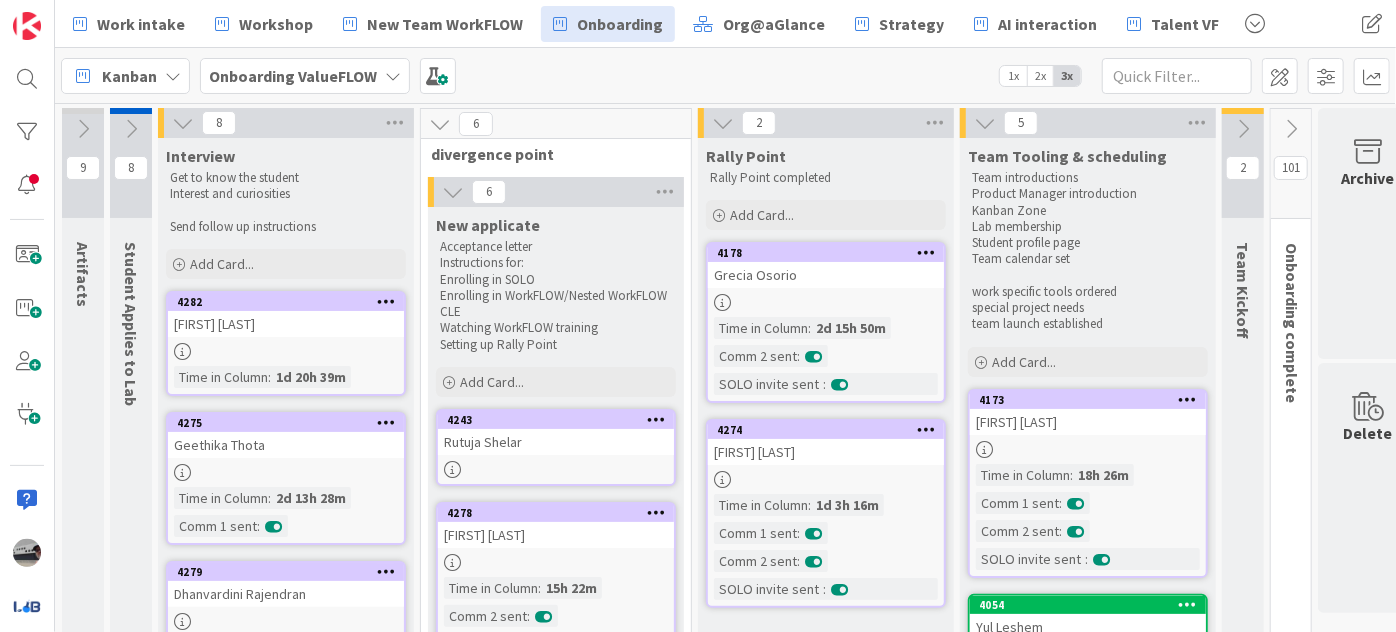 click at bounding box center (131, 129) 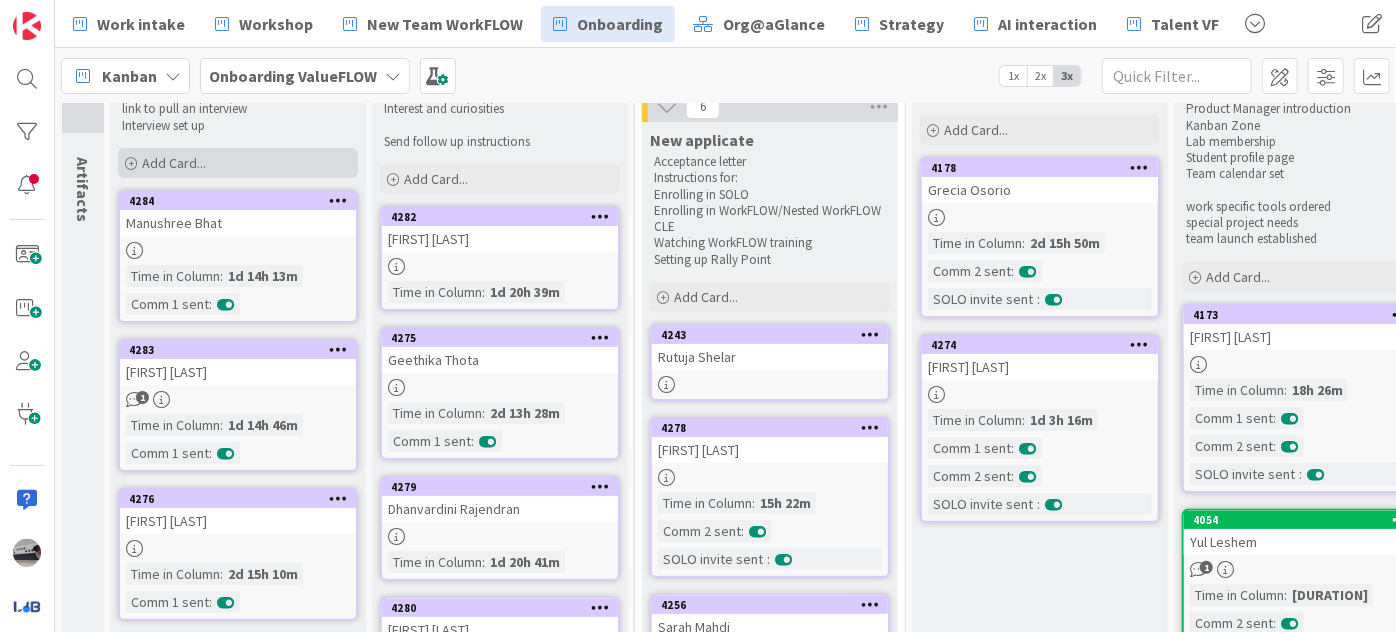 scroll, scrollTop: 181, scrollLeft: 0, axis: vertical 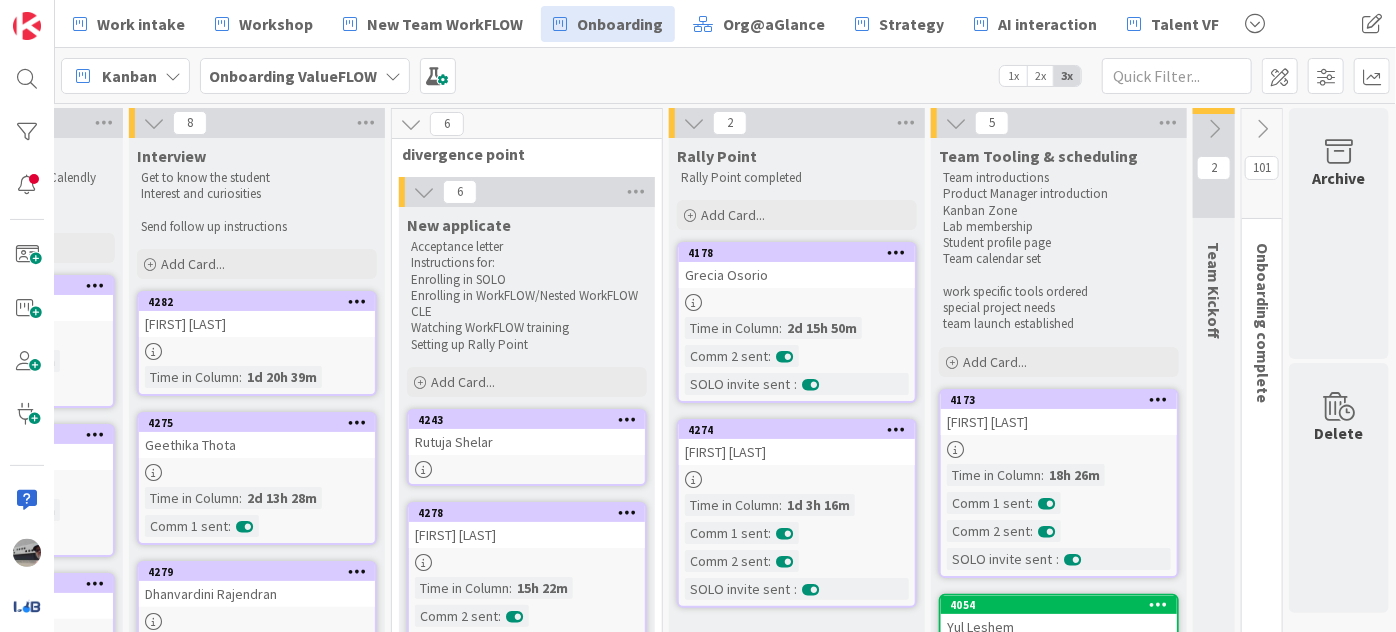 click at bounding box center [1262, 129] 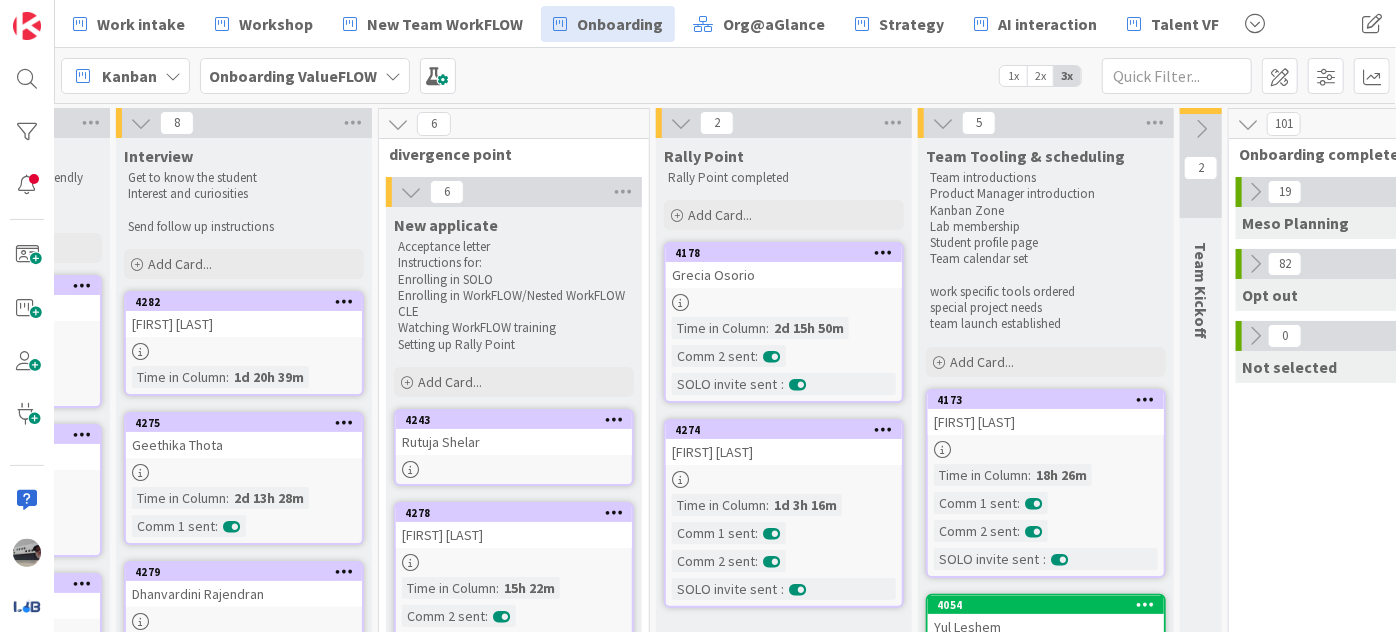 click at bounding box center (1201, 129) 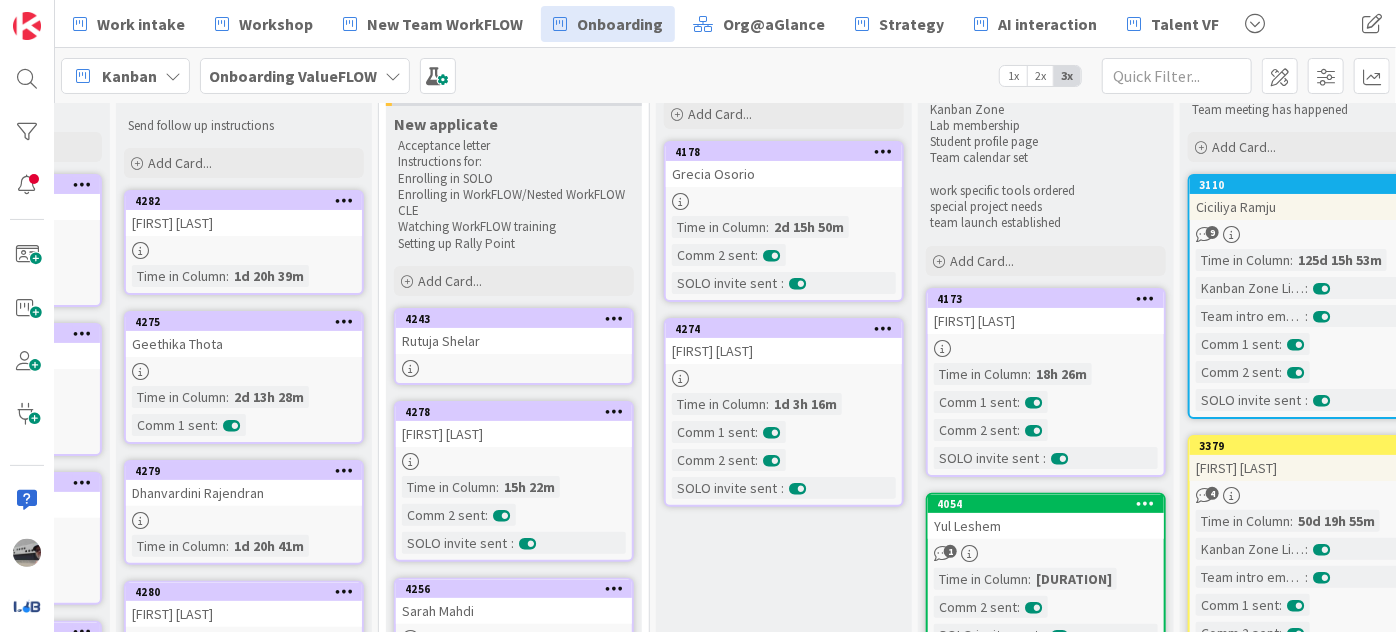 scroll, scrollTop: 90, scrollLeft: 256, axis: both 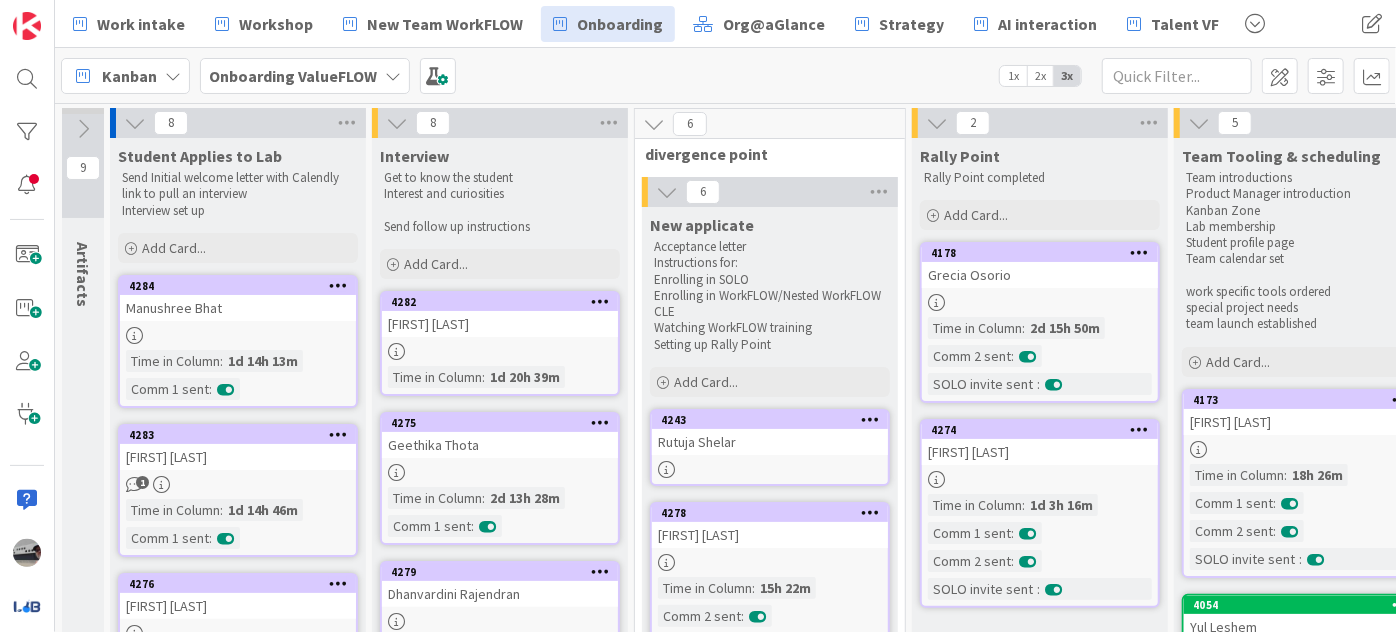 click at bounding box center [135, 123] 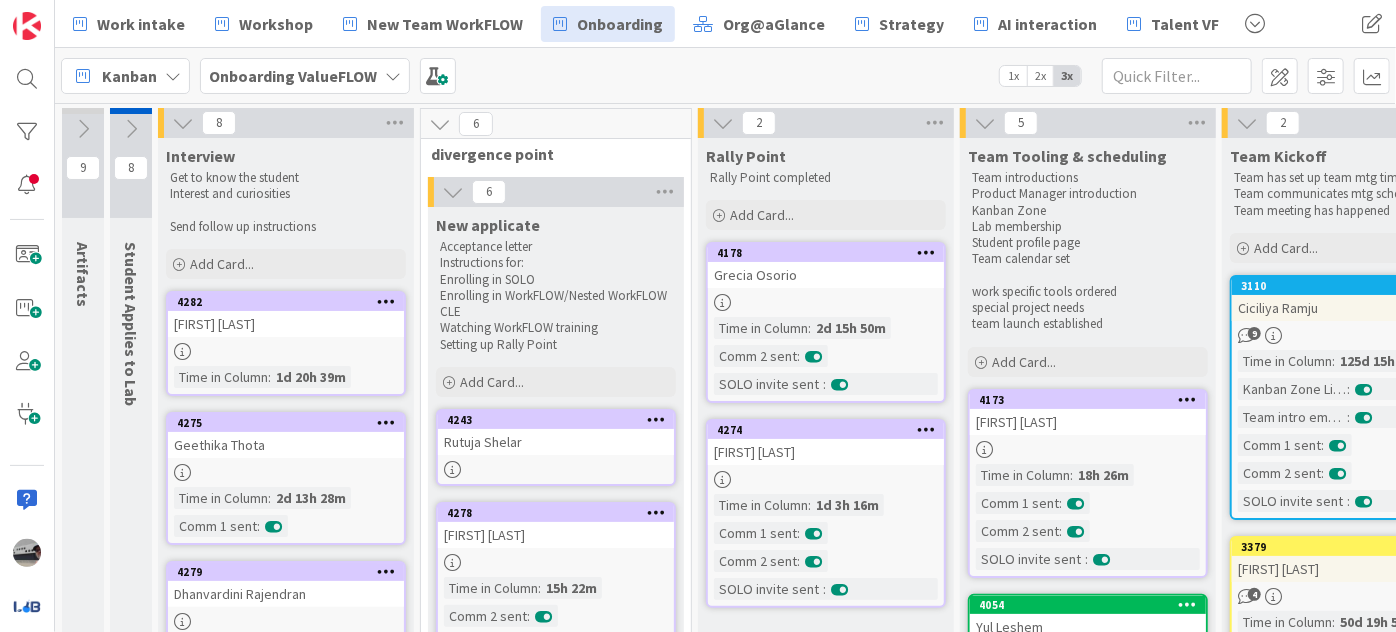 click at bounding box center (183, 123) 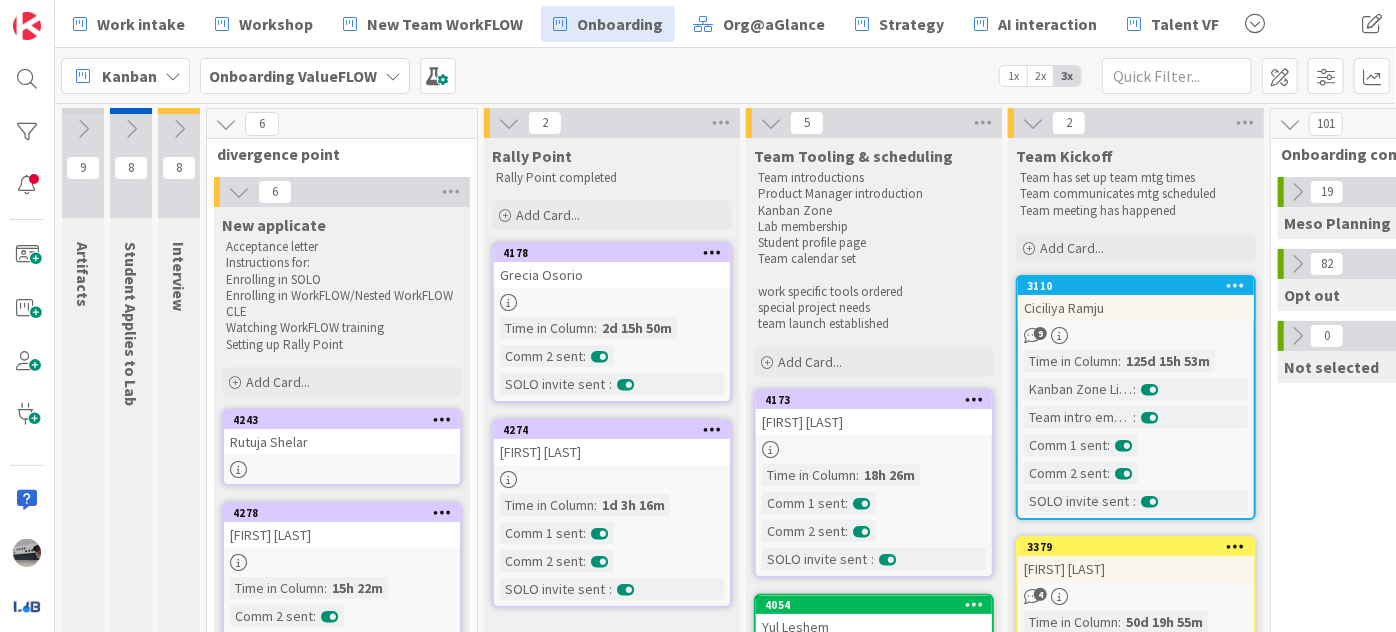 click at bounding box center [239, 192] 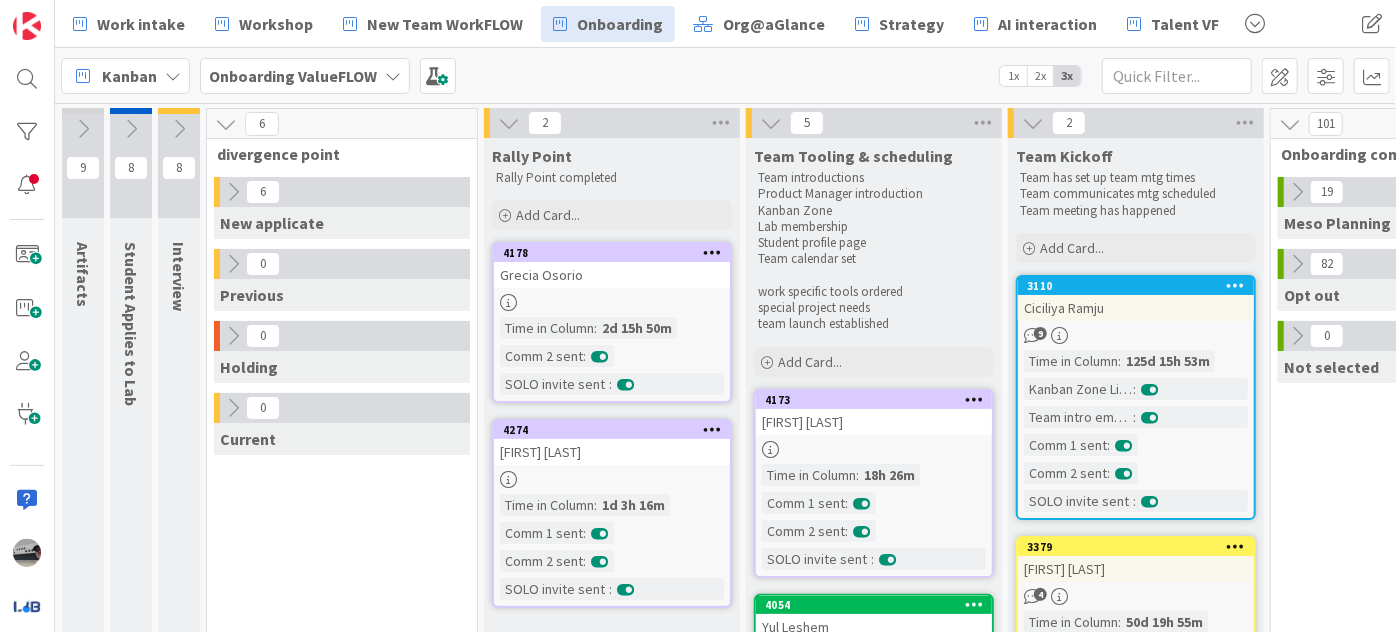 click at bounding box center [226, 124] 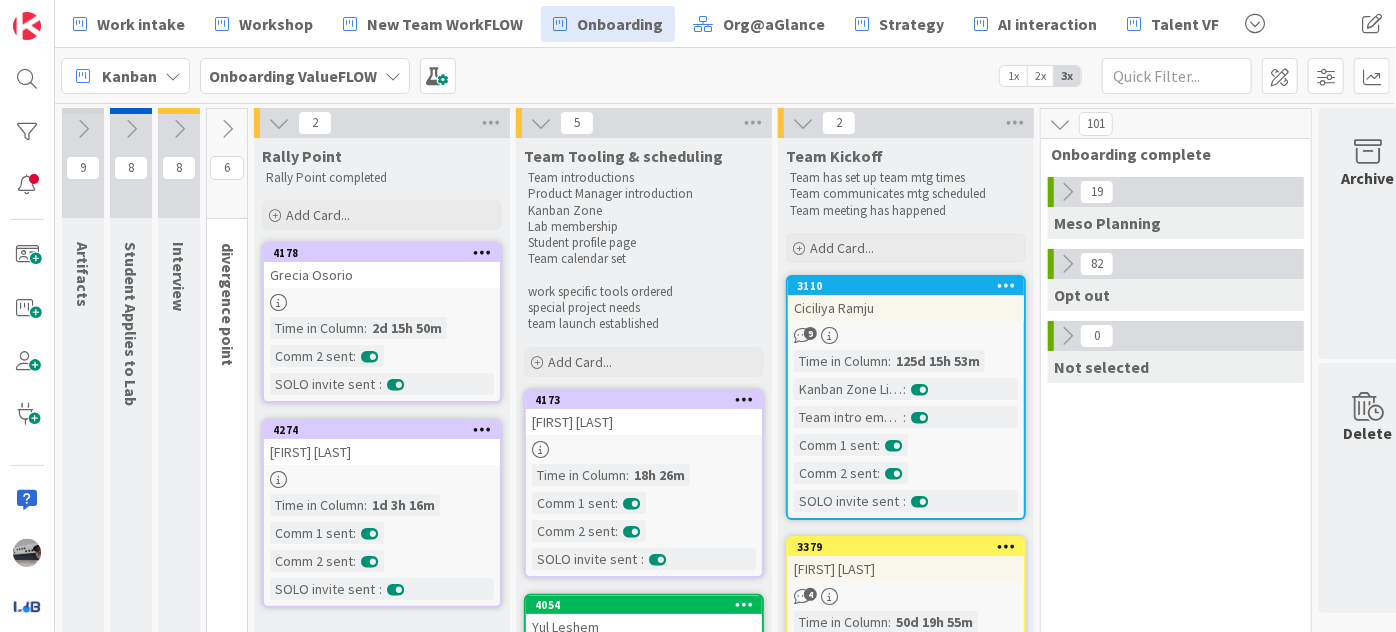 click at bounding box center [279, 123] 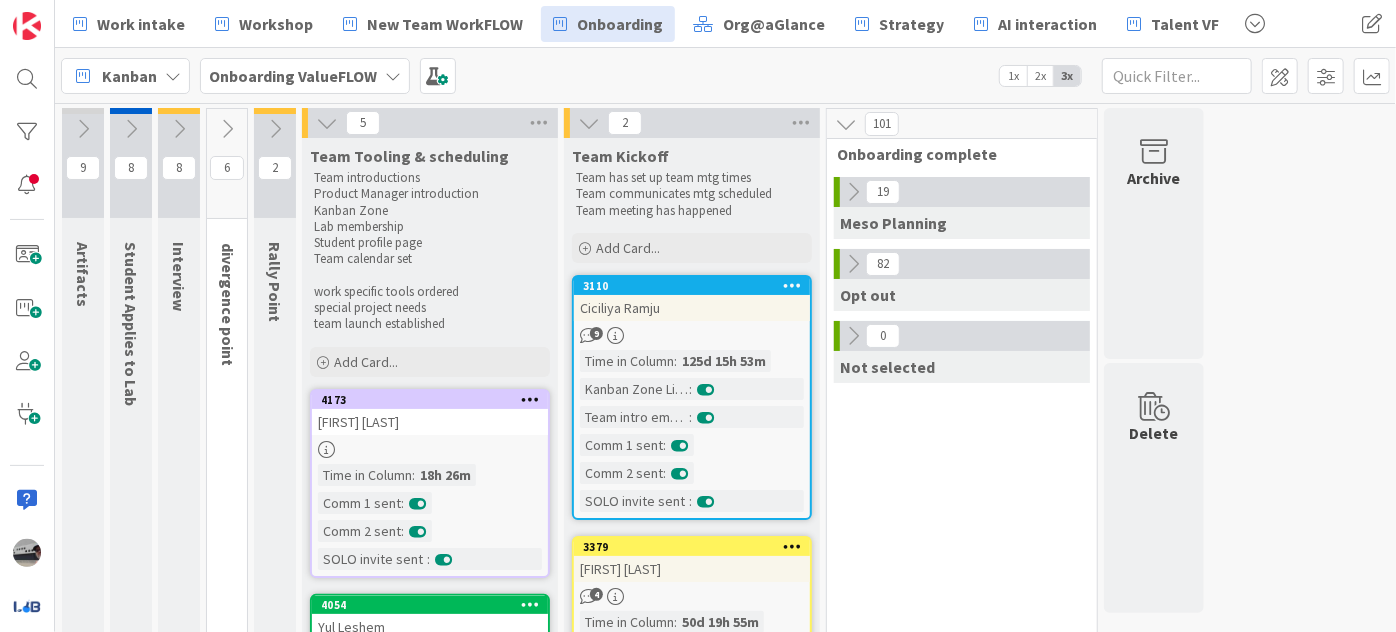 click on "5" at bounding box center (430, 123) 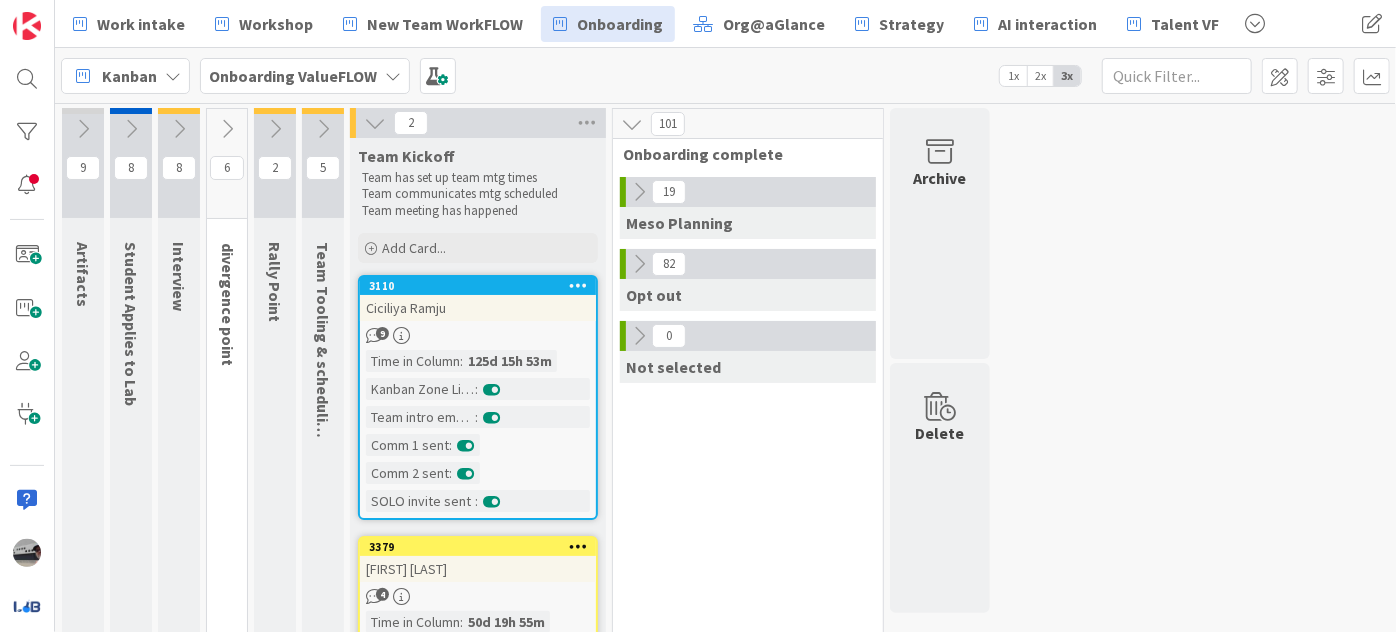 click at bounding box center (375, 123) 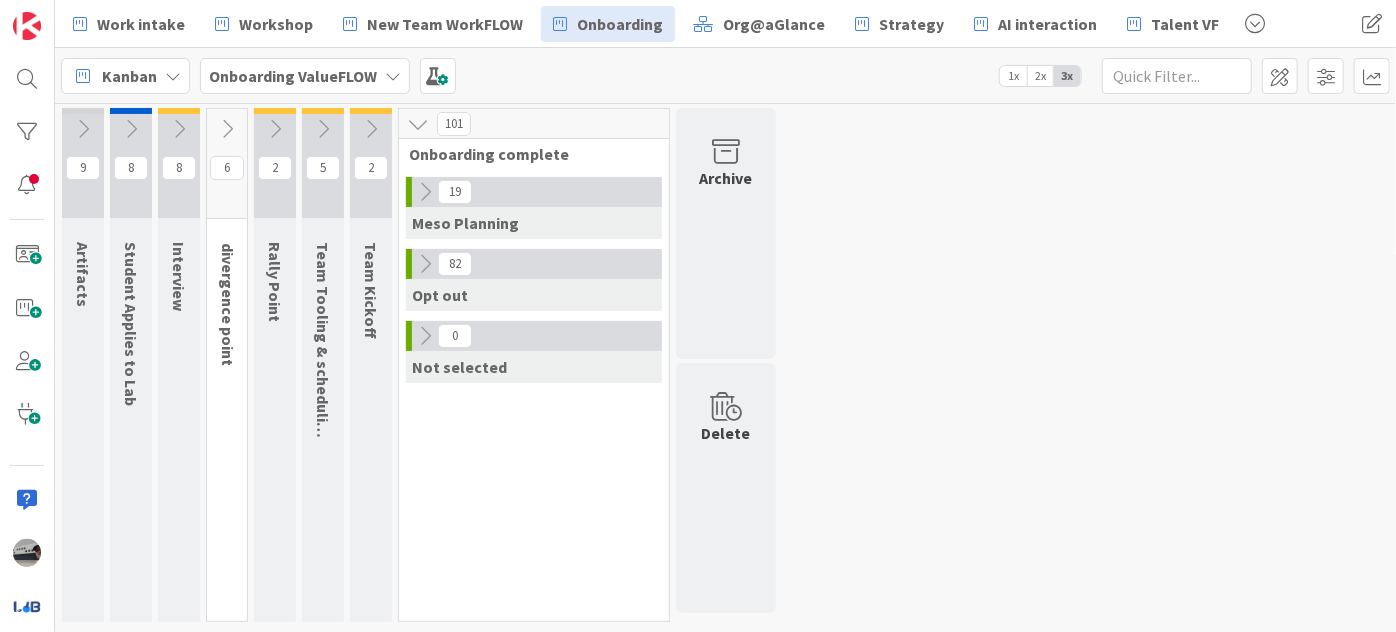 click at bounding box center [418, 124] 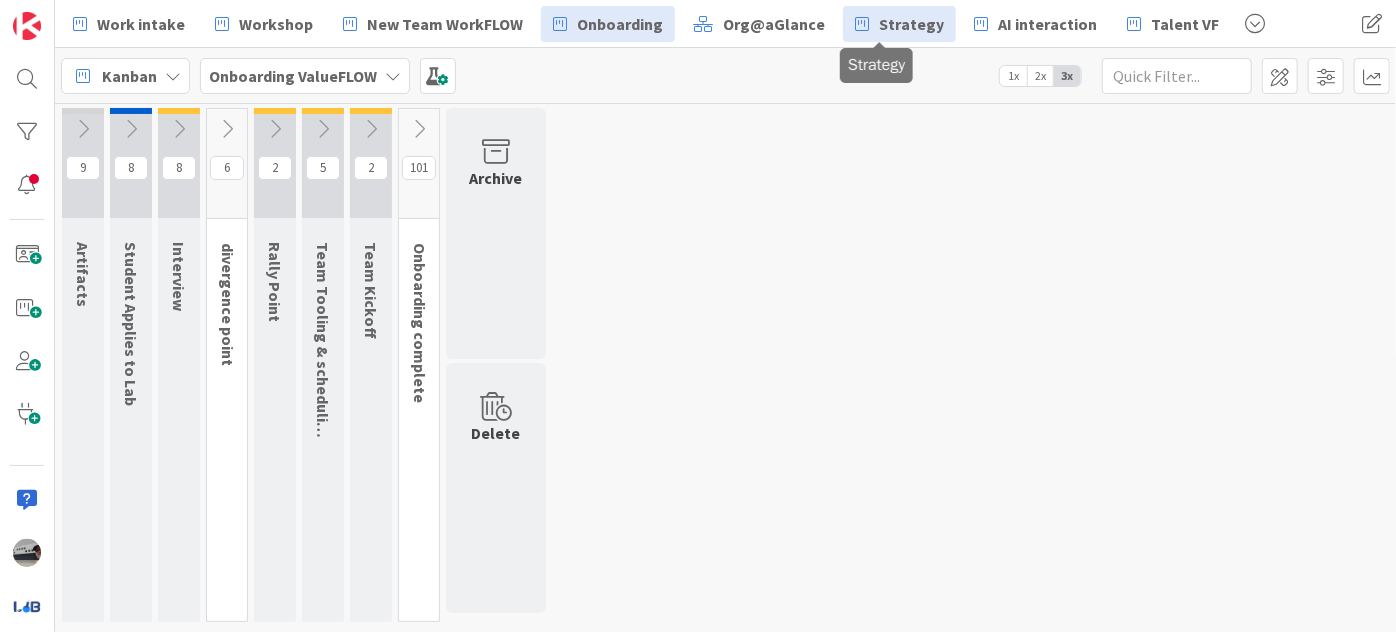 click on "Strategy" at bounding box center (899, 24) 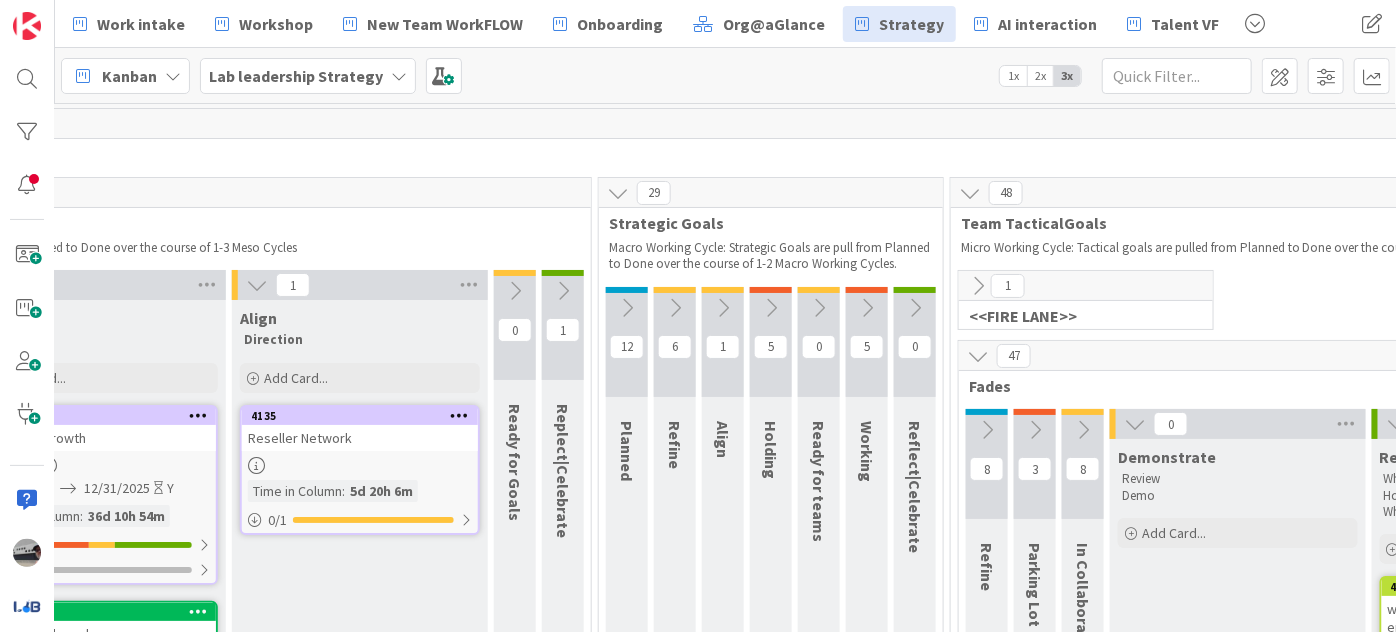 scroll, scrollTop: 0, scrollLeft: 1059, axis: horizontal 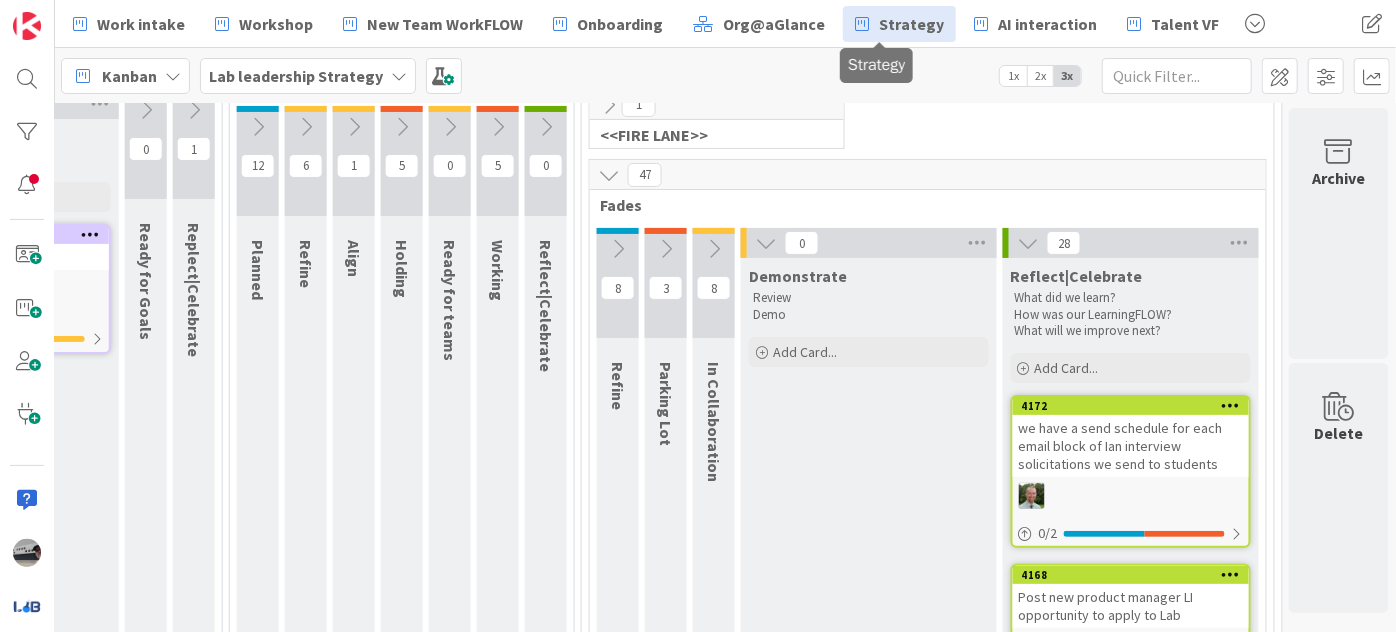 click at bounding box center (714, 249) 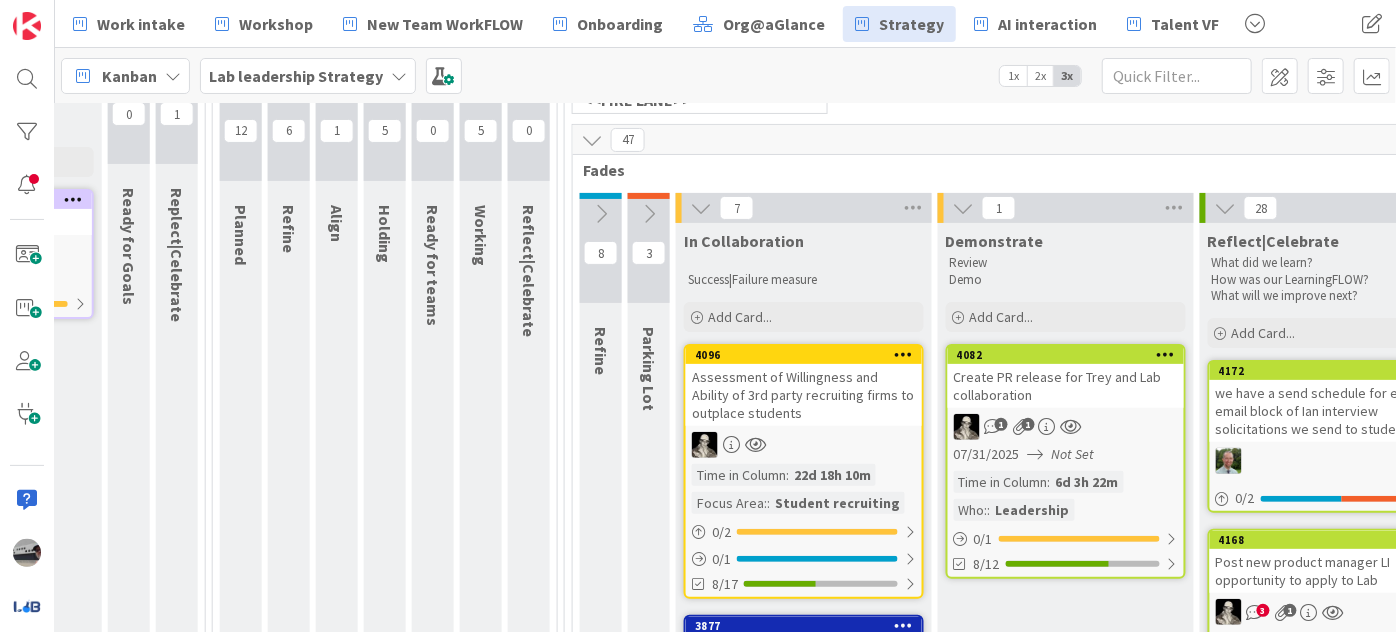 scroll, scrollTop: 216, scrollLeft: 1077, axis: both 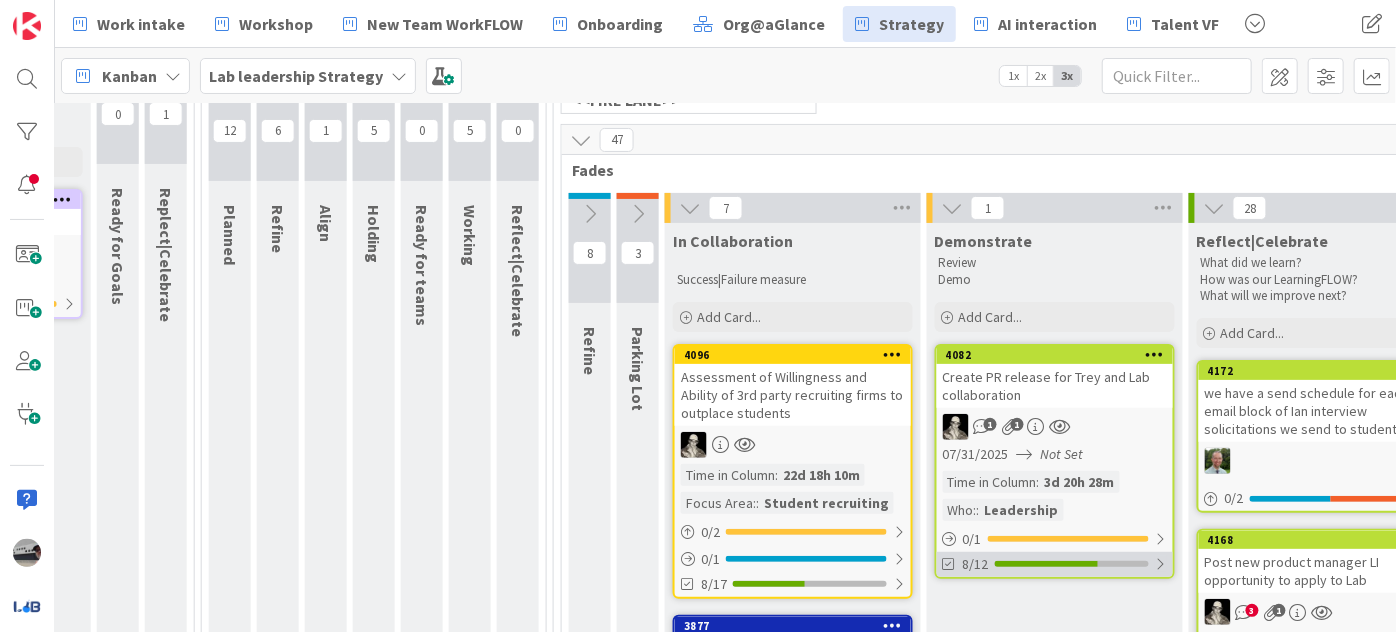 click at bounding box center [1161, 564] 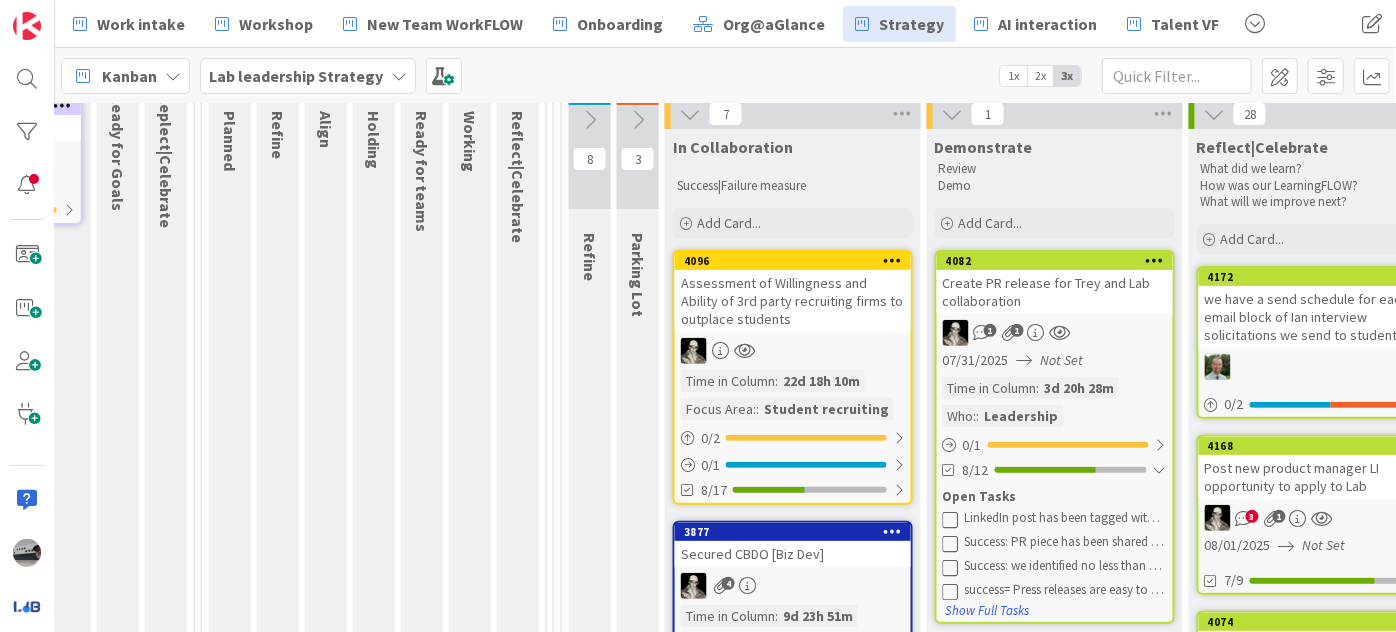 scroll, scrollTop: 489, scrollLeft: 1077, axis: both 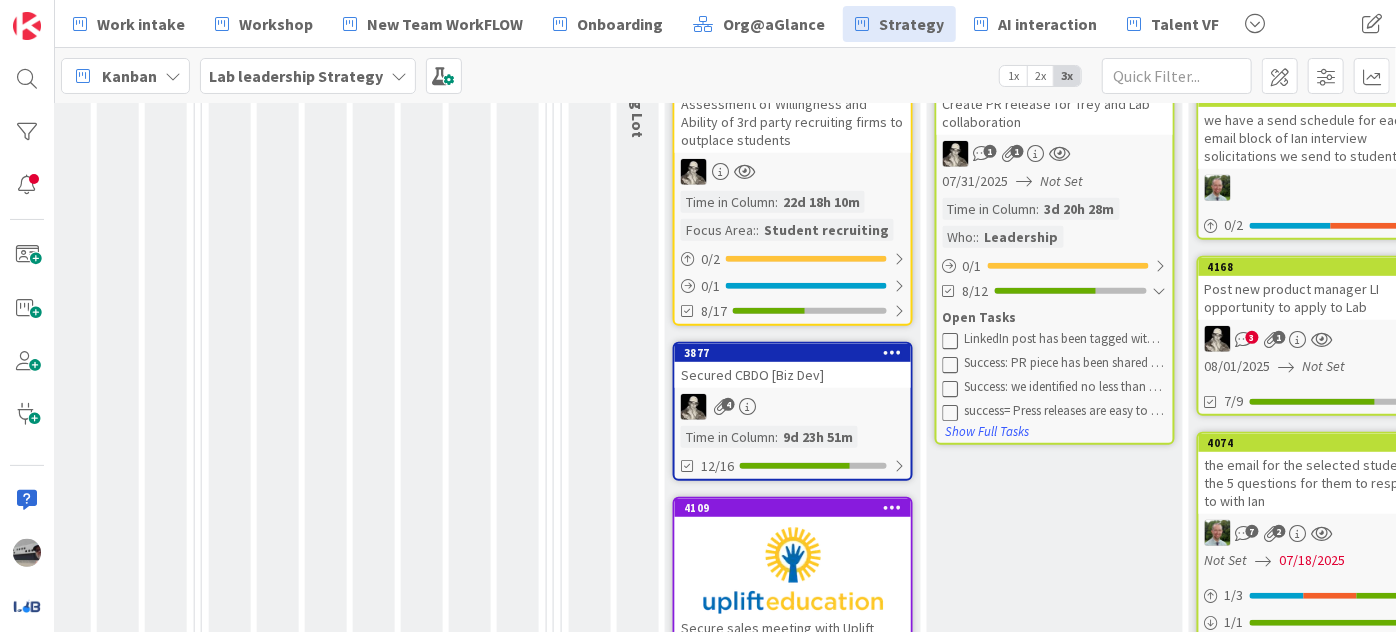 click on "Create PR release for Trey and Lab collaboration" at bounding box center (1055, 113) 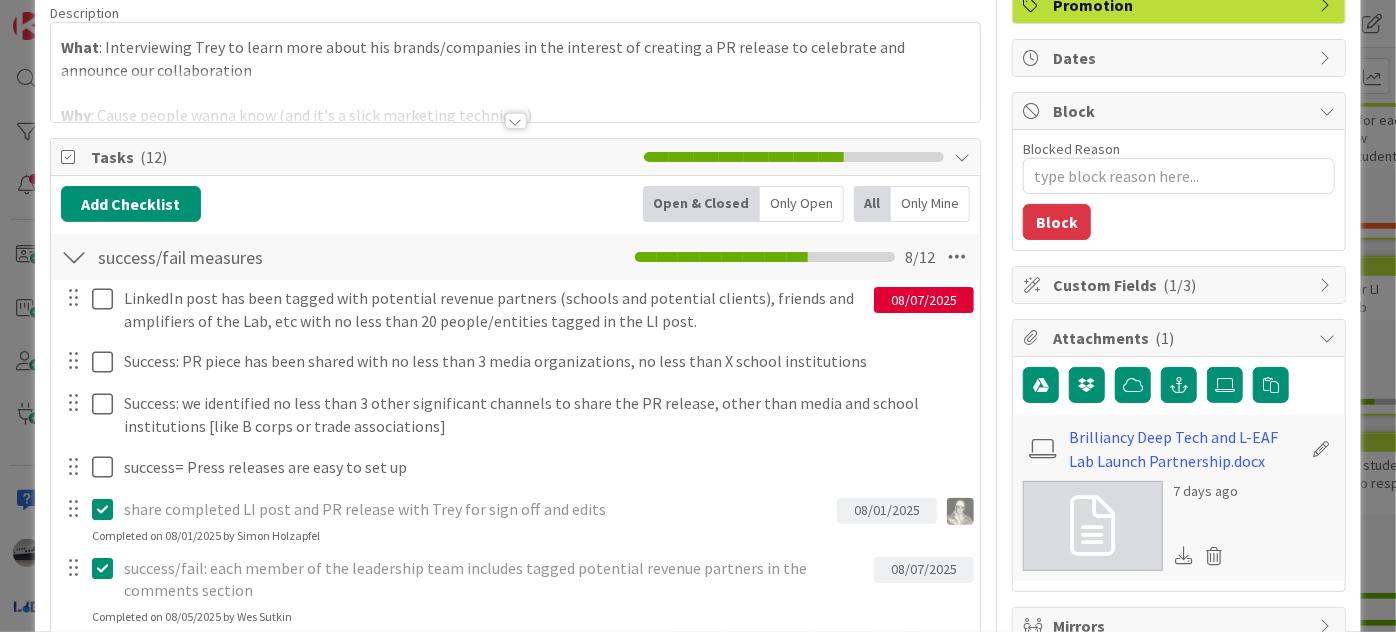 scroll, scrollTop: 181, scrollLeft: 0, axis: vertical 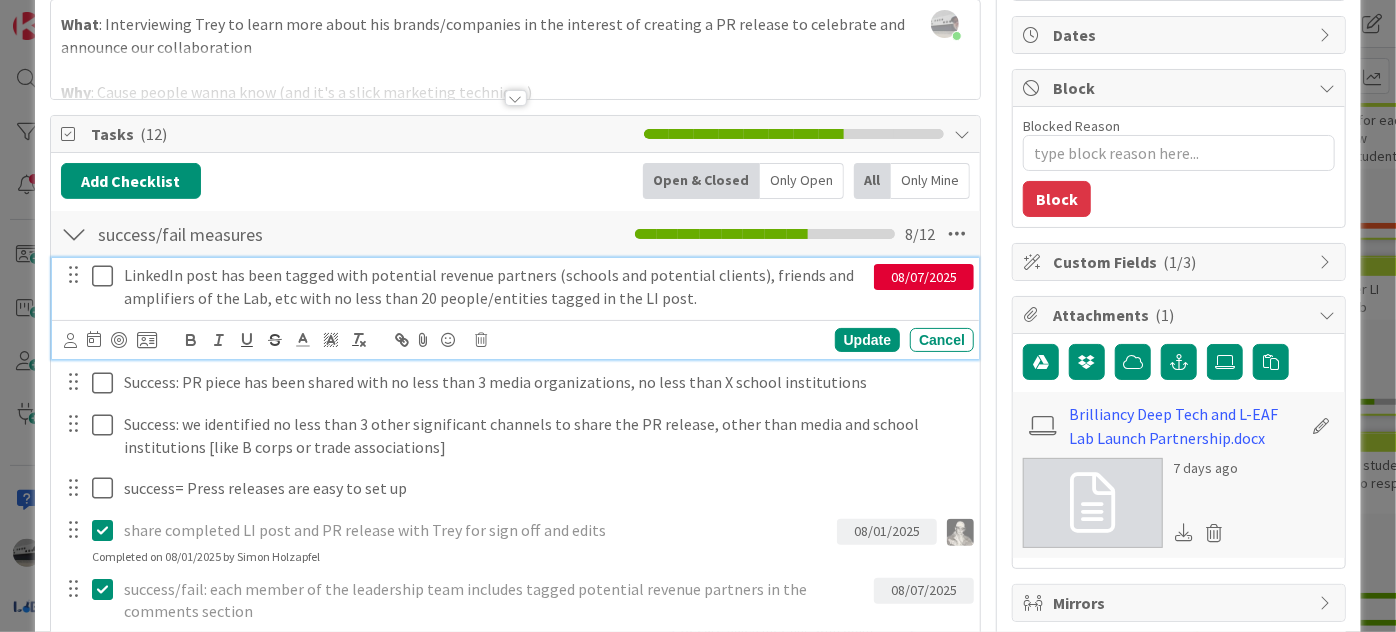 click at bounding box center [107, 276] 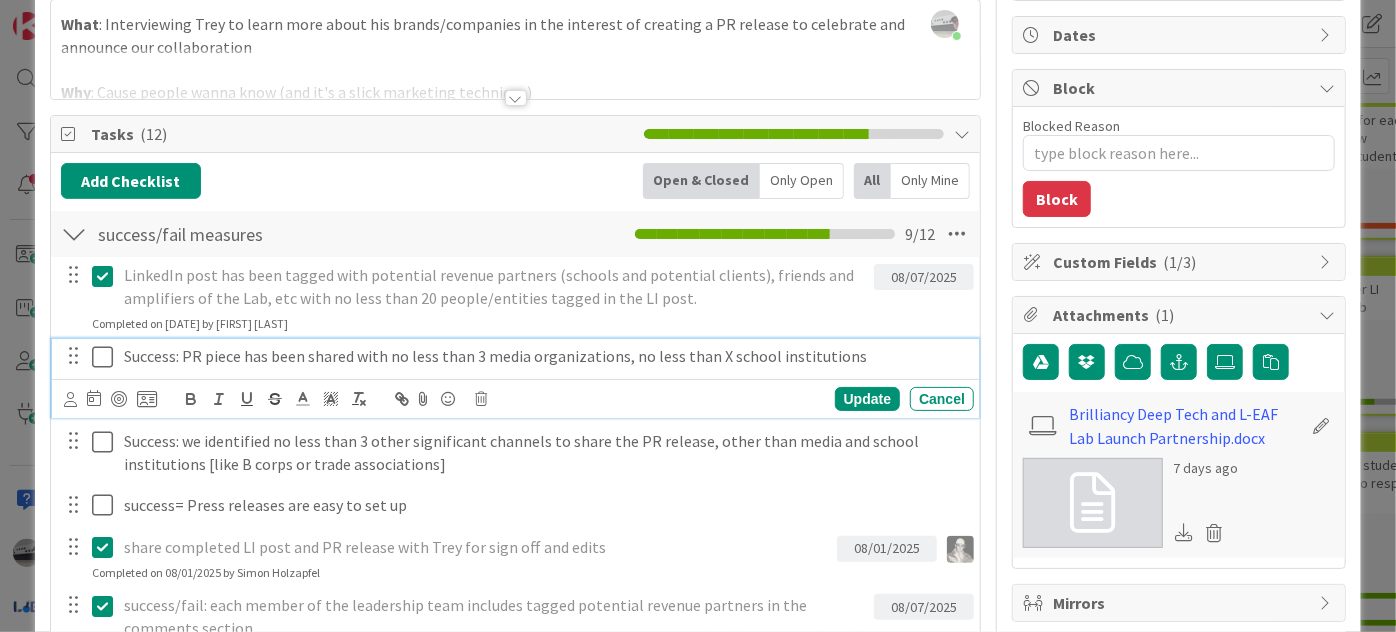 click at bounding box center (107, 357) 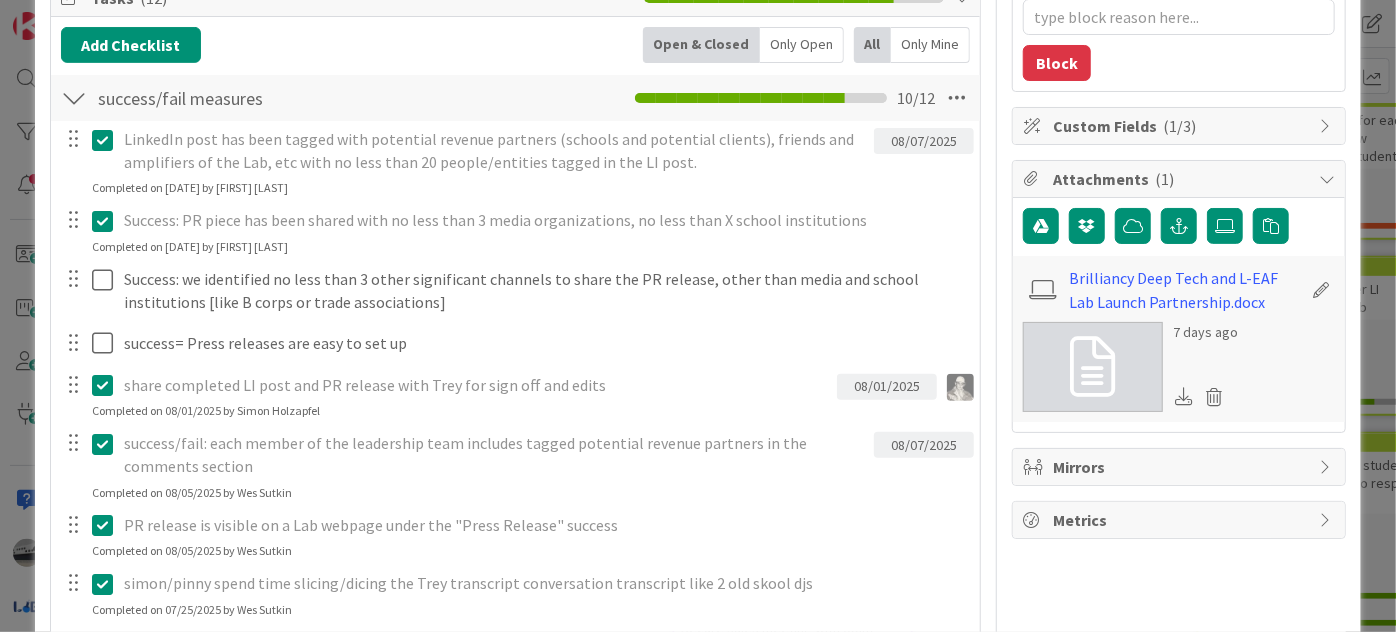 scroll, scrollTop: 363, scrollLeft: 0, axis: vertical 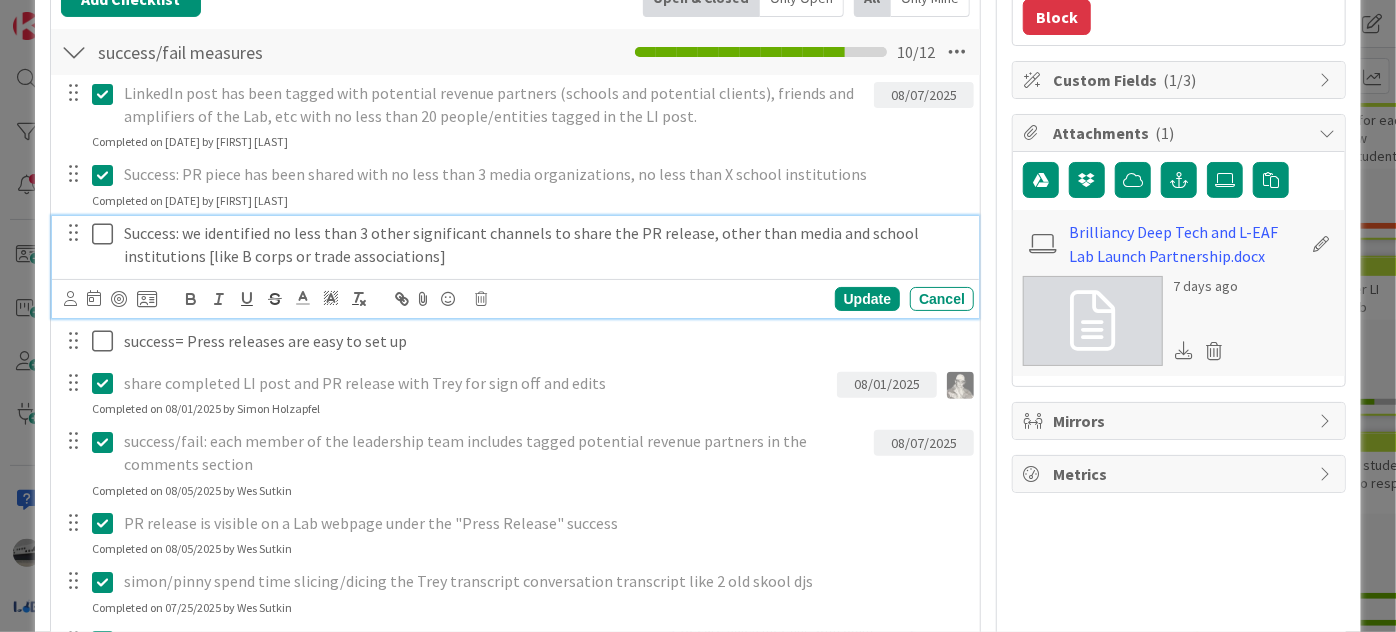 click at bounding box center (107, 234) 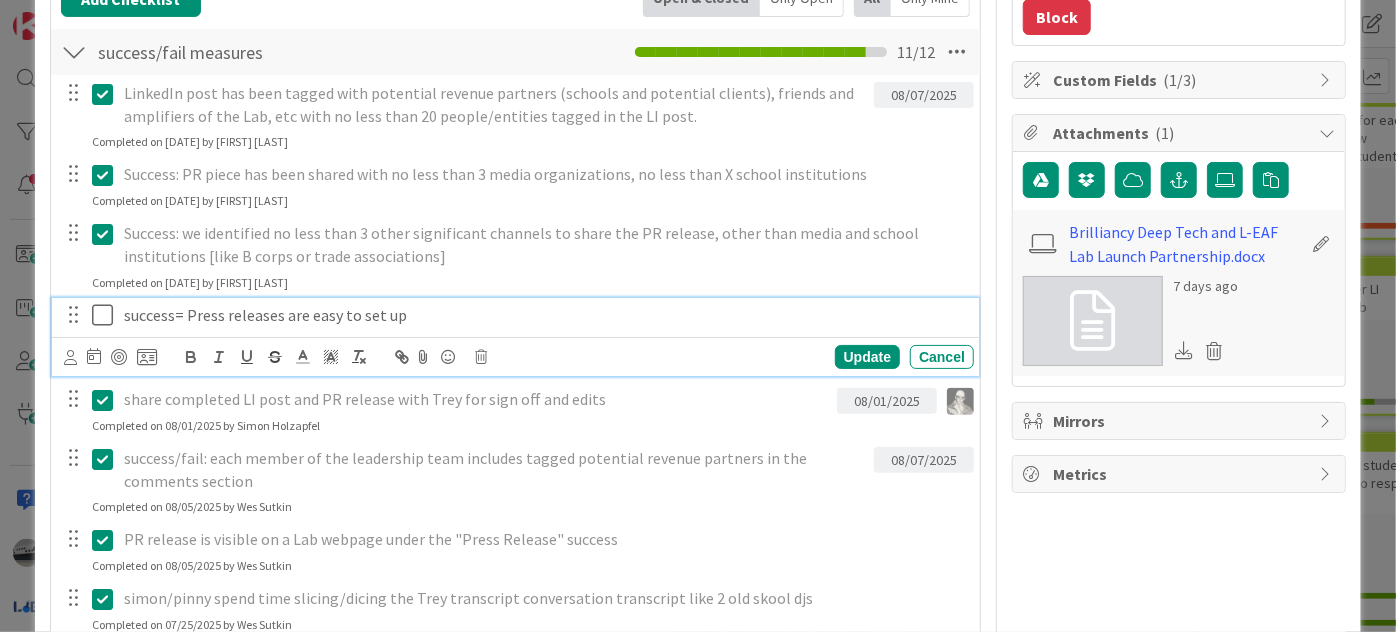 click at bounding box center [107, 315] 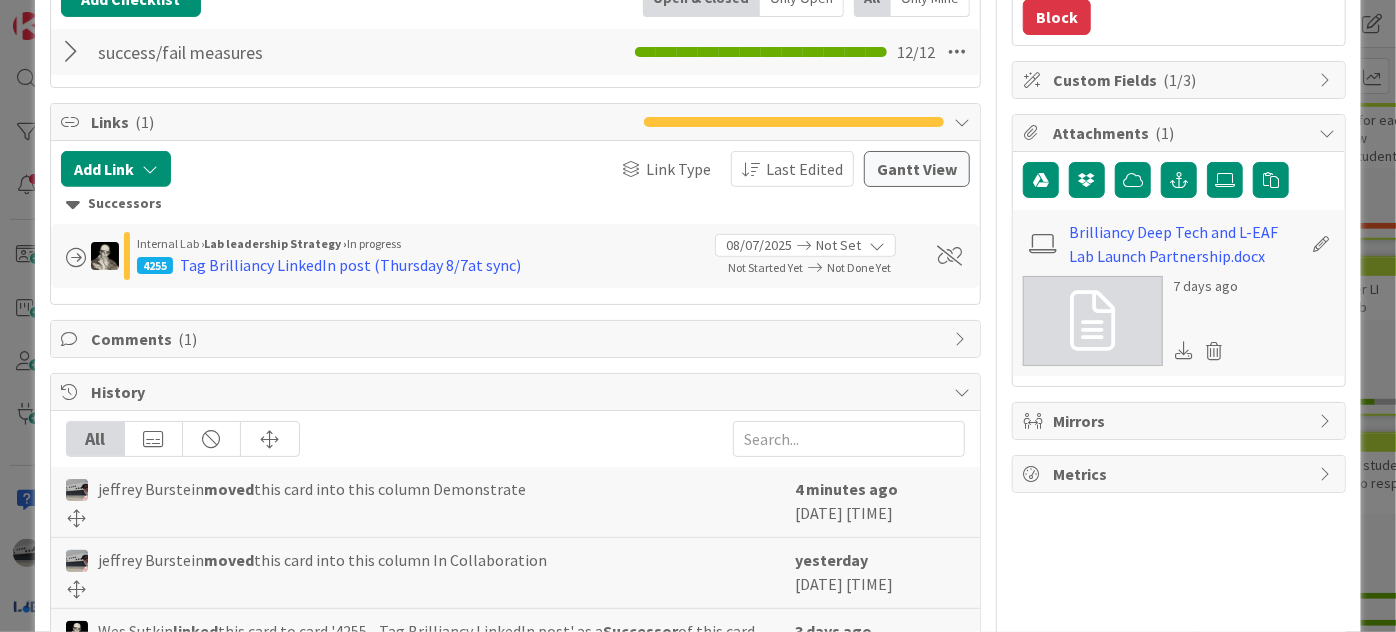 scroll, scrollTop: 0, scrollLeft: 0, axis: both 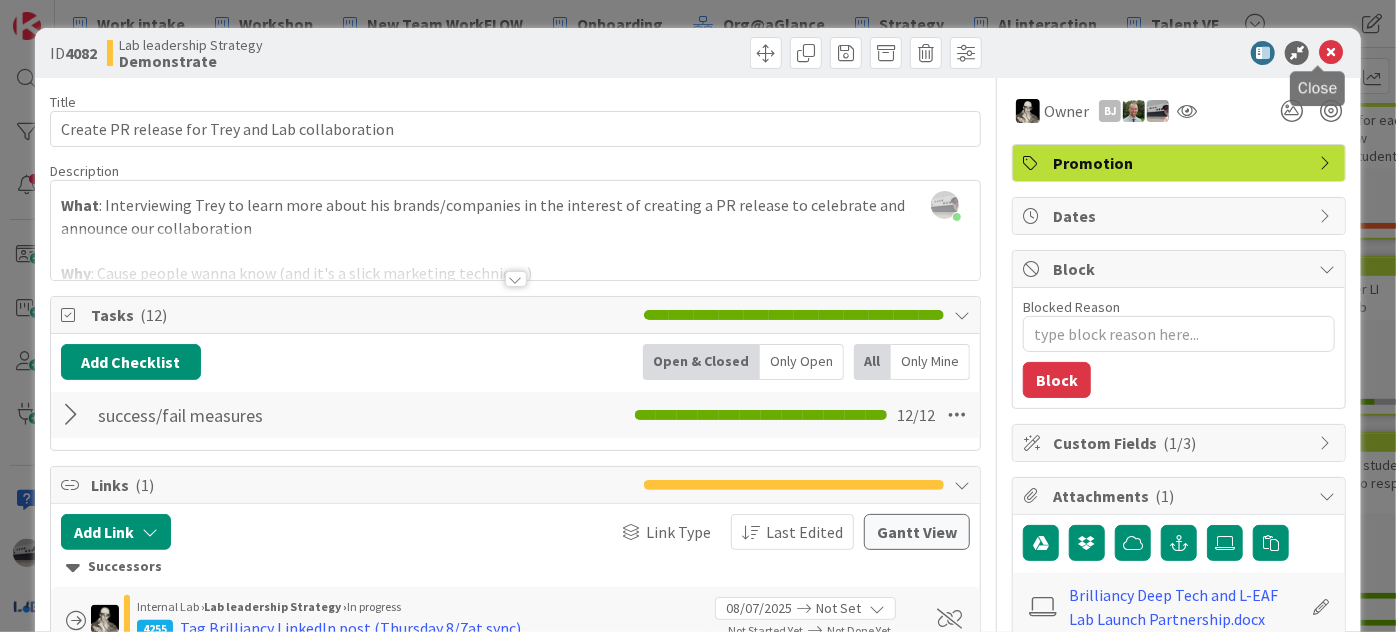 click at bounding box center (1331, 53) 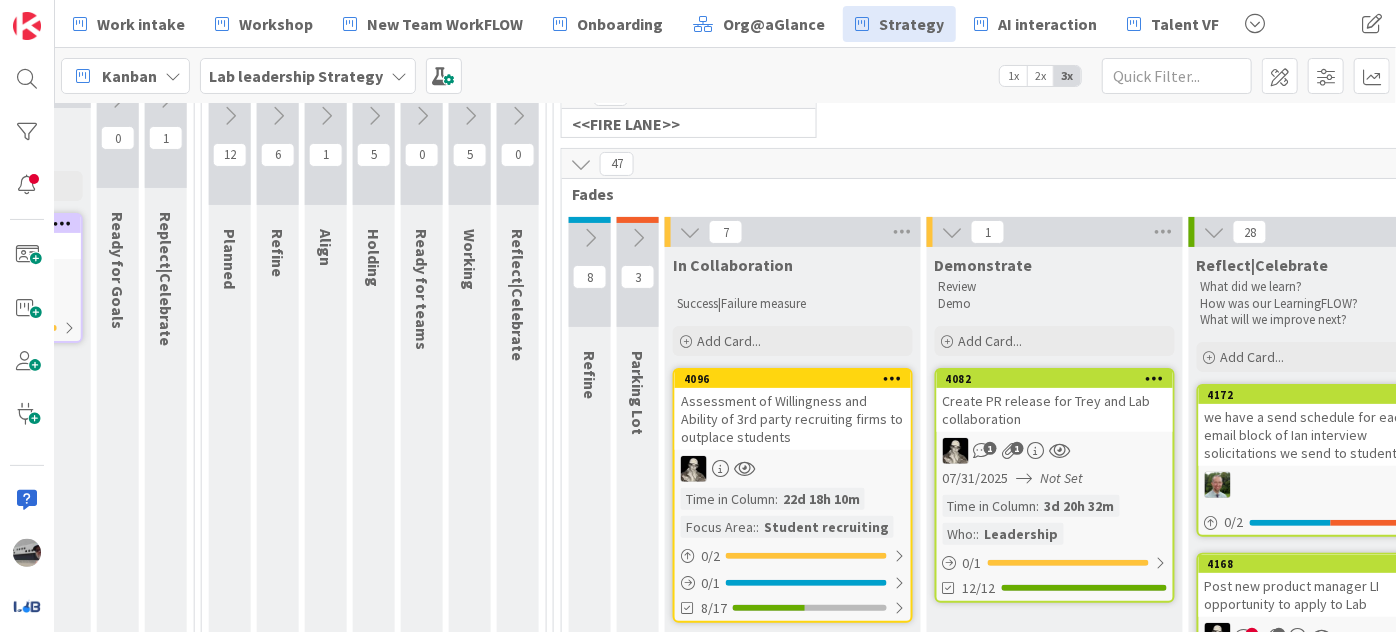 scroll, scrollTop: 0, scrollLeft: 1077, axis: horizontal 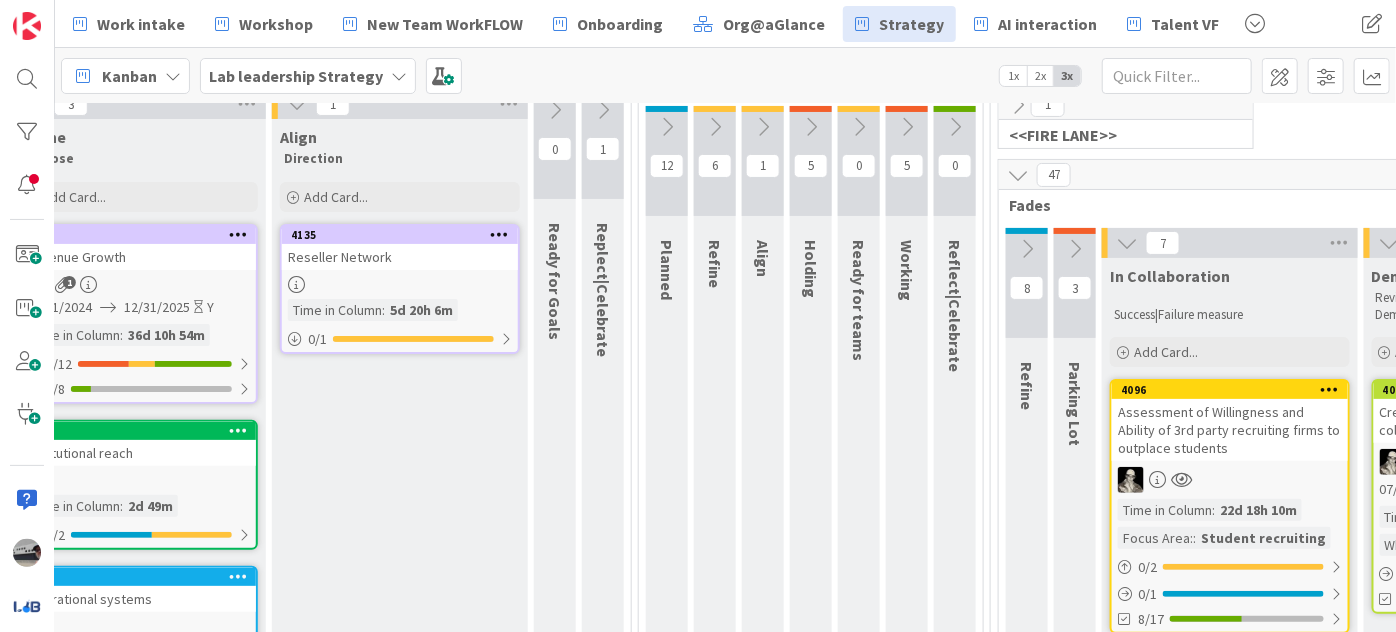 click at bounding box center [1027, 249] 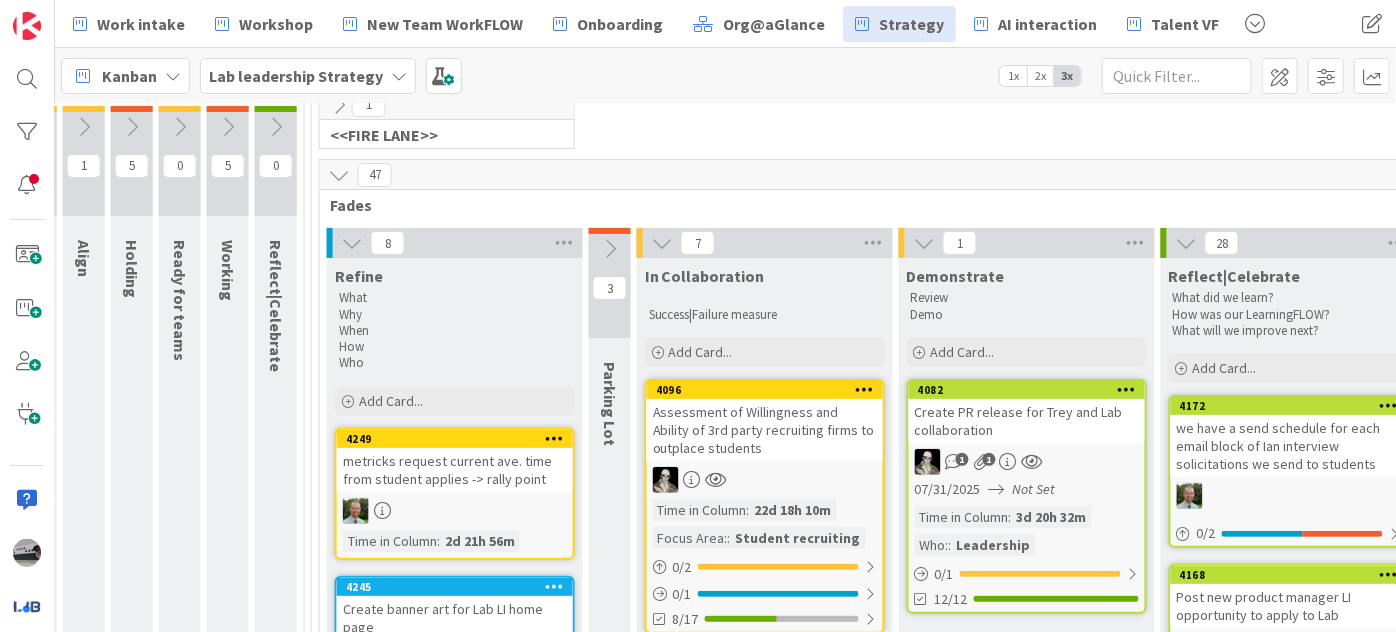 scroll, scrollTop: 181, scrollLeft: 1488, axis: both 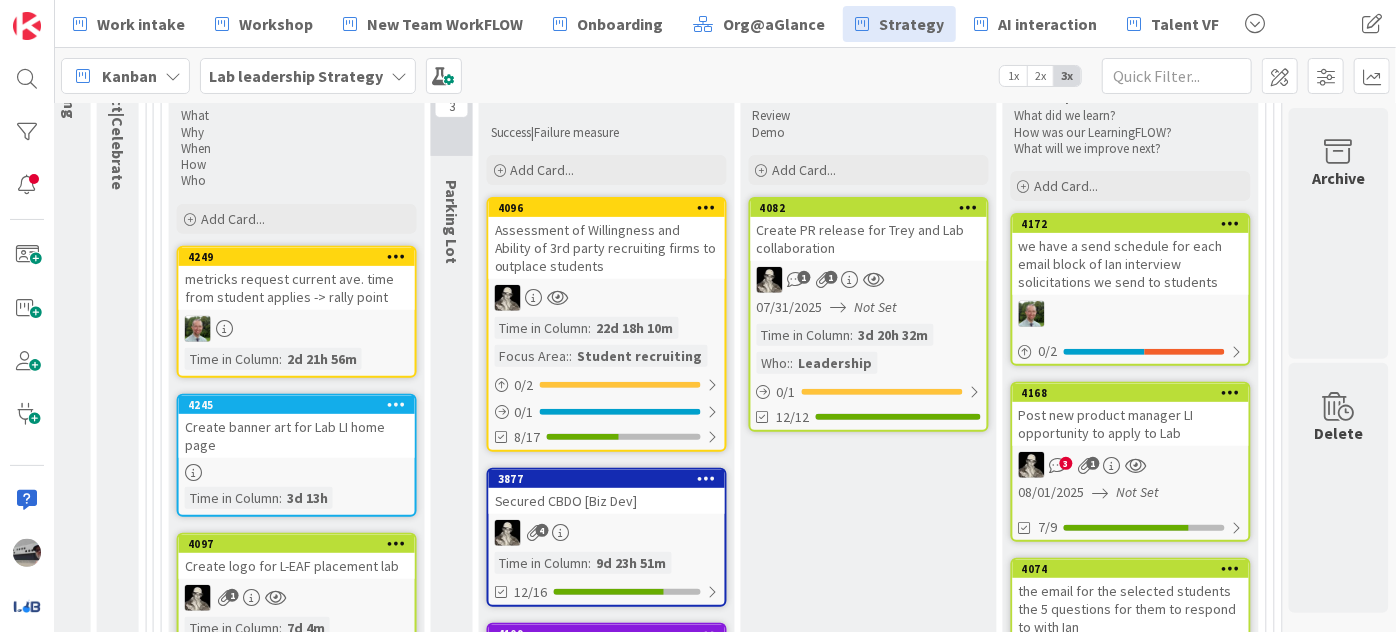 click on "Assessment of Willingness and Ability of 3rd party recruiting firms to outplace students" at bounding box center [607, 248] 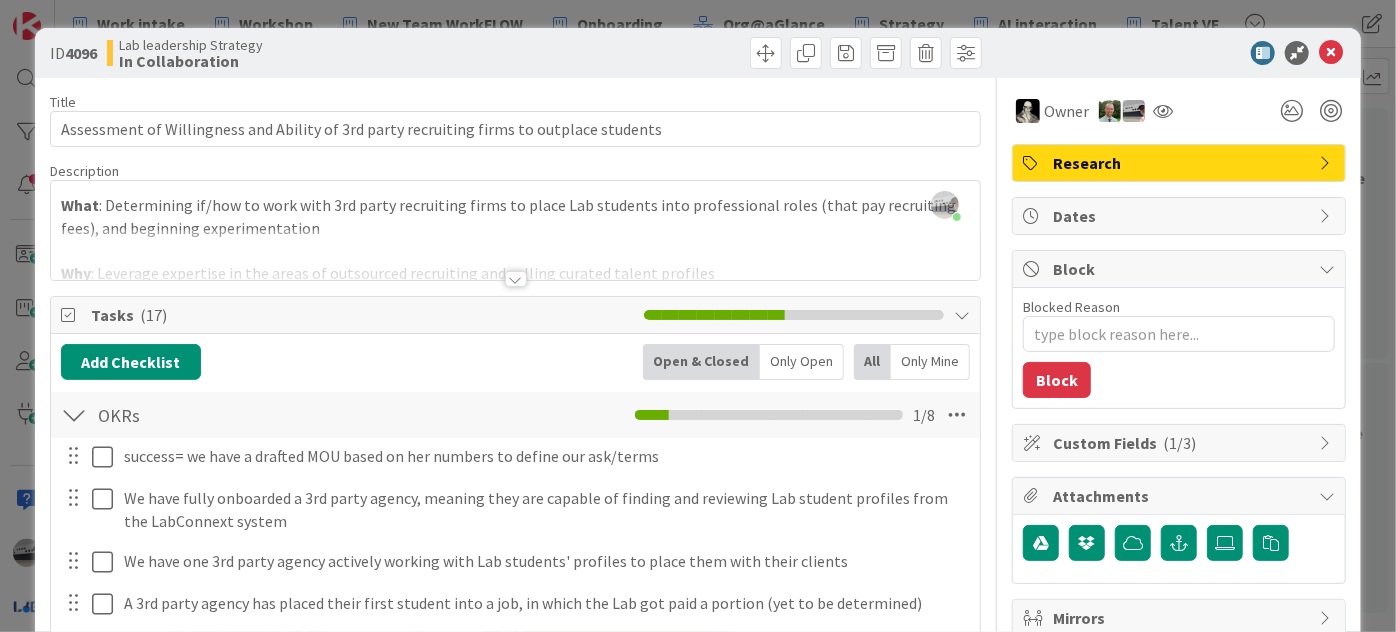 scroll, scrollTop: 0, scrollLeft: 0, axis: both 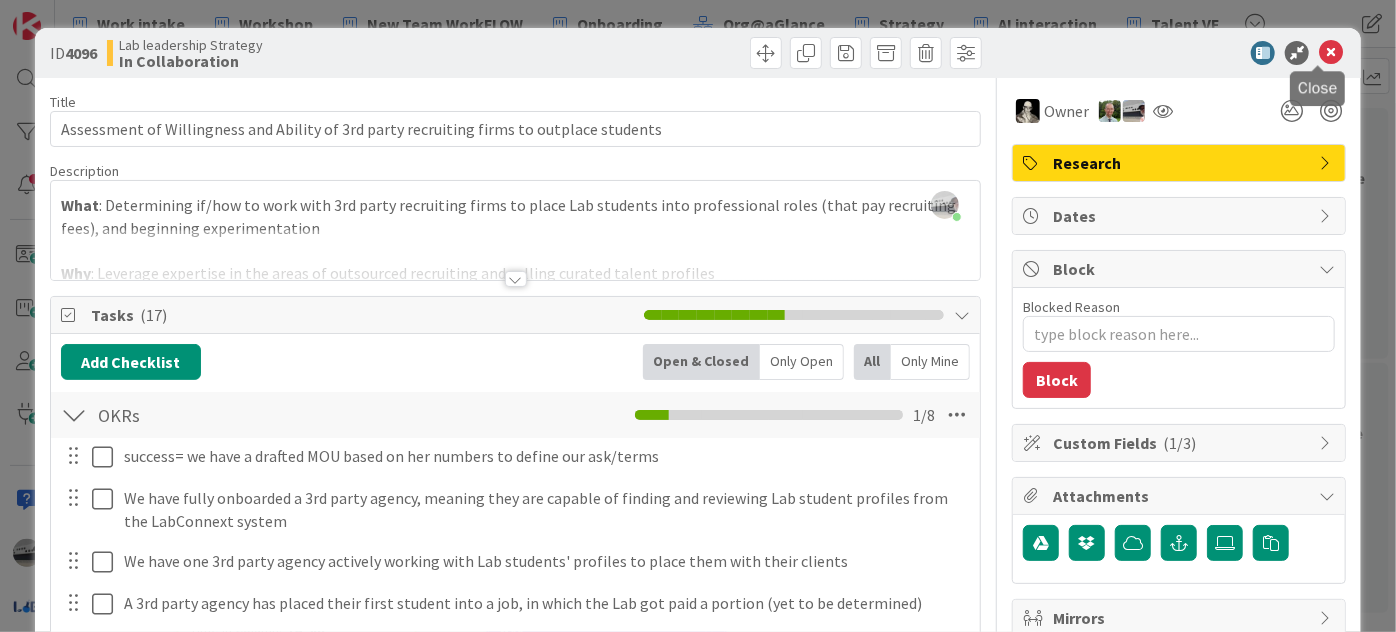 click at bounding box center [1331, 53] 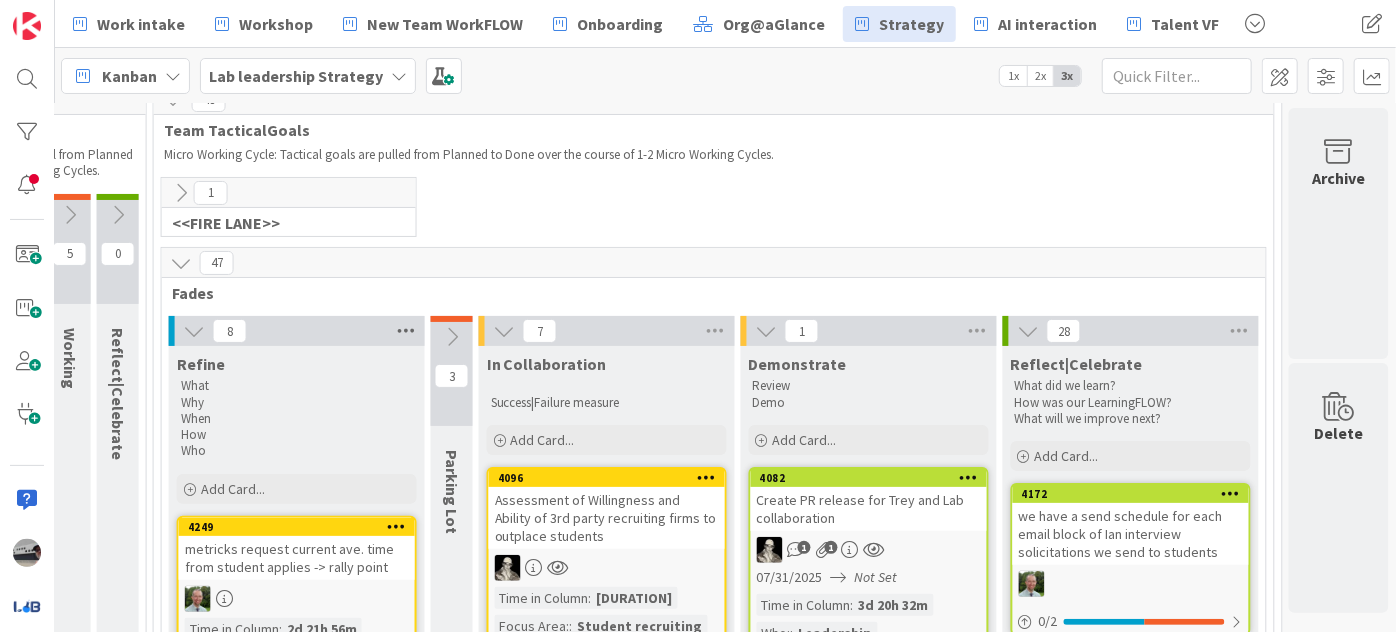 scroll, scrollTop: 90, scrollLeft: 1488, axis: both 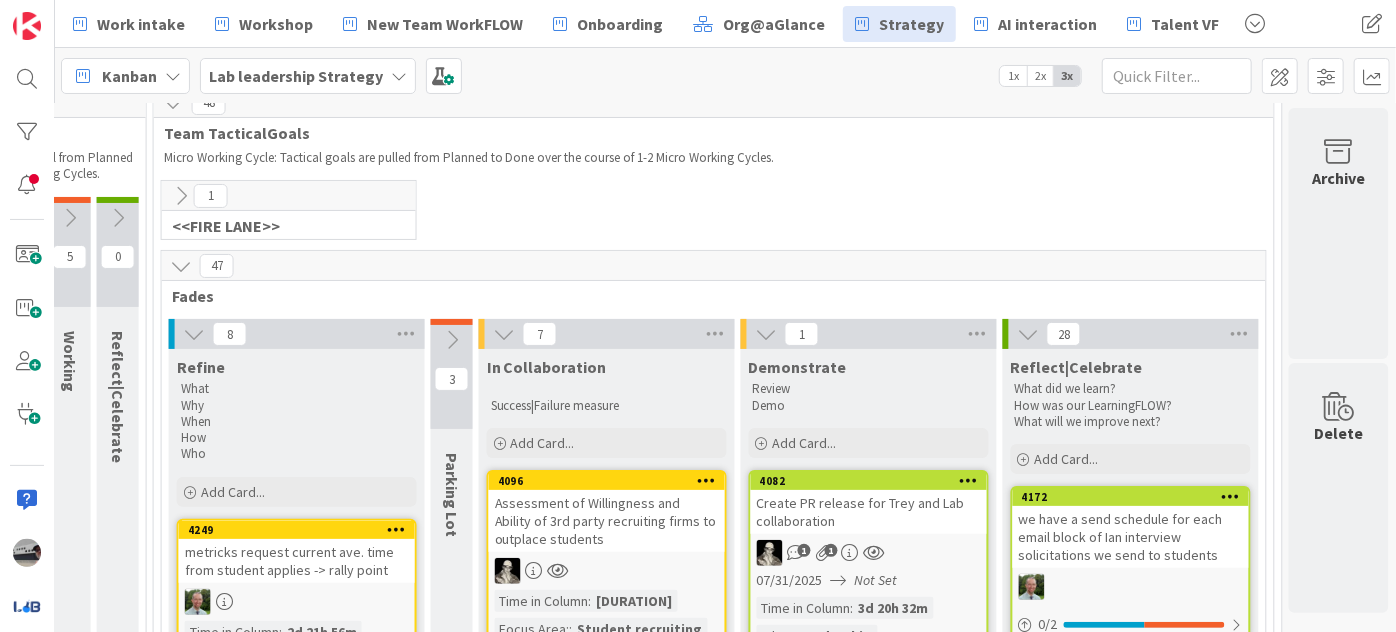 click at bounding box center (70, 218) 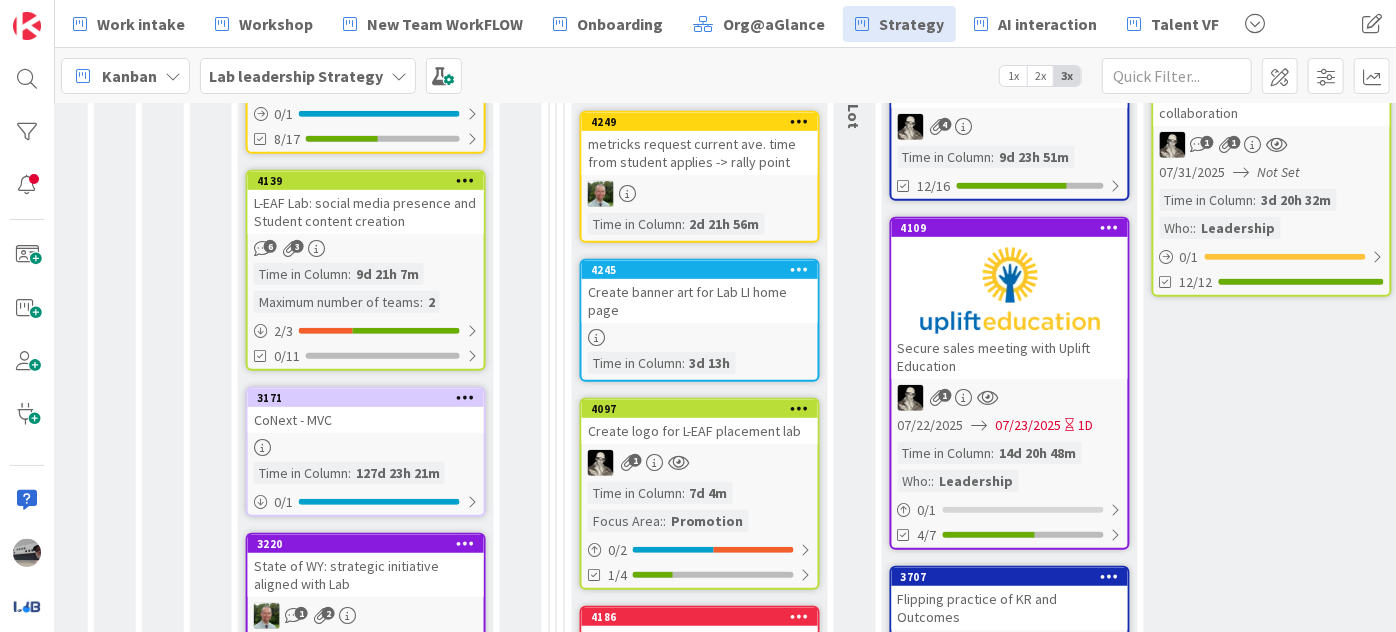 scroll, scrollTop: 328, scrollLeft: 1288, axis: both 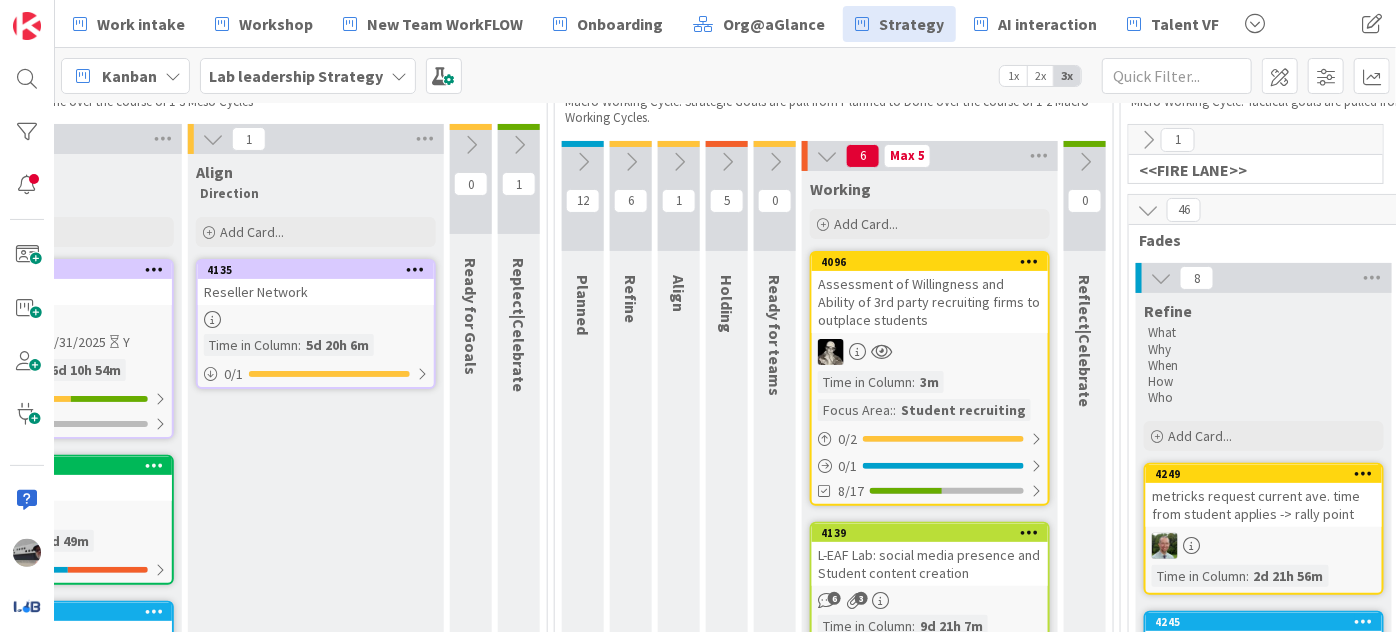 click at bounding box center (679, 162) 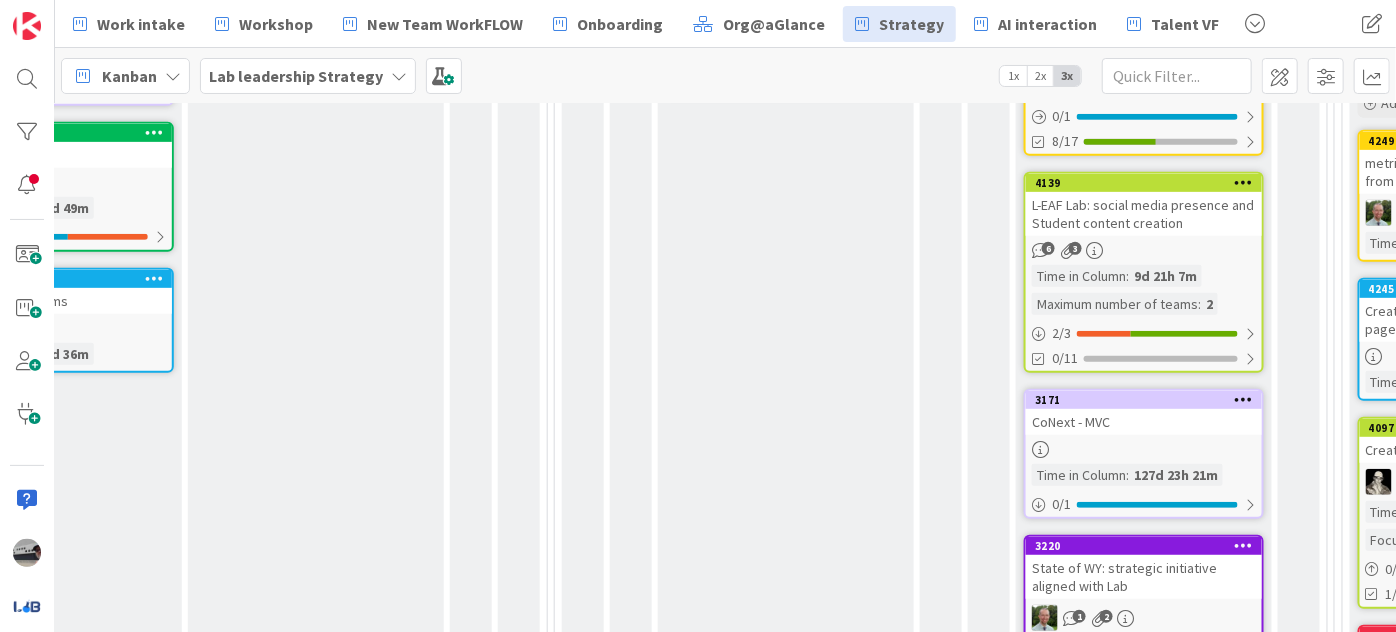 scroll, scrollTop: 510, scrollLeft: 724, axis: both 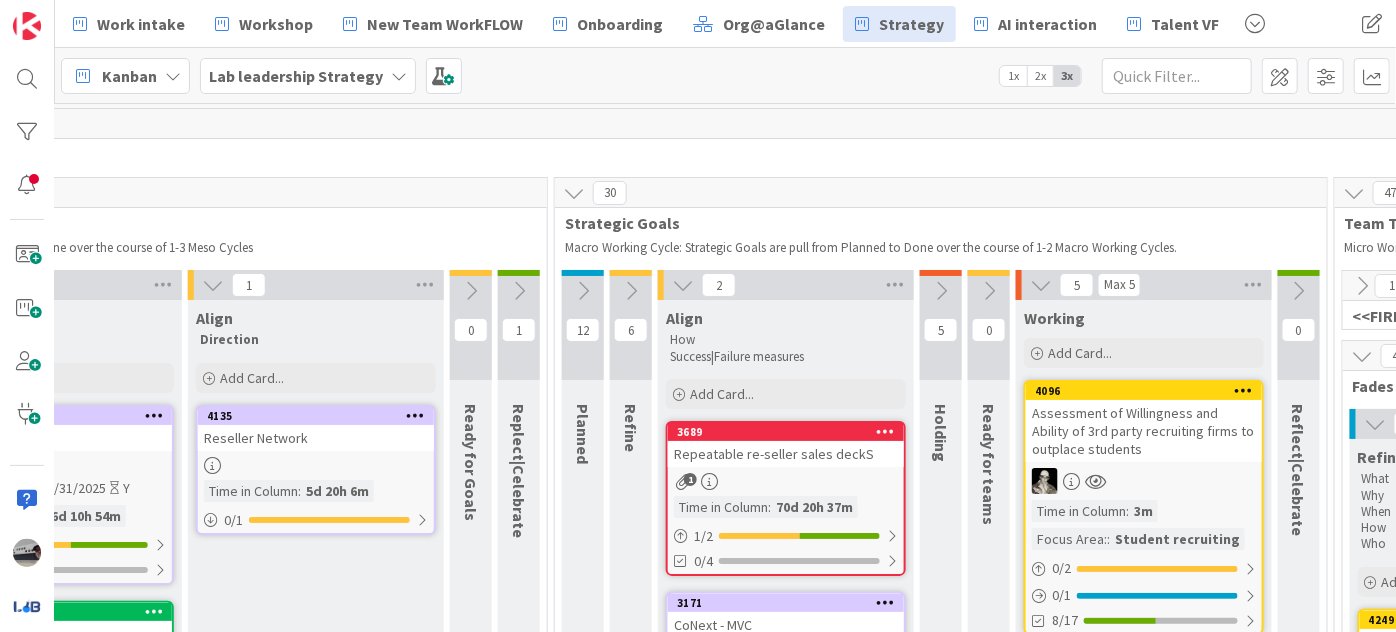 click at bounding box center [683, 285] 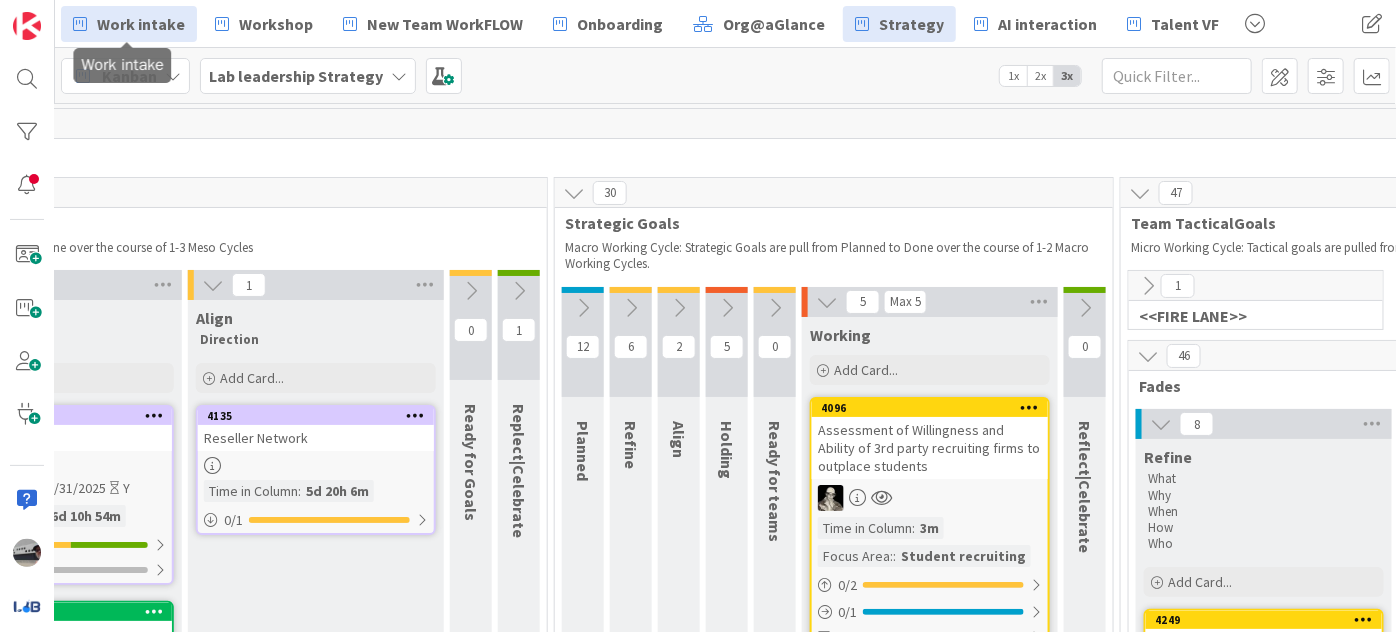 click on "Work intake" at bounding box center [141, 24] 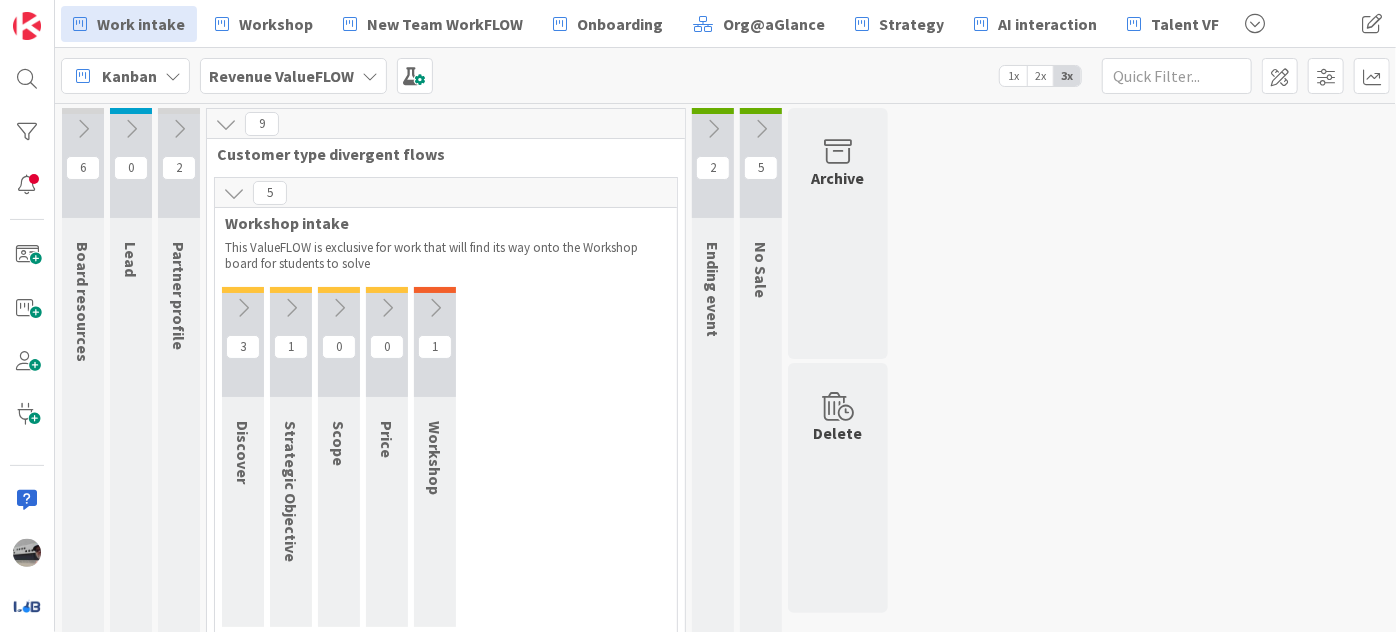 click at bounding box center (234, 193) 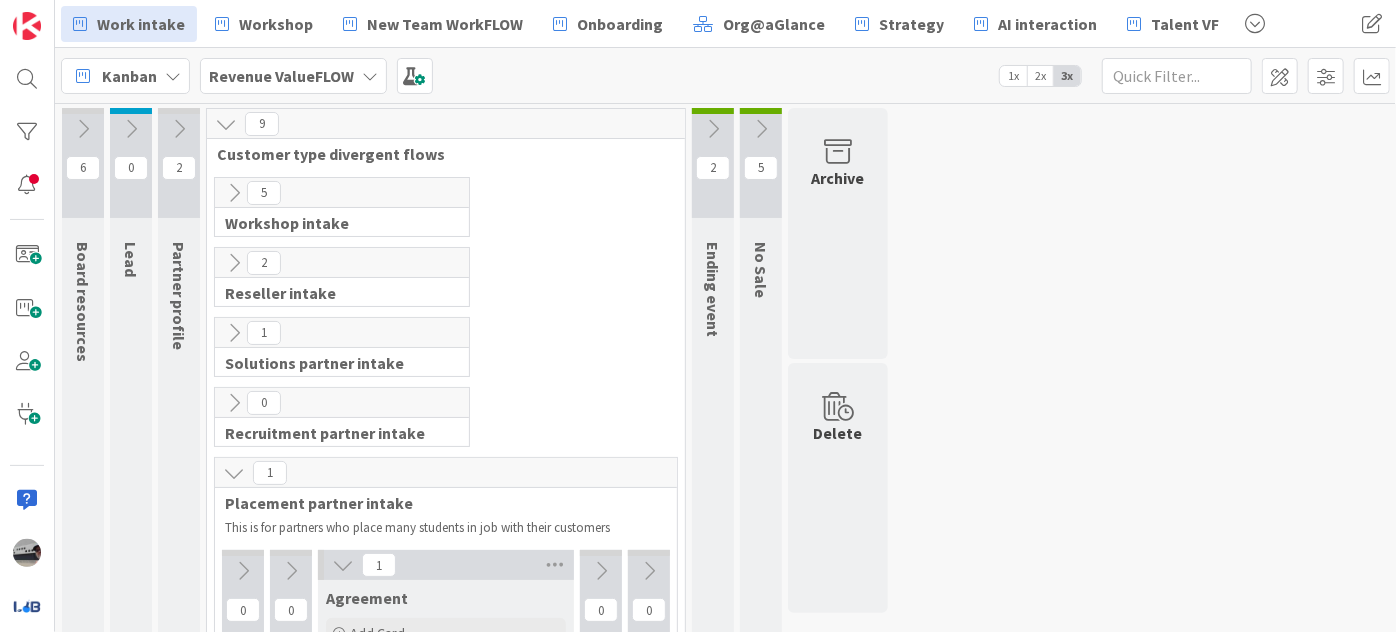 click at bounding box center (234, 473) 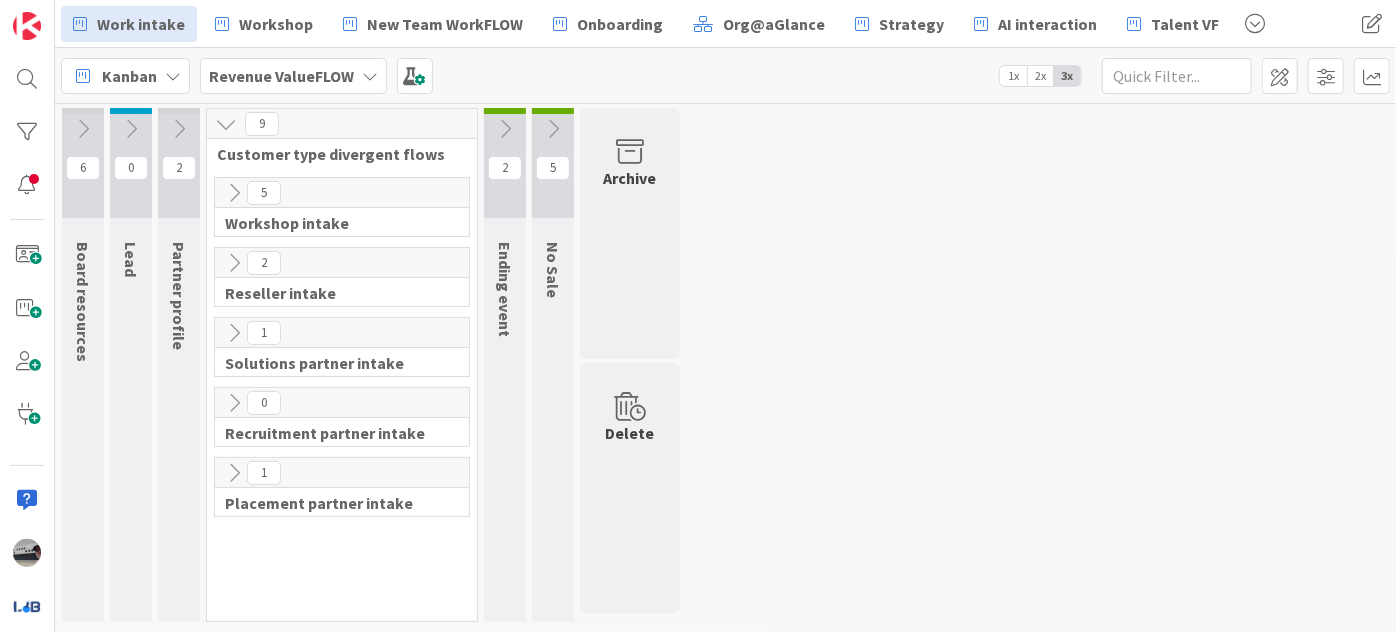 click at bounding box center [179, 129] 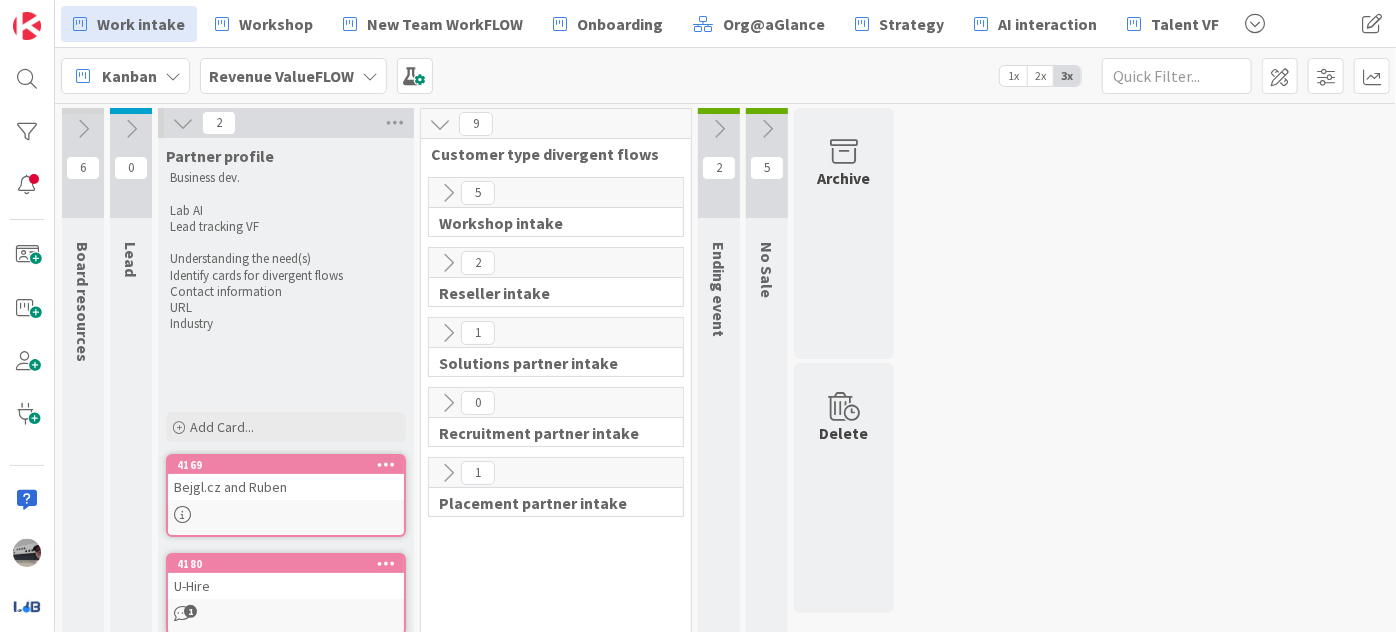 scroll, scrollTop: 26, scrollLeft: 0, axis: vertical 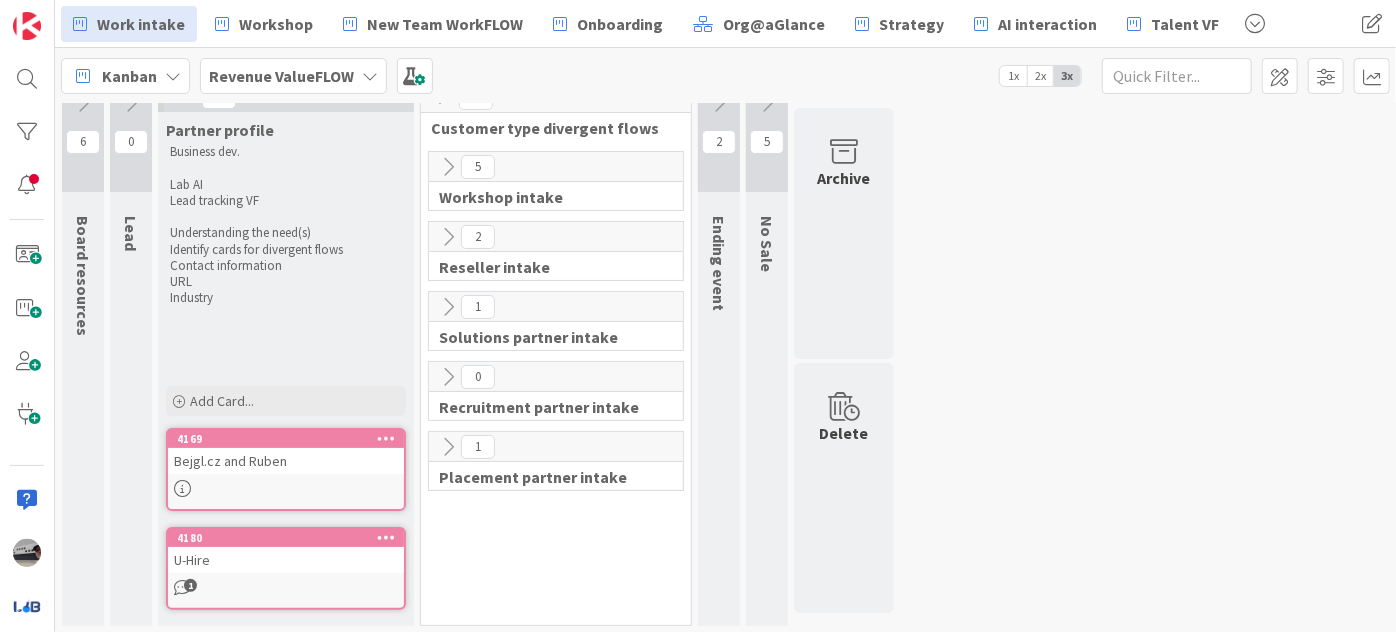 click at bounding box center [448, 307] 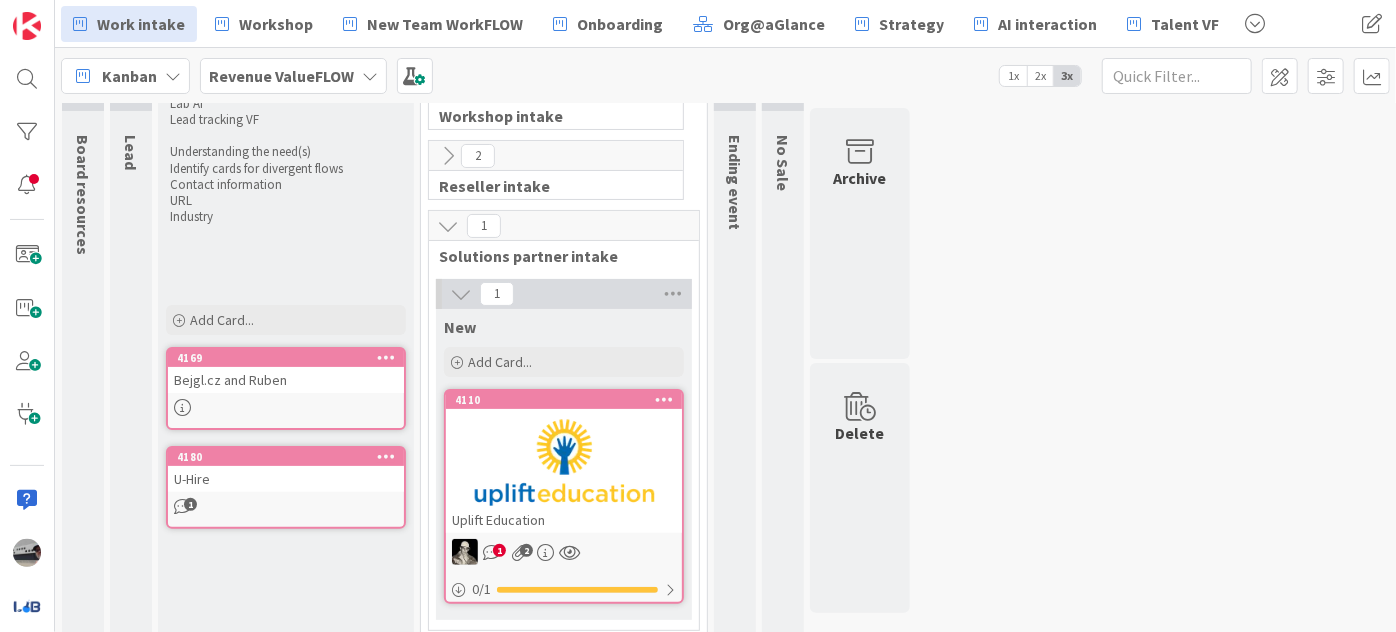 scroll, scrollTop: 80, scrollLeft: 0, axis: vertical 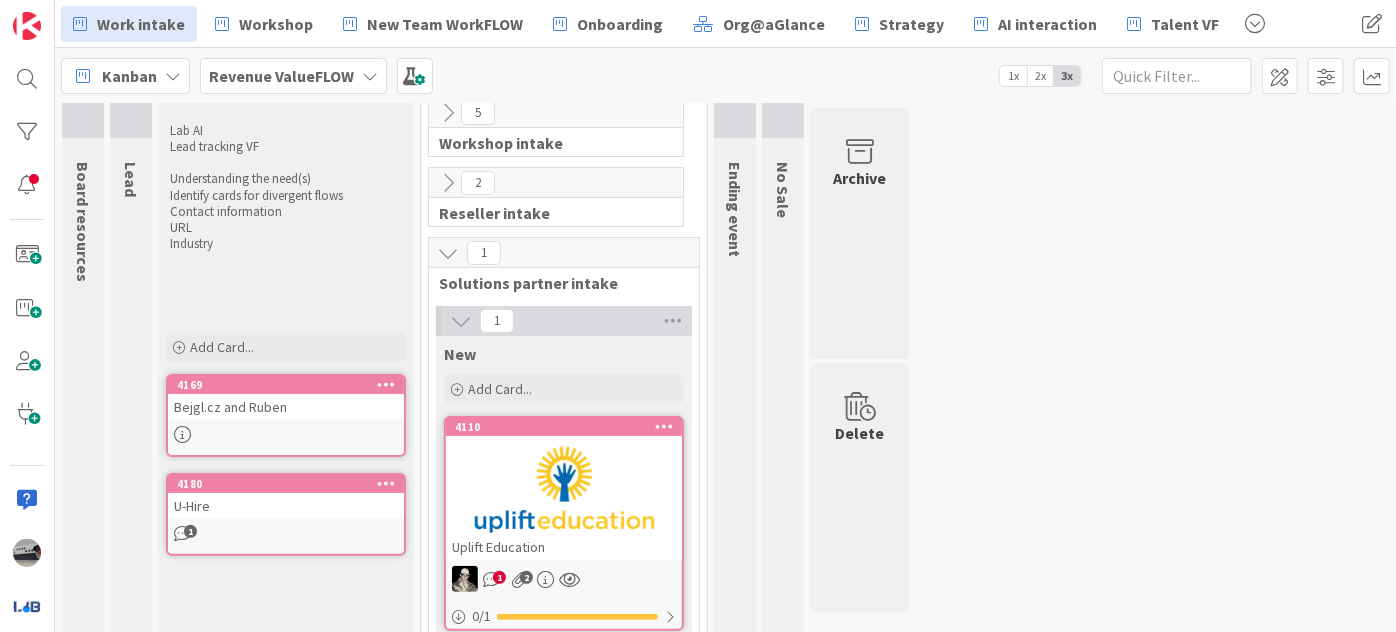 click at bounding box center (448, 183) 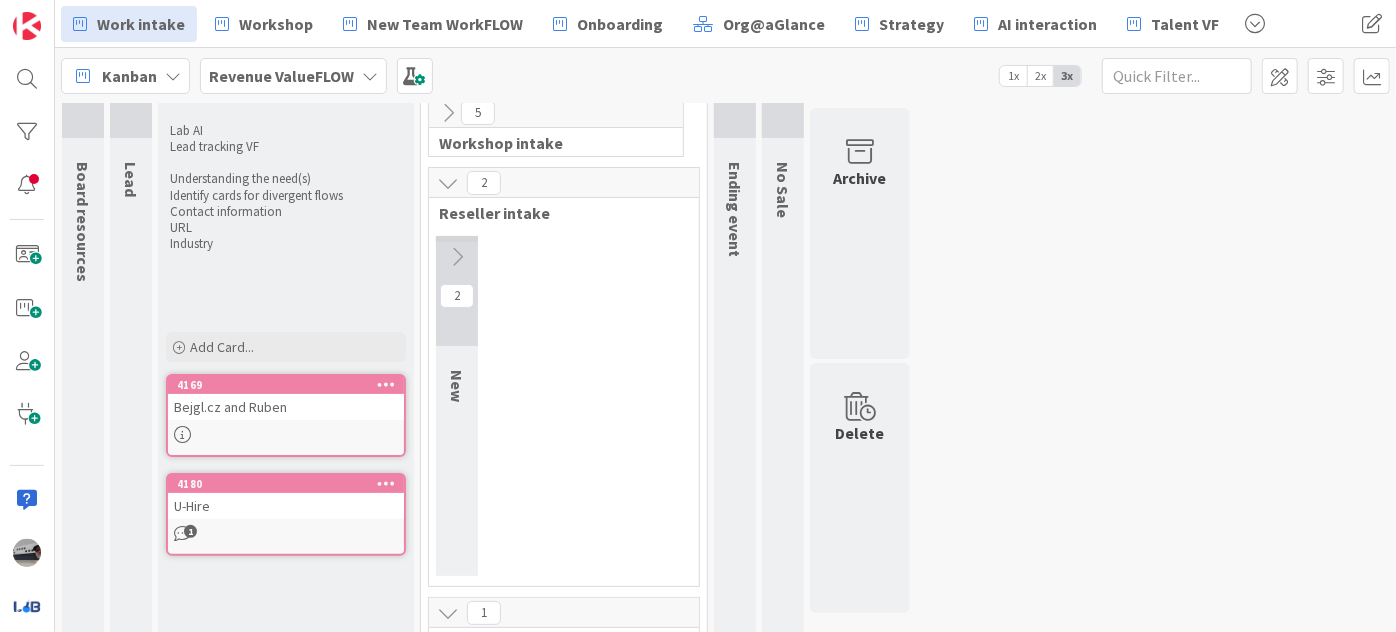 click at bounding box center (457, 257) 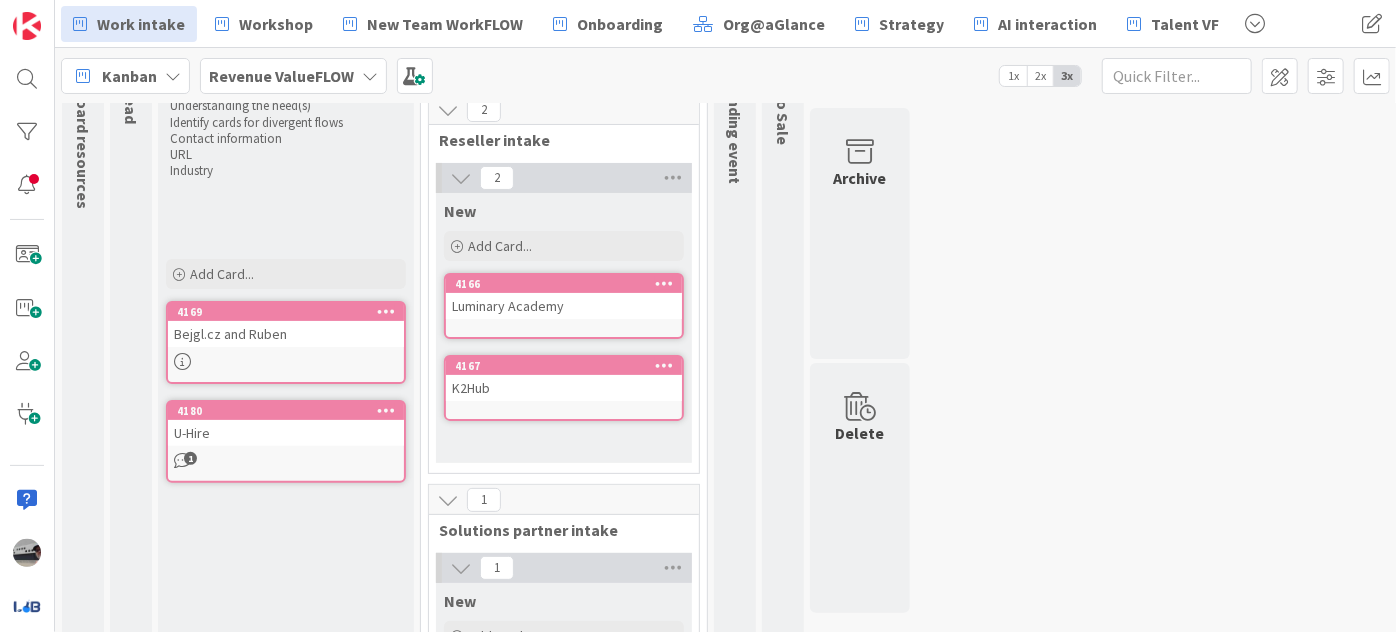 scroll, scrollTop: 262, scrollLeft: 0, axis: vertical 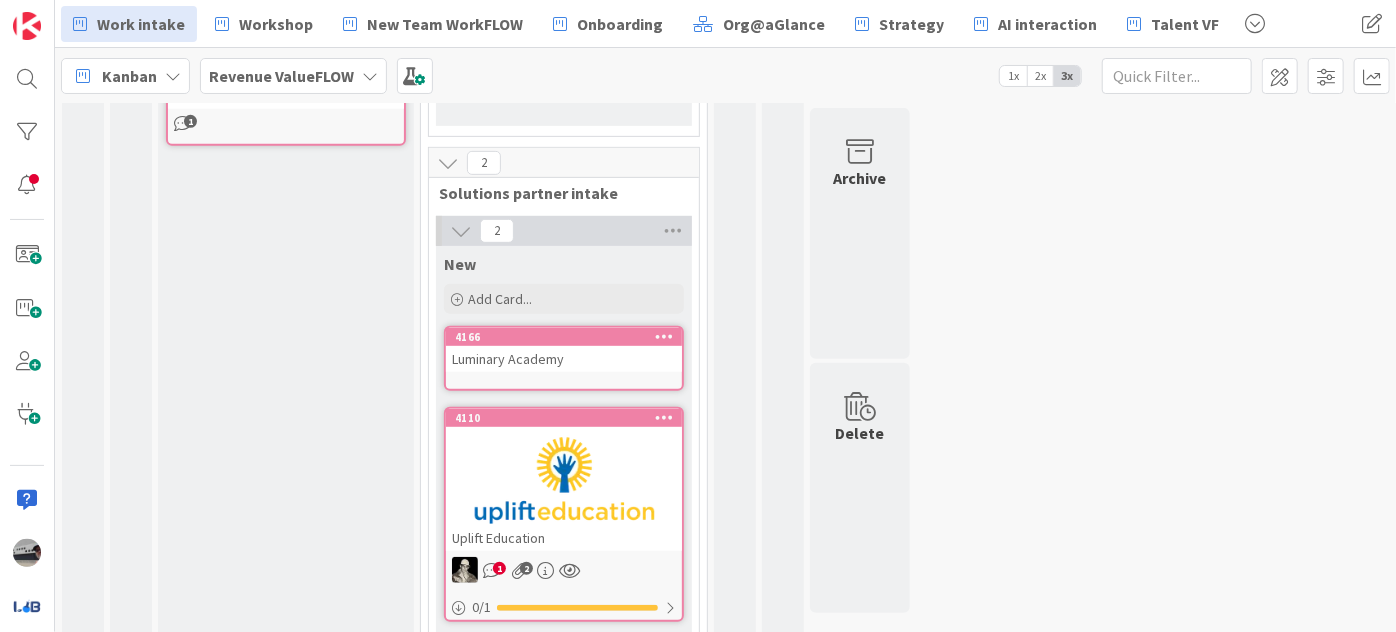 click at bounding box center [564, 480] 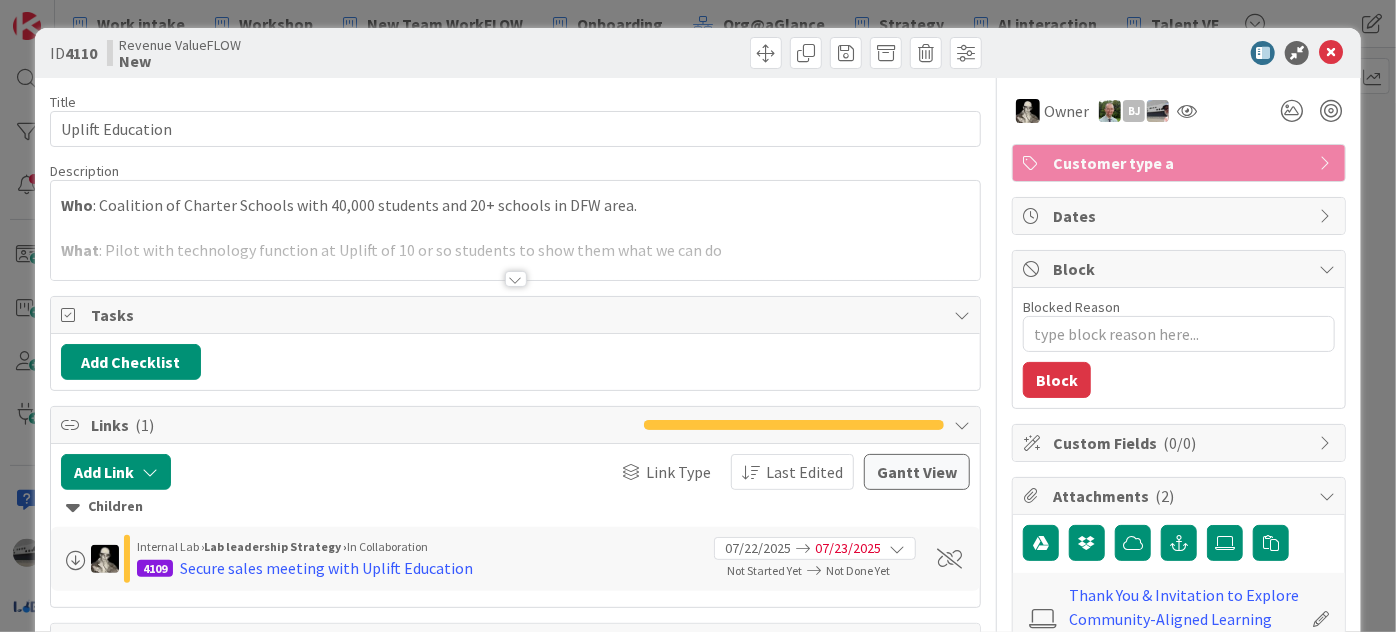 click at bounding box center [516, 279] 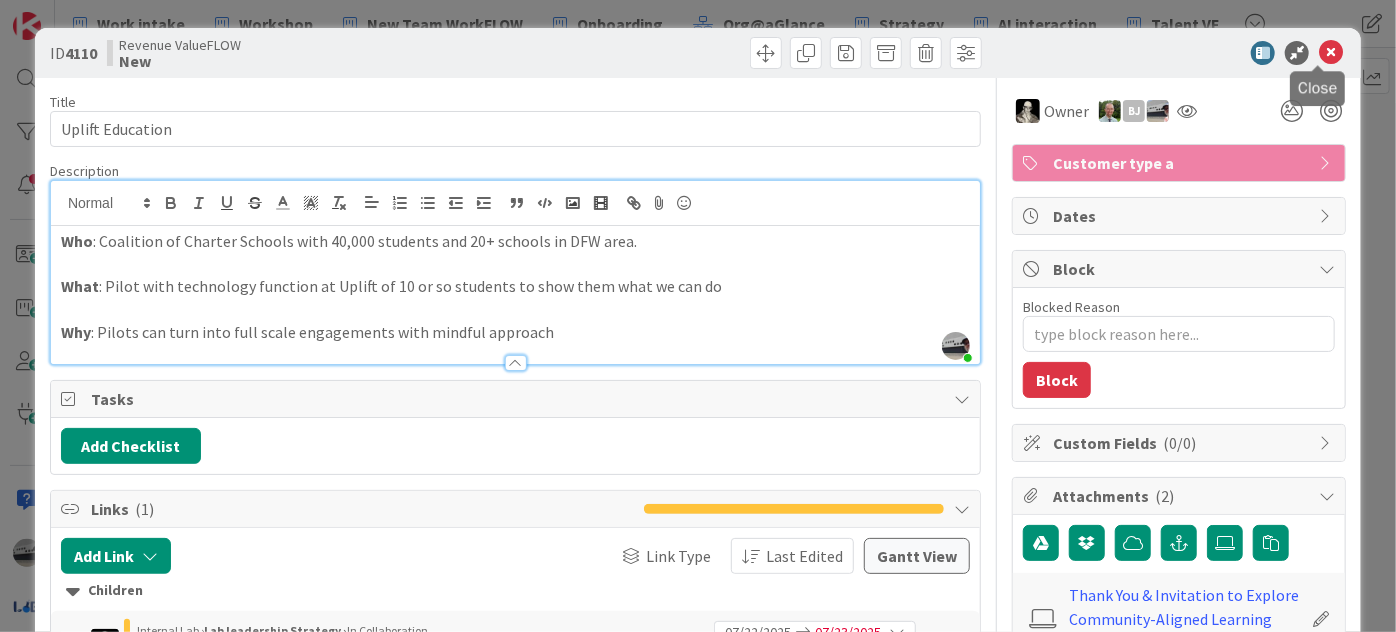 click at bounding box center [1331, 53] 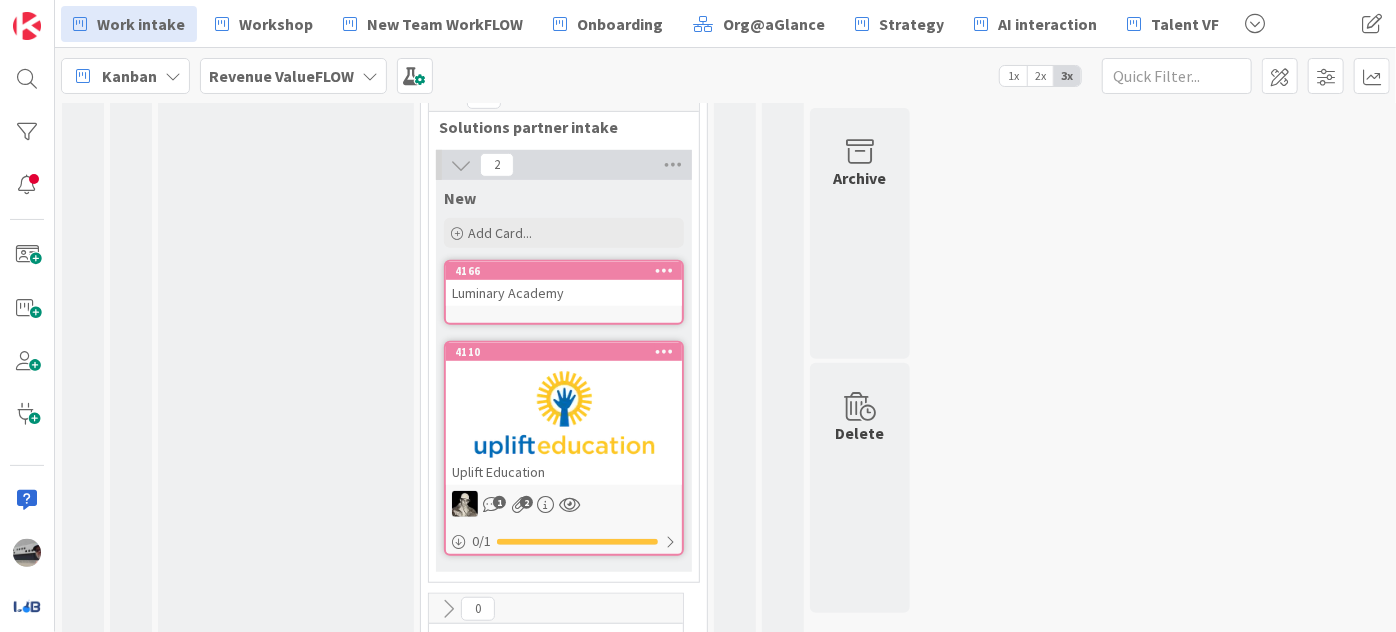 scroll, scrollTop: 663, scrollLeft: 0, axis: vertical 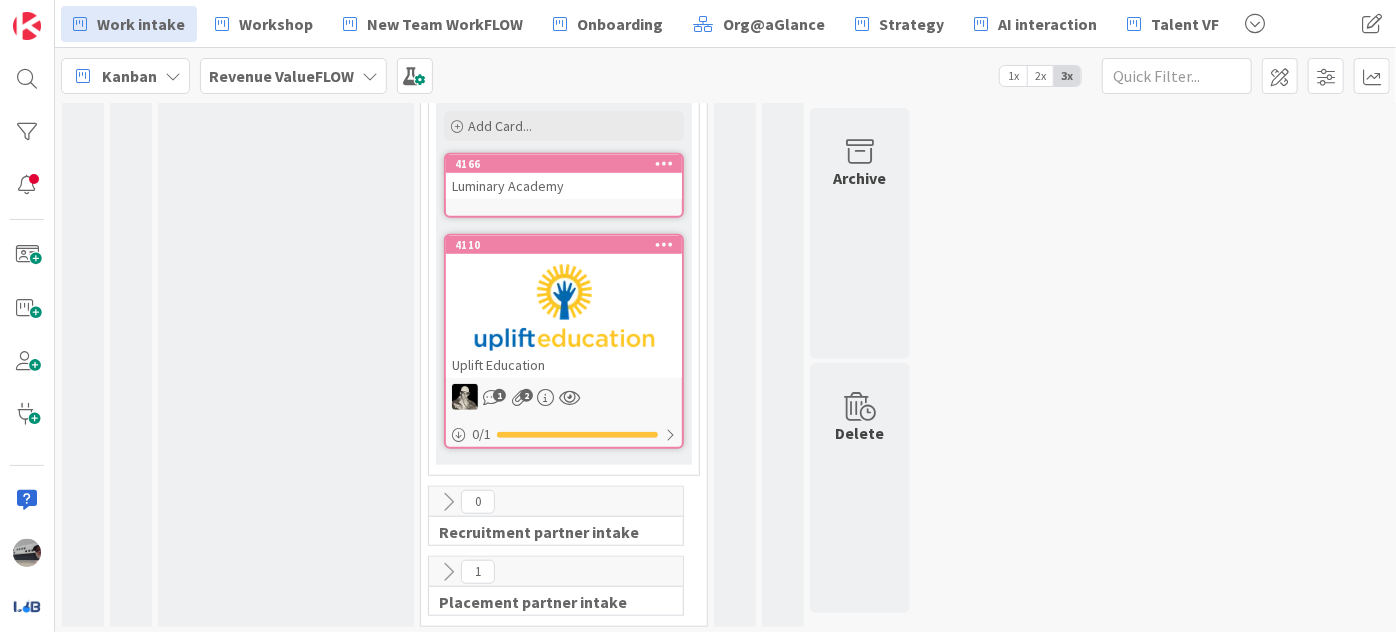 click at bounding box center (448, 572) 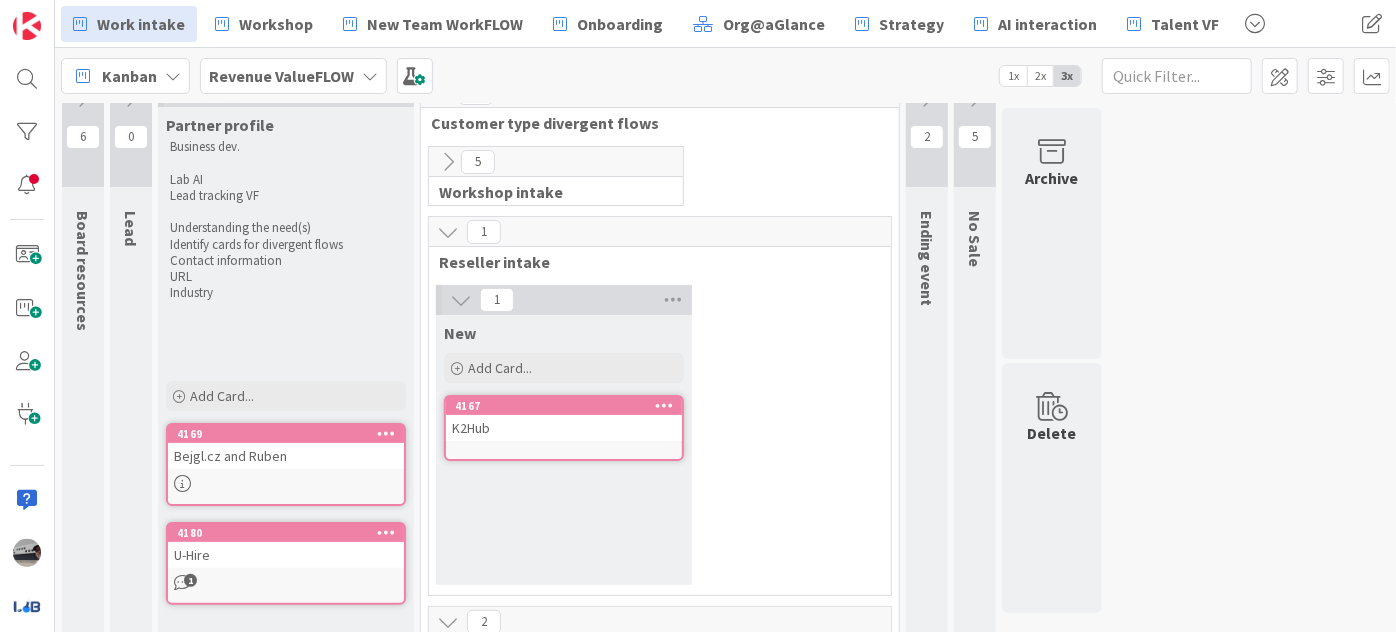 scroll, scrollTop: 26, scrollLeft: 0, axis: vertical 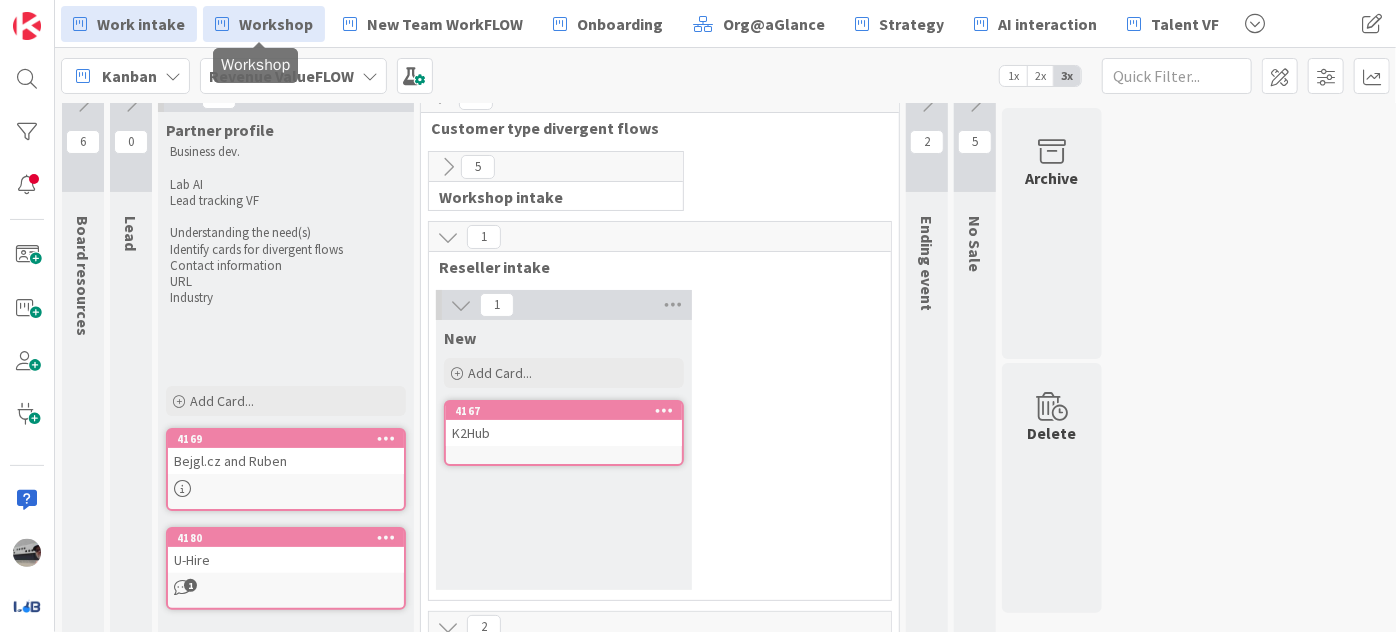 click on "Workshop" at bounding box center (276, 24) 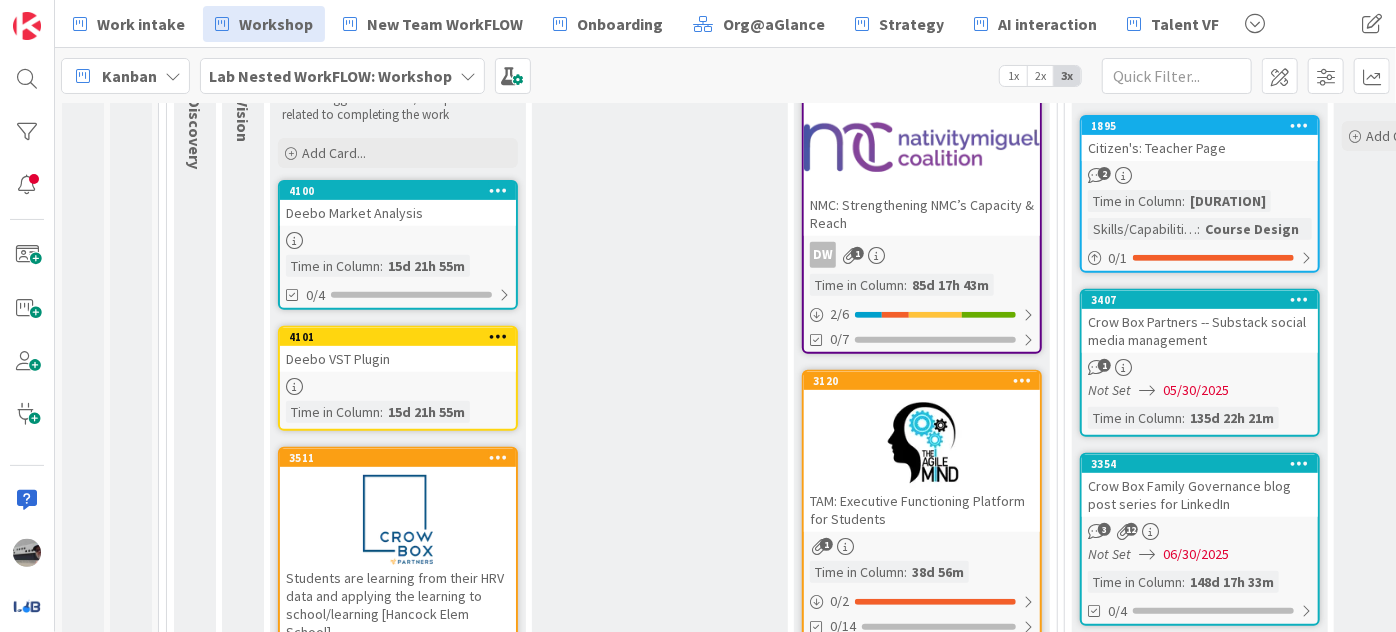 scroll, scrollTop: 272, scrollLeft: 0, axis: vertical 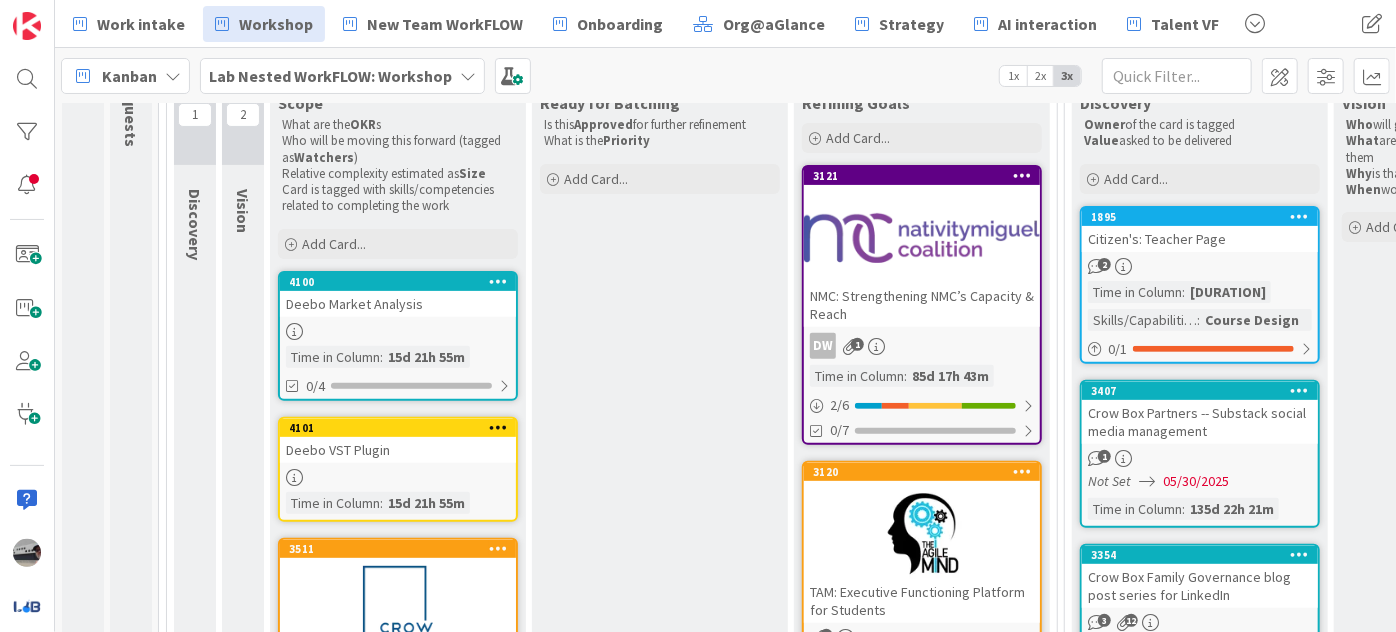 click on "NMC: Strengthening NMC’s Capacity & Reach" at bounding box center (922, 305) 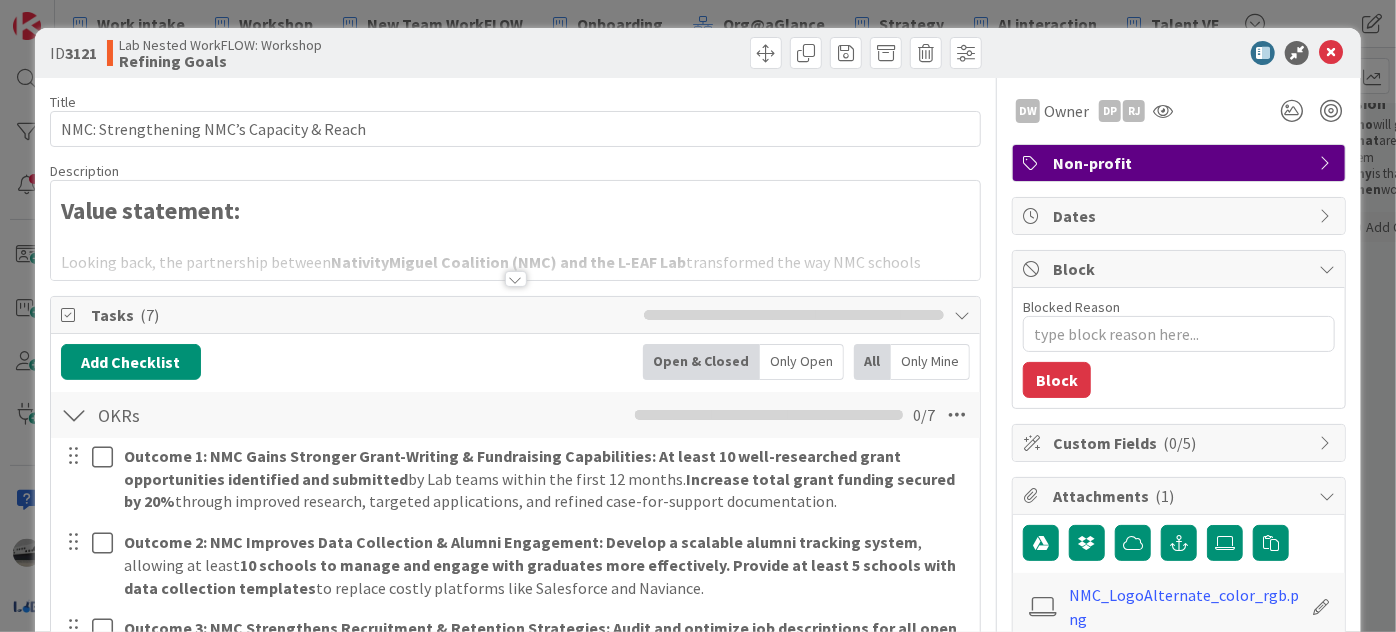 type on "x" 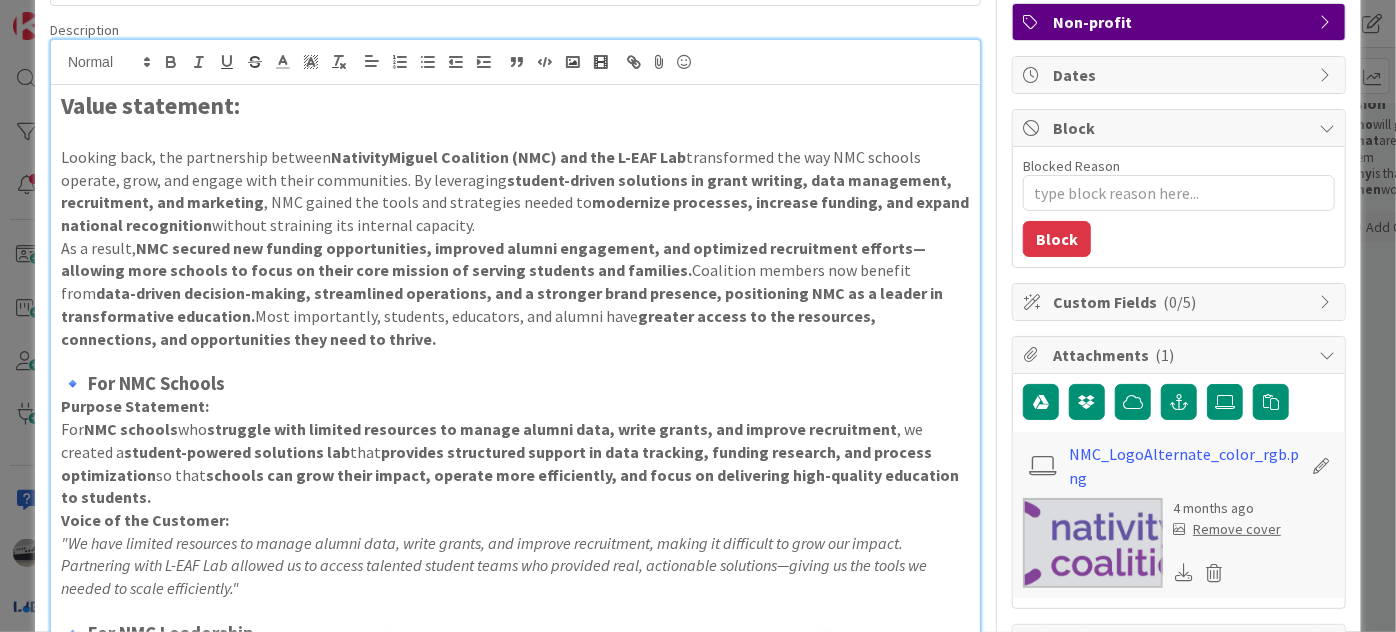 scroll, scrollTop: 0, scrollLeft: 0, axis: both 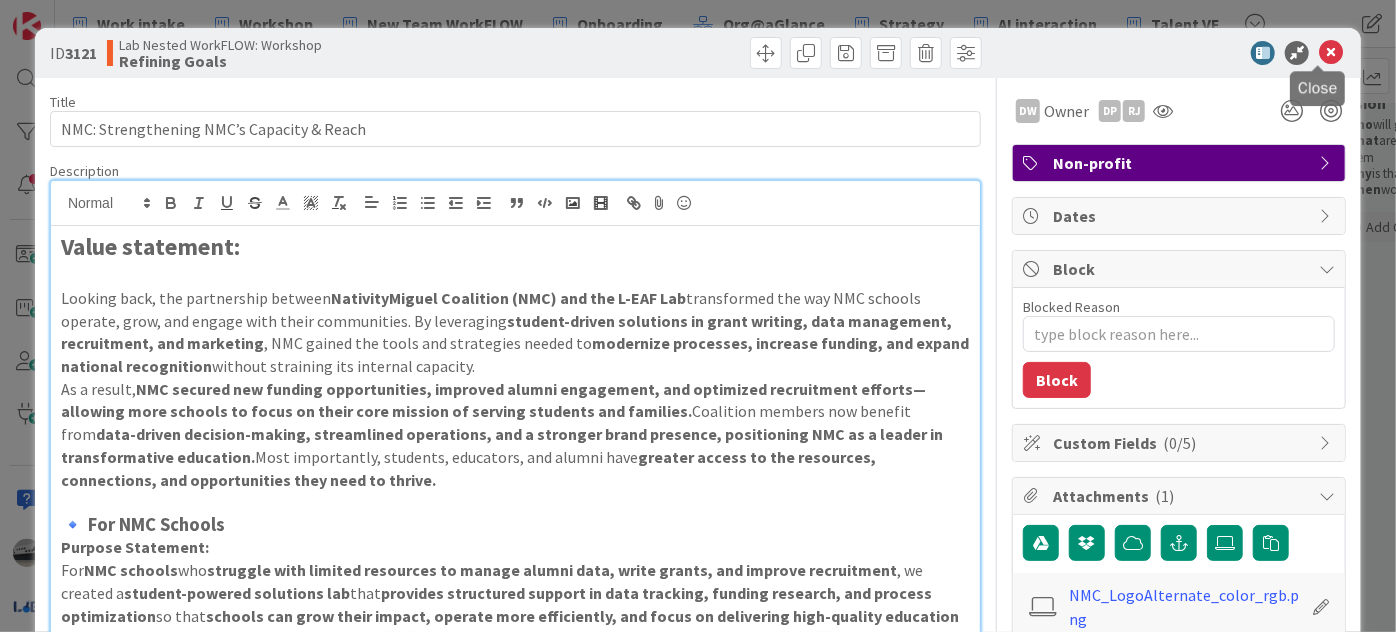 click at bounding box center (1331, 53) 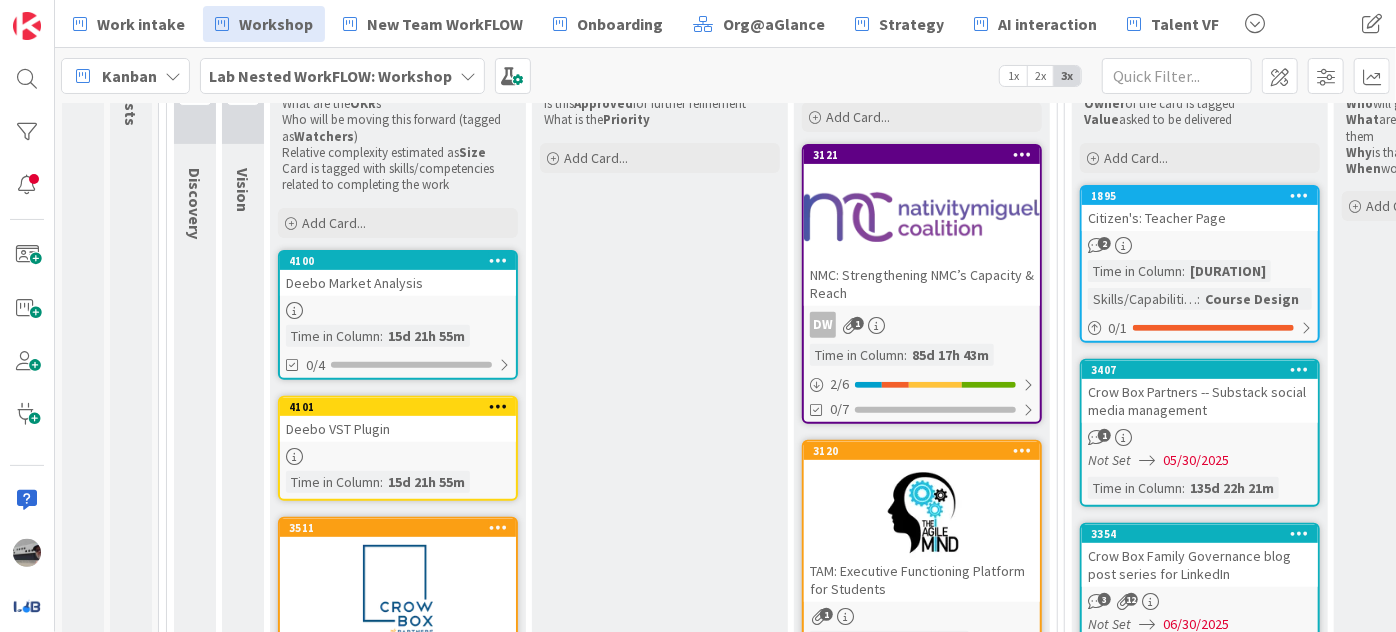 scroll, scrollTop: 90, scrollLeft: 0, axis: vertical 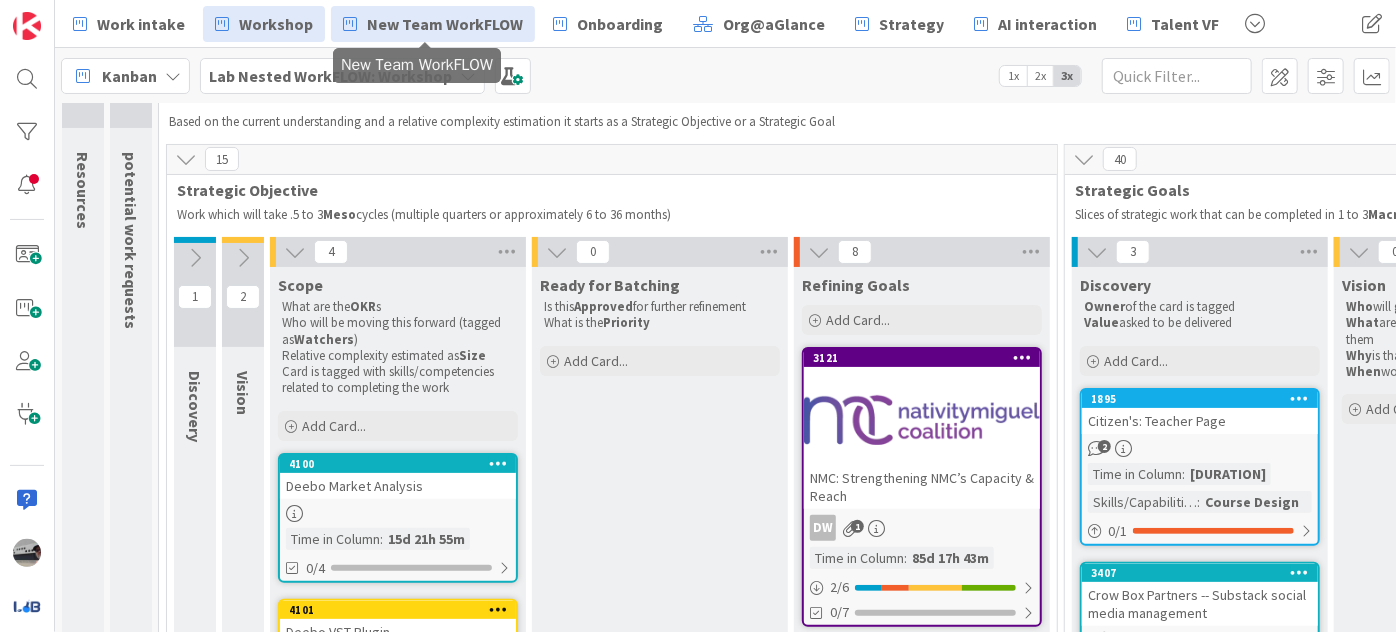 click on "New Team WorkFLOW" at bounding box center [445, 24] 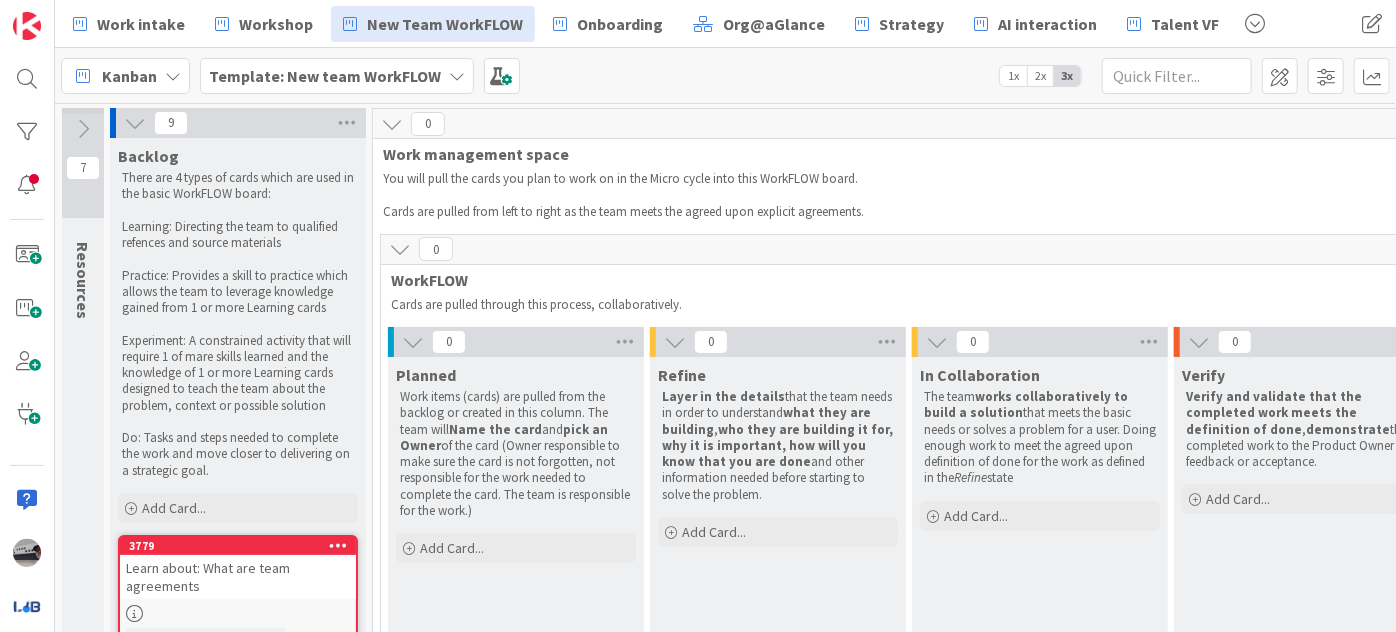 click at bounding box center [135, 123] 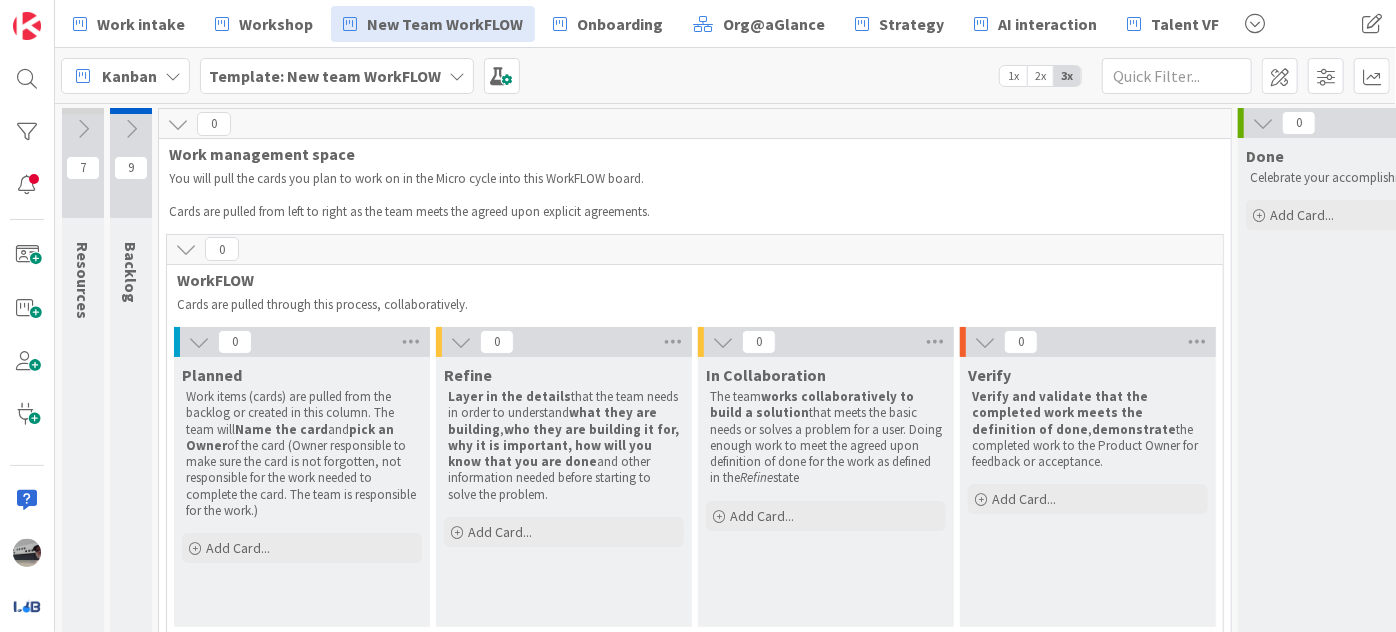 click at bounding box center (199, 342) 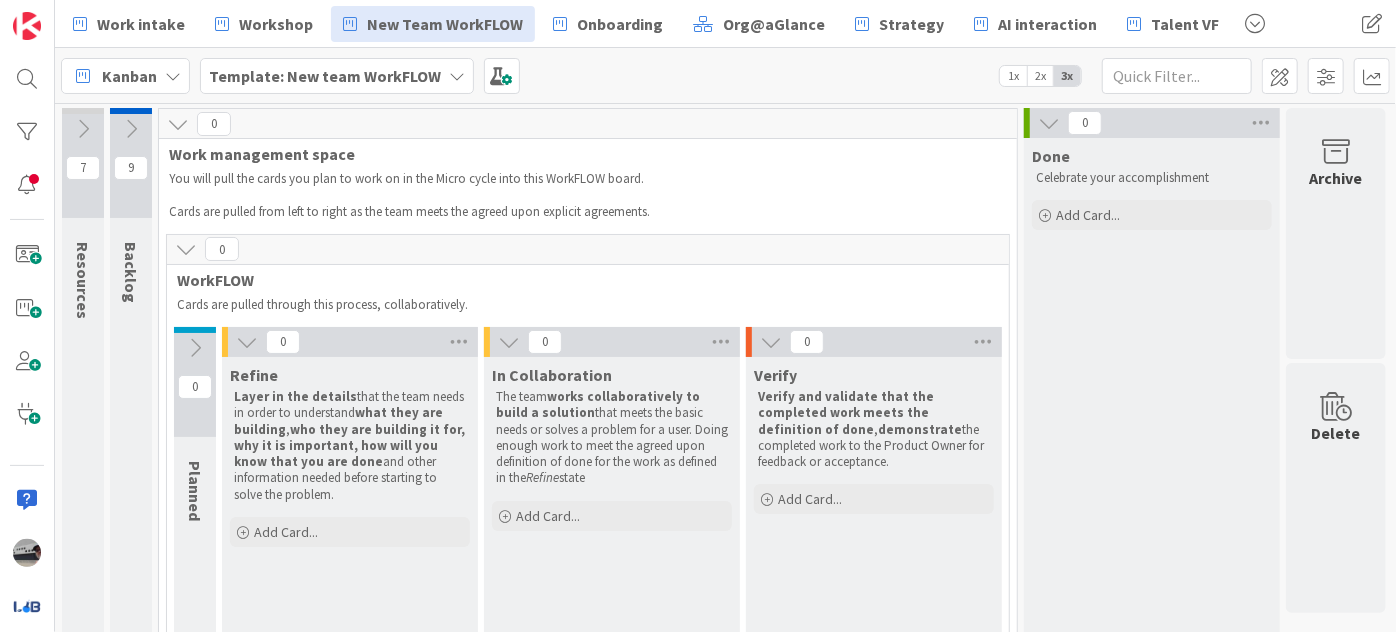 click on "0" at bounding box center [350, 342] 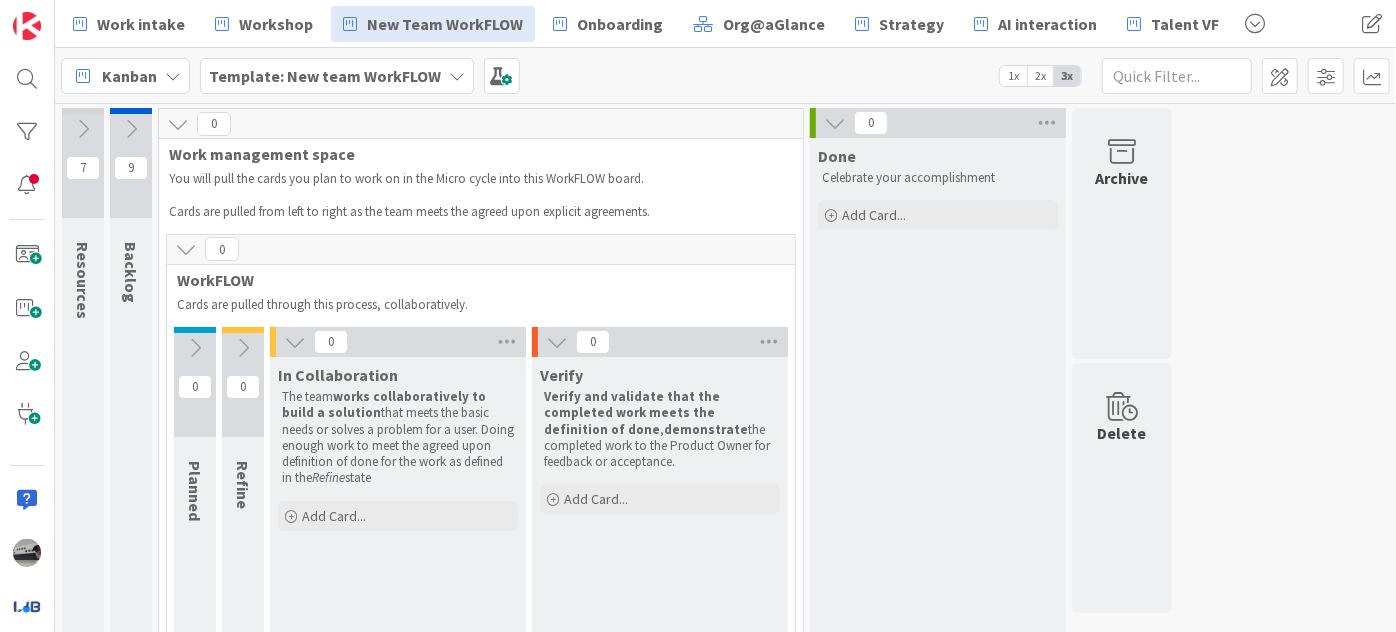 click at bounding box center (295, 342) 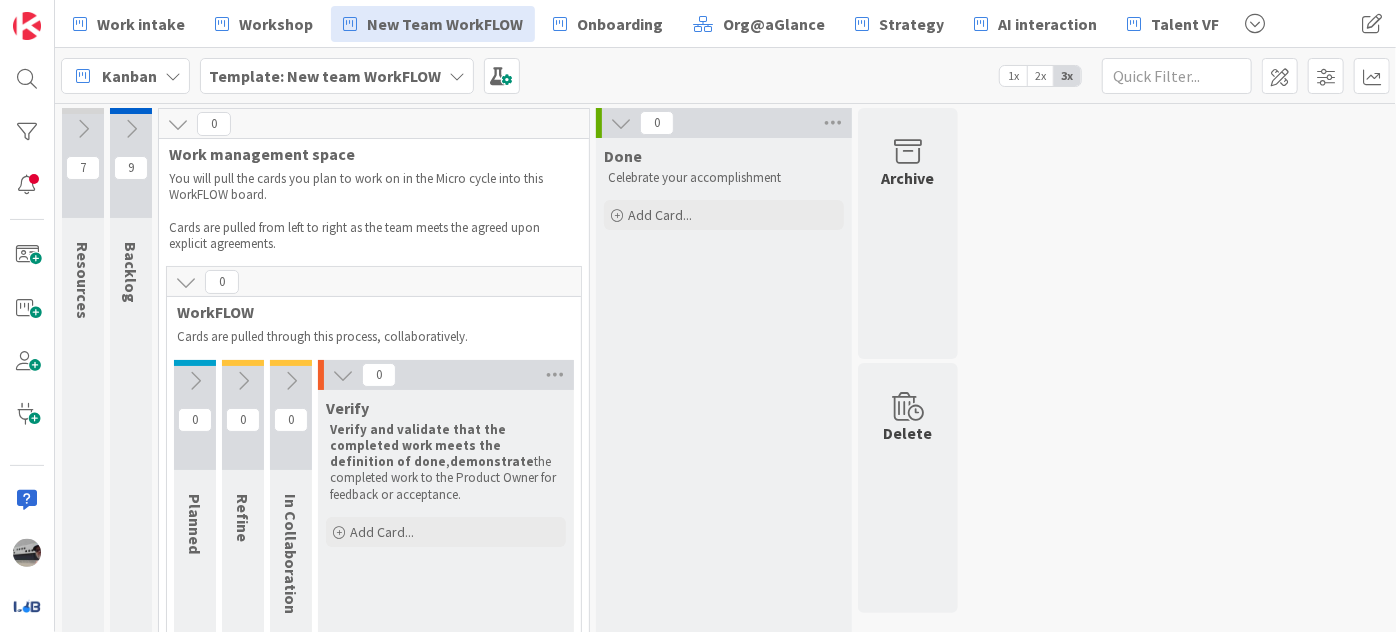 click at bounding box center (343, 375) 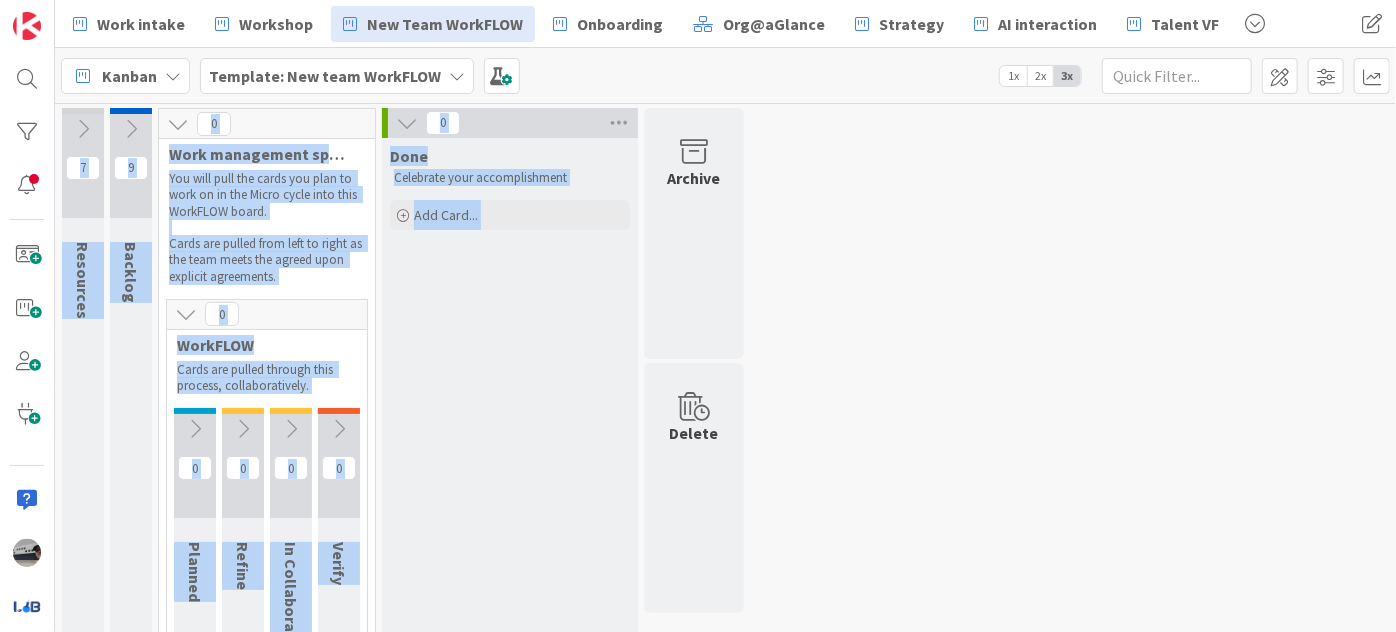 drag, startPoint x: 642, startPoint y: 335, endPoint x: 2042, endPoint y: 335, distance: 1400 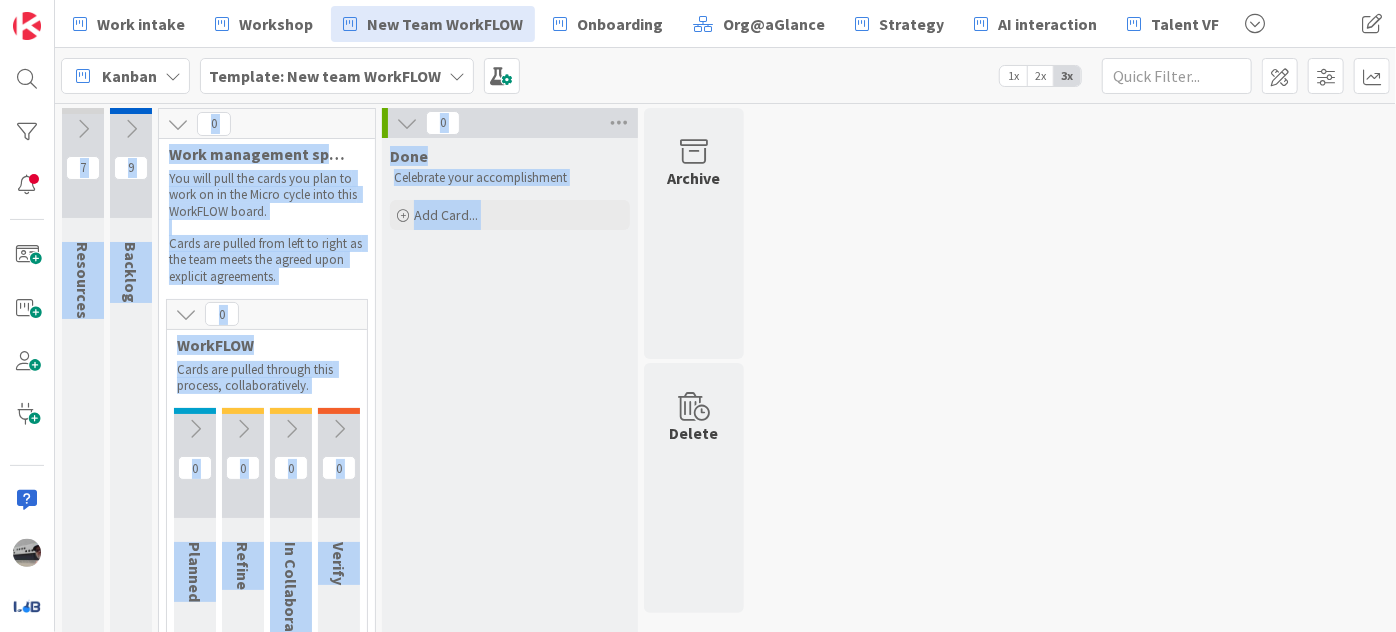 click on "You will pull the cards you plan to work on in the Micro cycle into this WorkFLOW board." at bounding box center [267, 195] 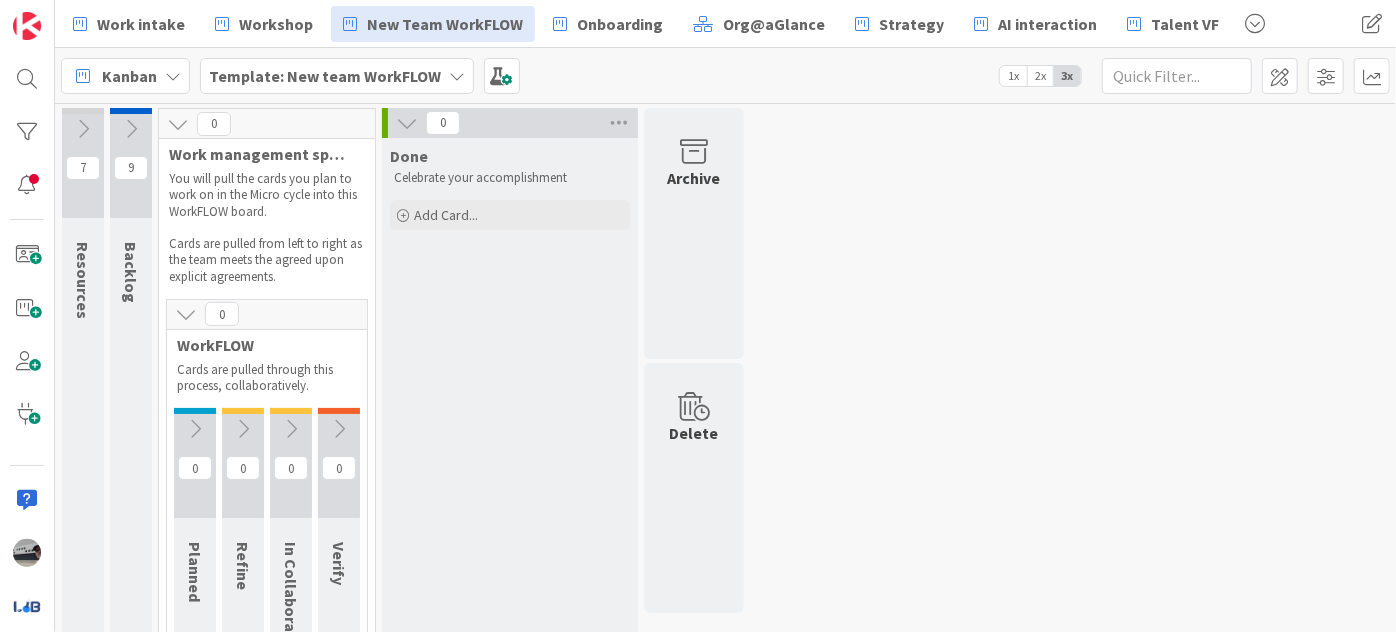 click at bounding box center (131, 129) 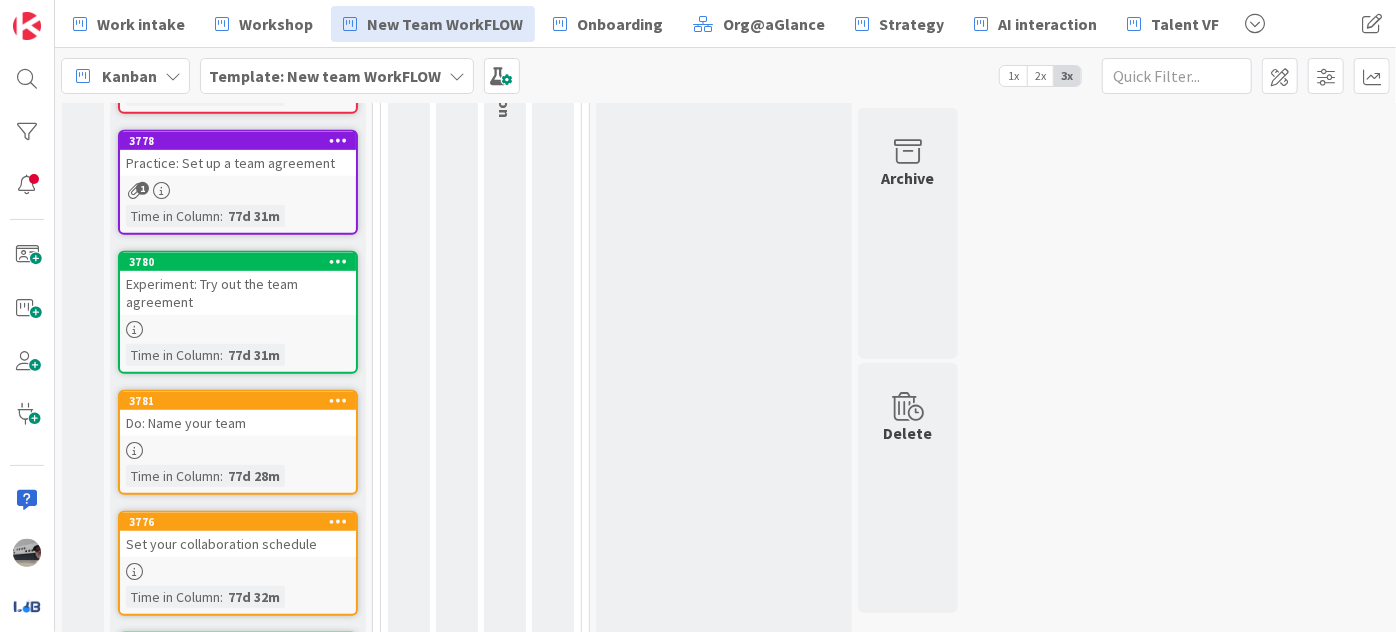 scroll, scrollTop: 545, scrollLeft: 0, axis: vertical 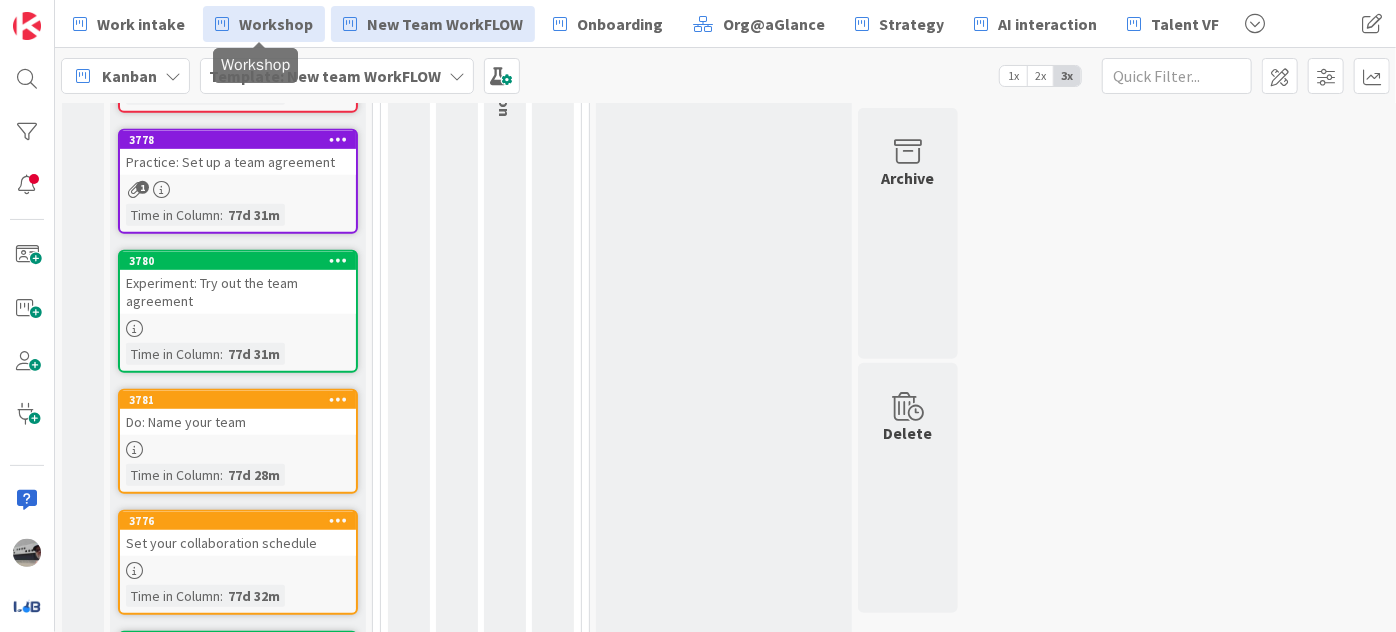 click on "Workshop" at bounding box center (276, 24) 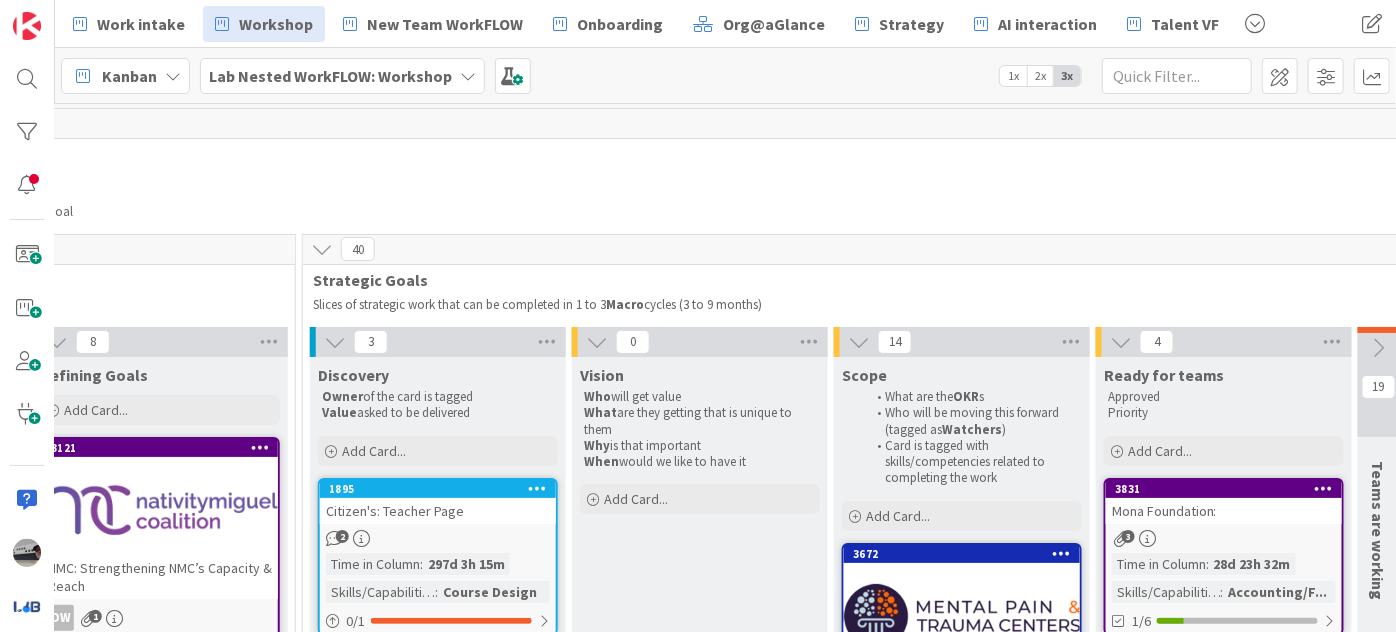 scroll, scrollTop: 0, scrollLeft: 822, axis: horizontal 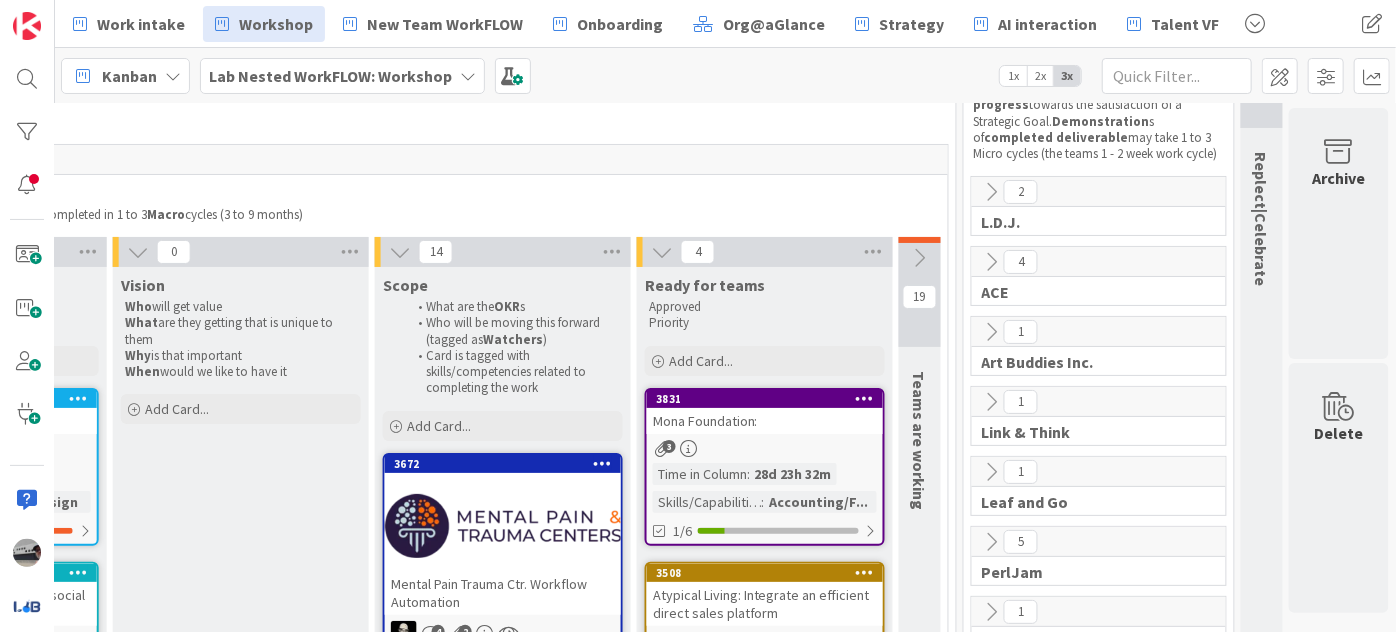 click on "Lab Nested WorkFLOW: Workshop" at bounding box center [342, 76] 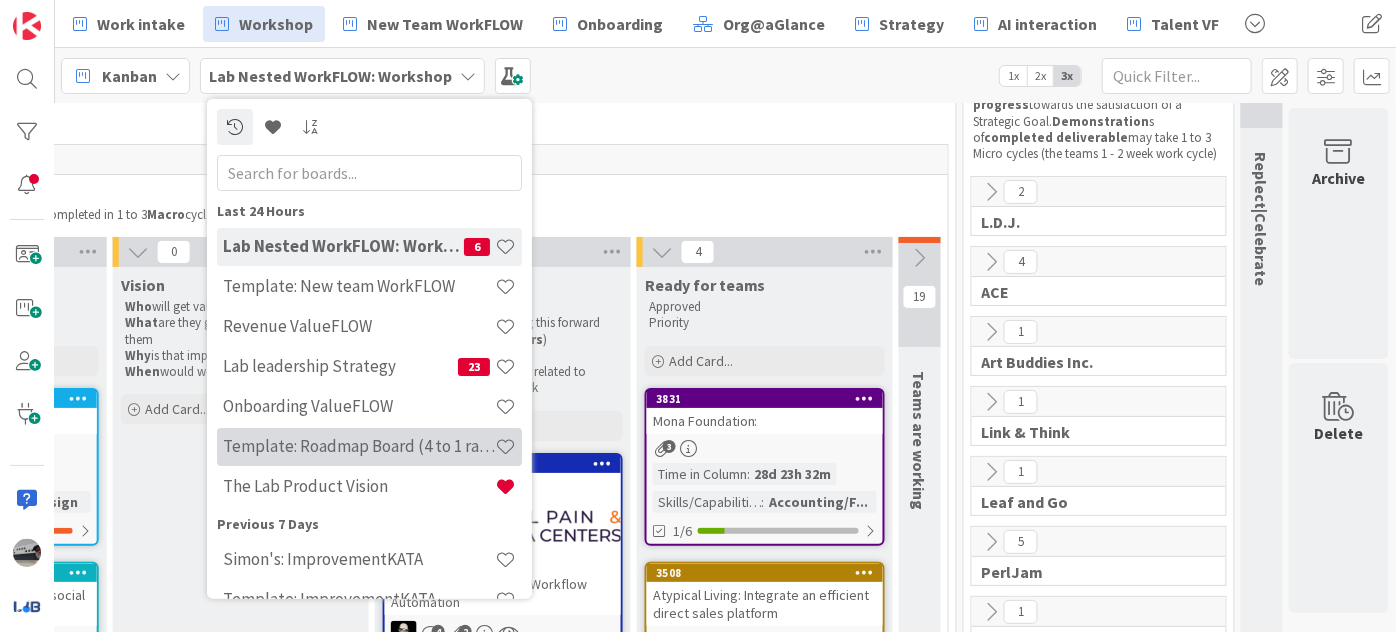 click on "Template: Roadmap Board (4 to 1 ratio or Annual/Quarterly view)" at bounding box center [359, 446] 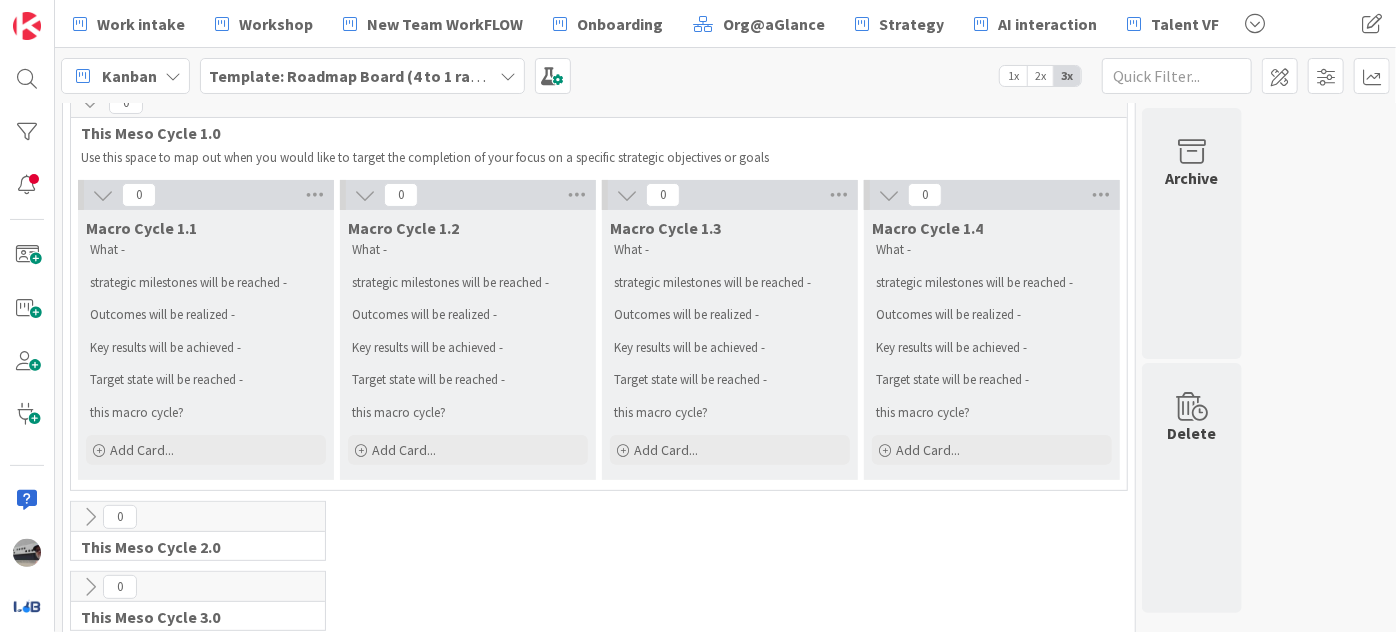 scroll, scrollTop: 164, scrollLeft: 0, axis: vertical 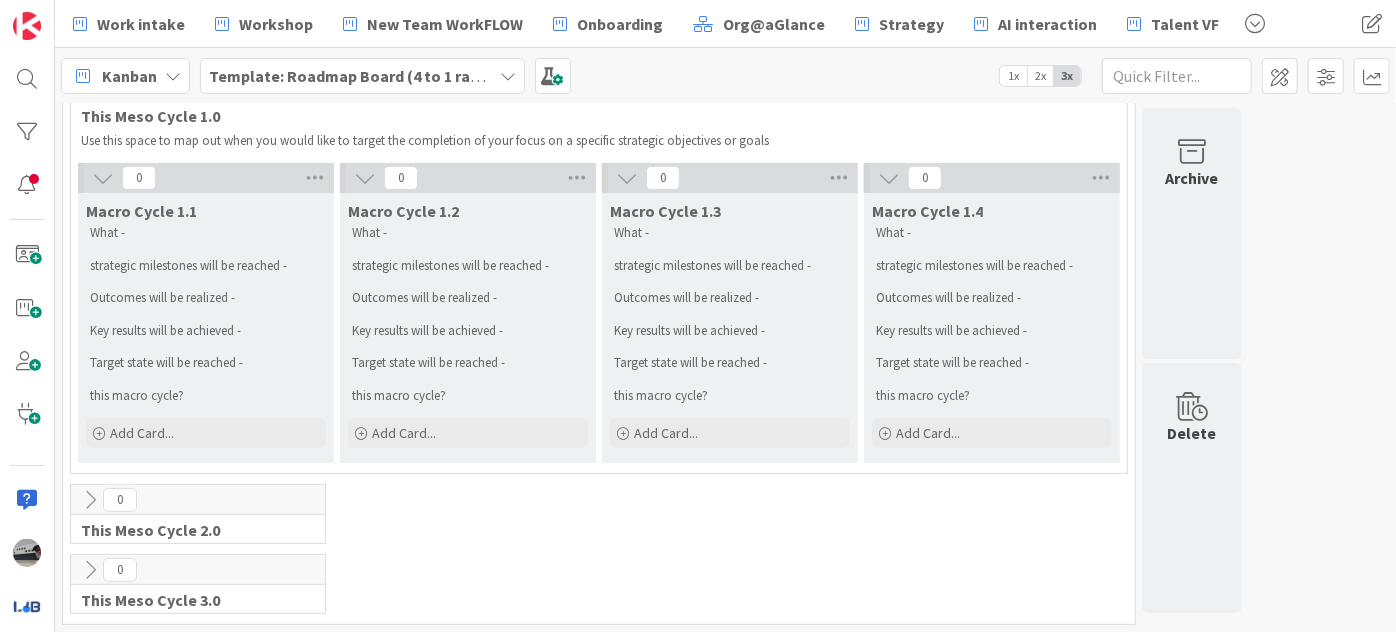click on "Template: Roadmap Board (4 to 1 ratio or Annual/Quarterly view)" at bounding box center [444, 76] 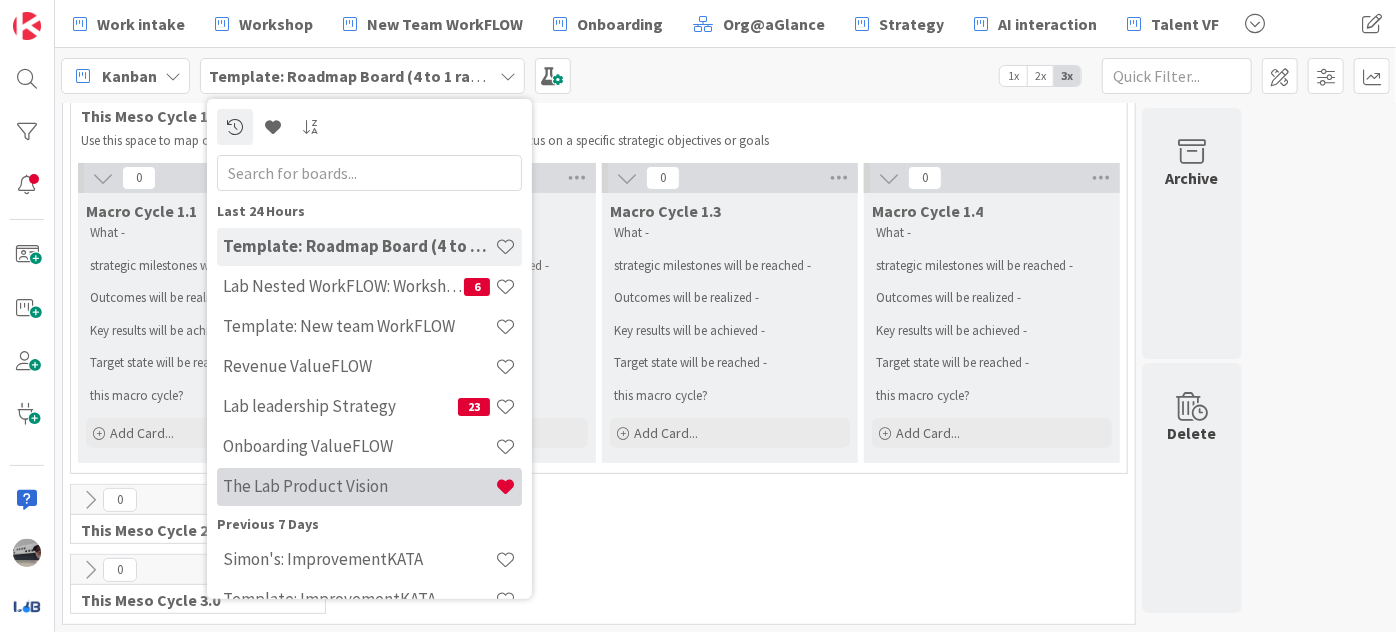 click on "The Lab Product Vision" at bounding box center [359, 486] 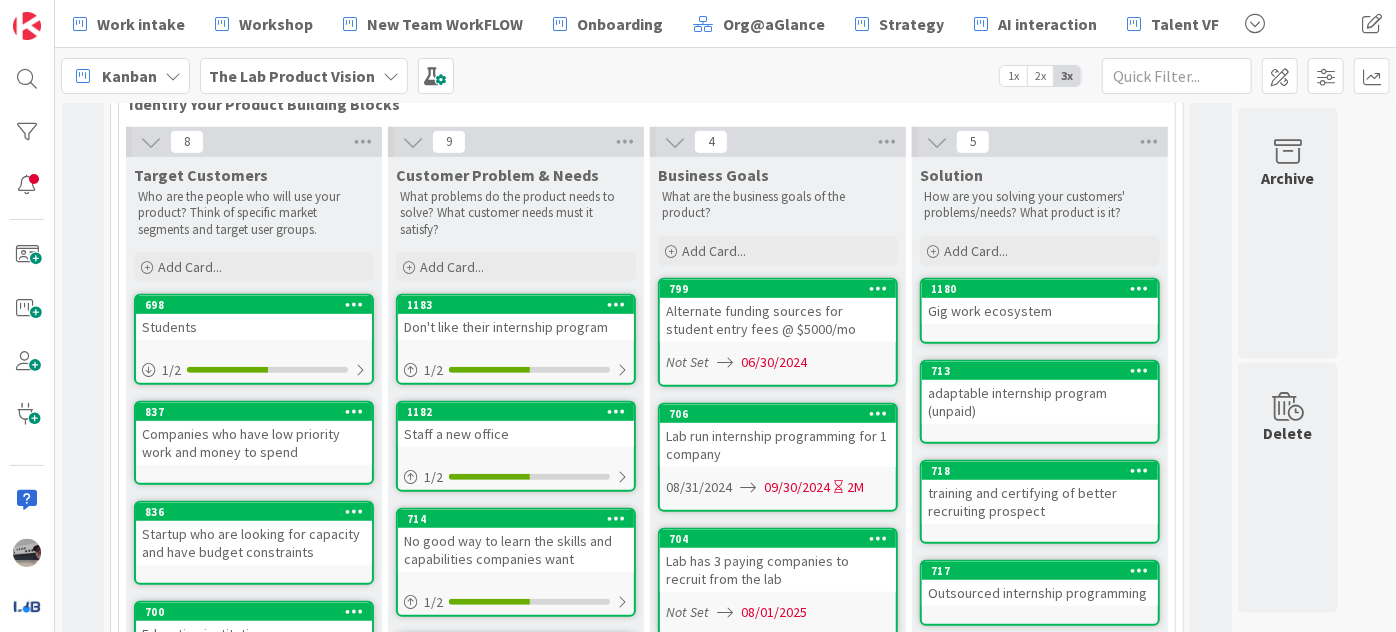 scroll, scrollTop: 545, scrollLeft: 0, axis: vertical 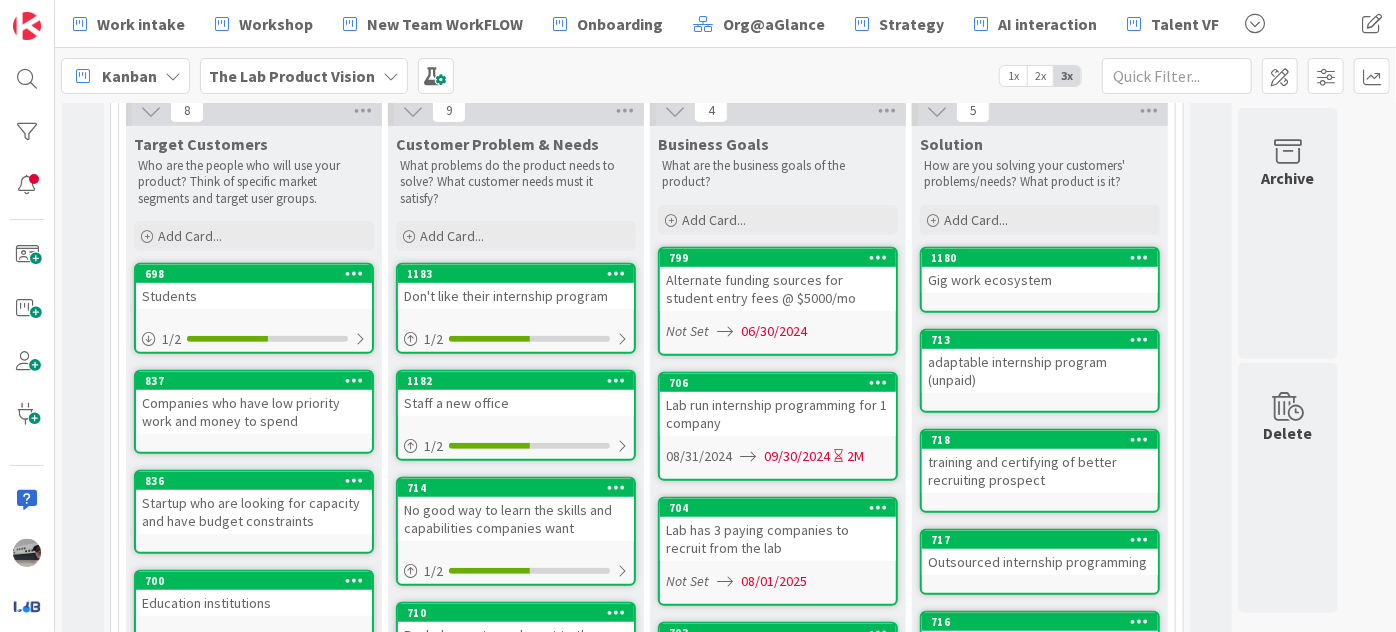 click on "Kanban The Lab Product Vision 1x 2x 3x" at bounding box center (725, 75) 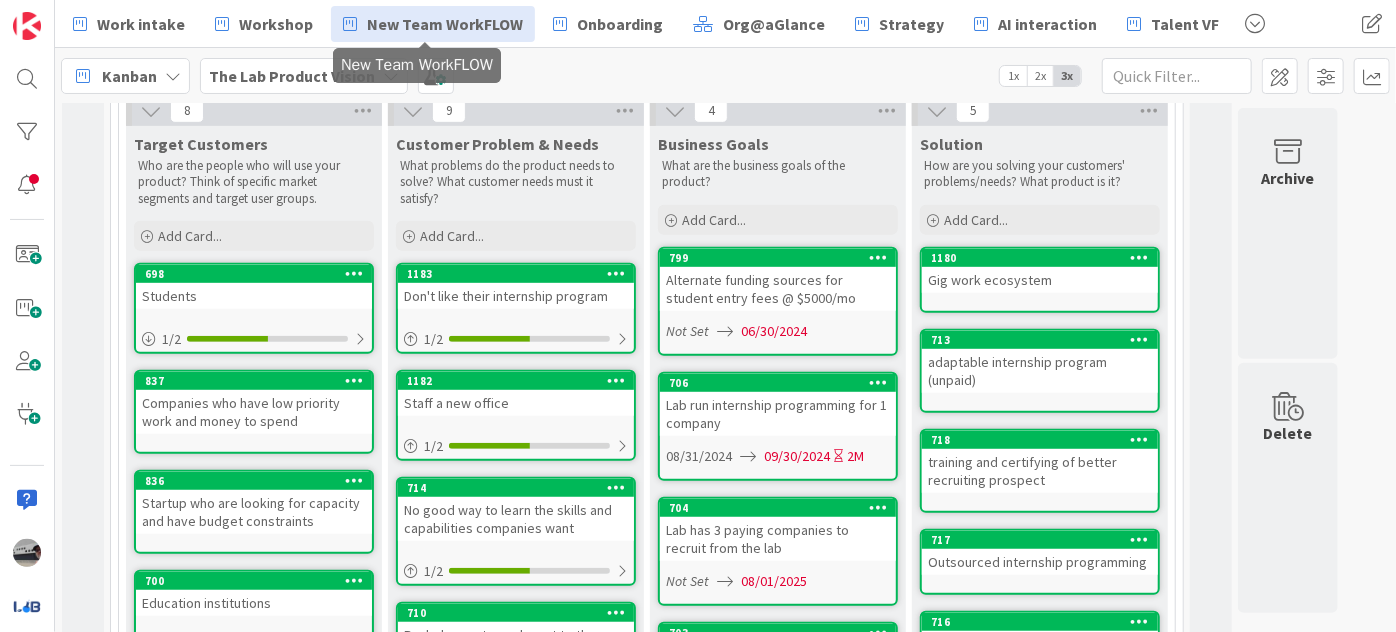 click on "New Team WorkFLOW" at bounding box center [445, 24] 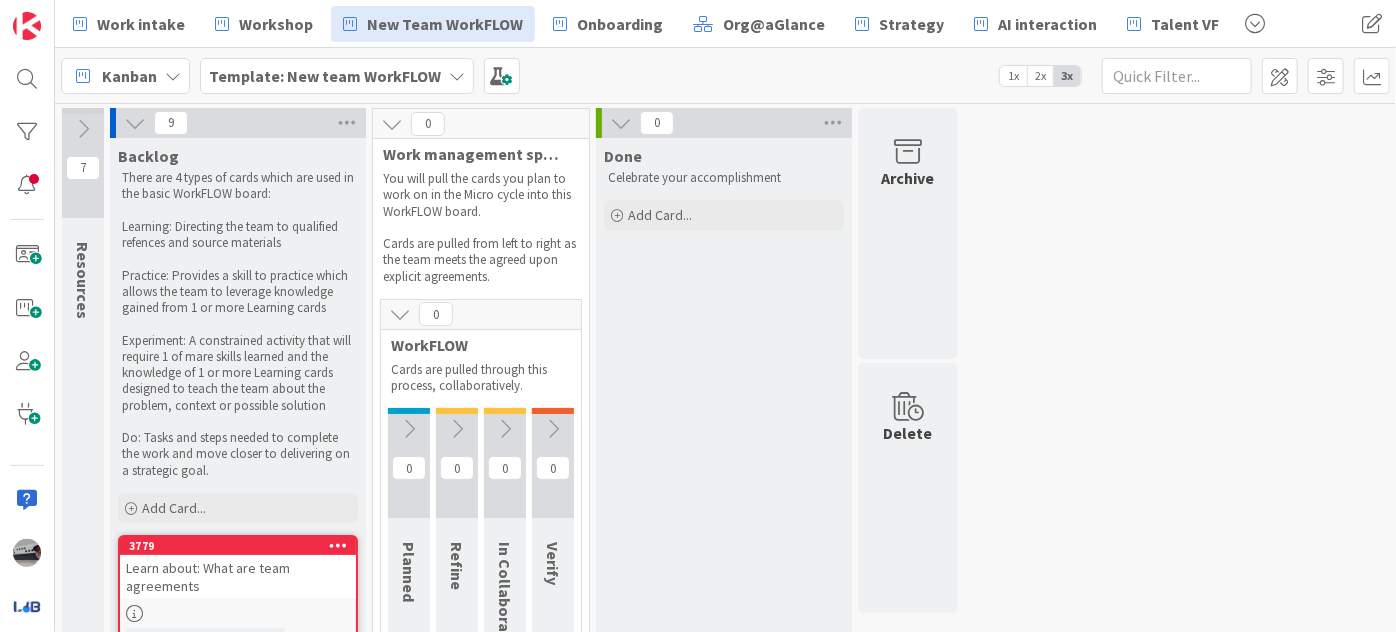 click on "Template: New team WorkFLOW" at bounding box center [337, 76] 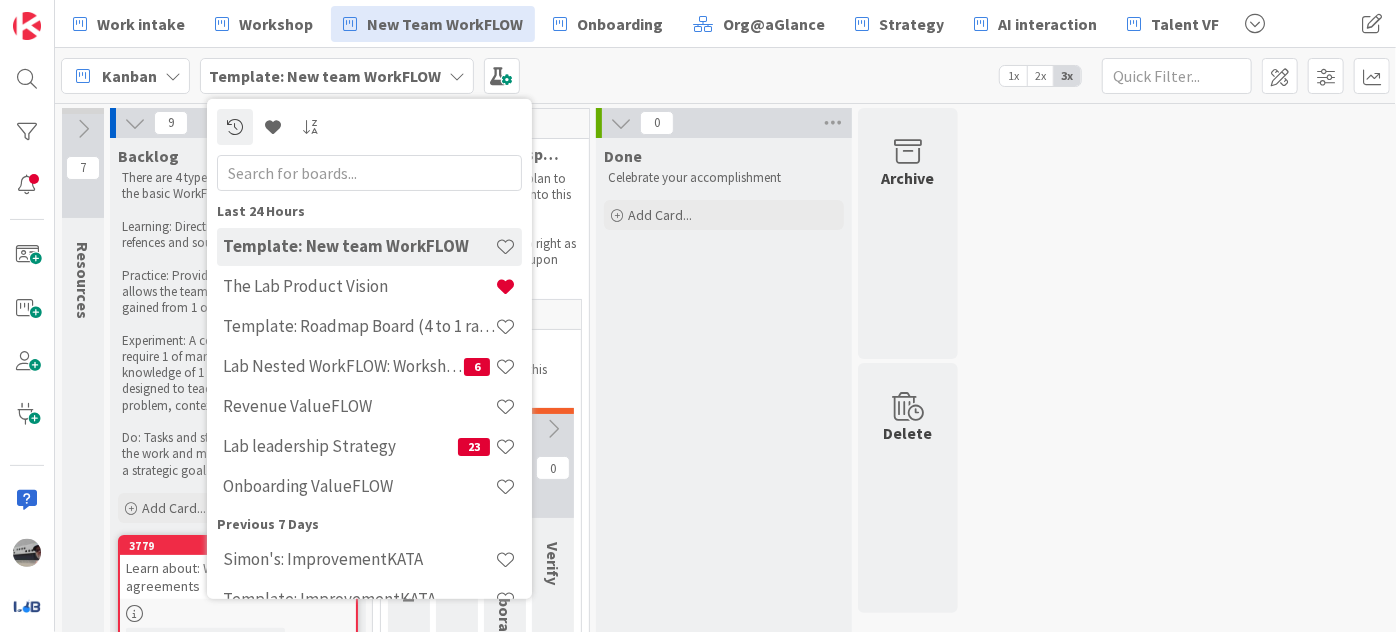 click at bounding box center (369, 172) 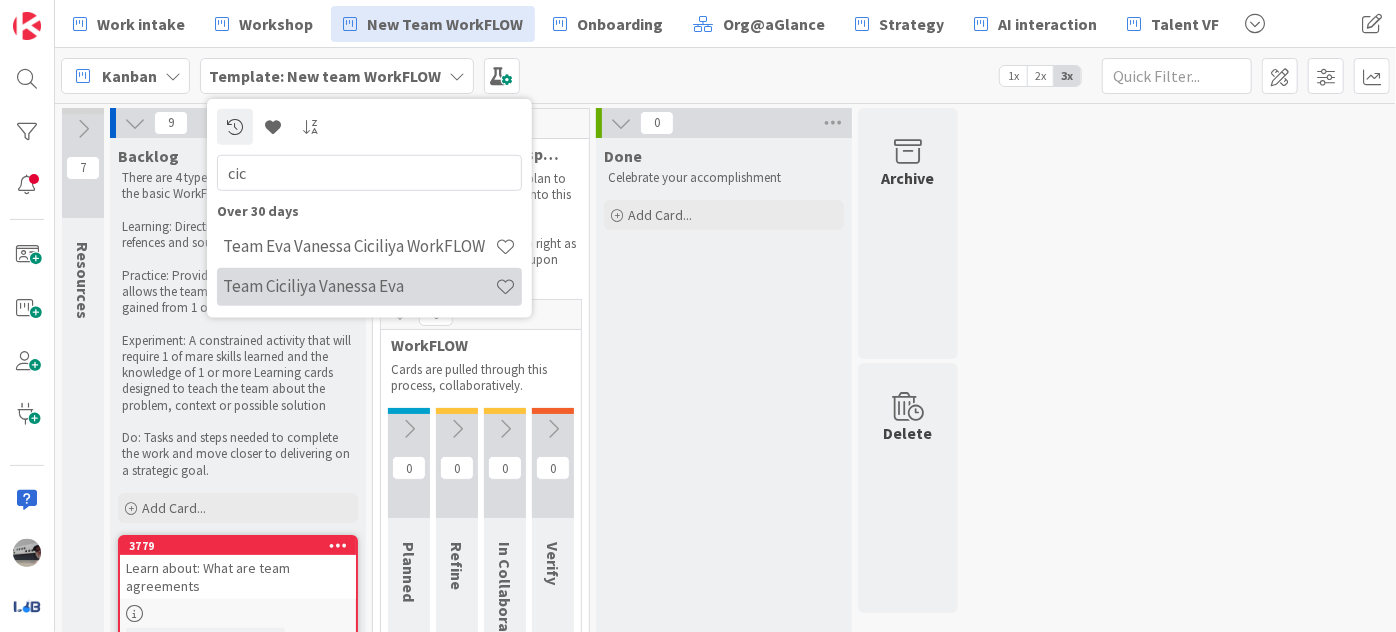 type on "cic" 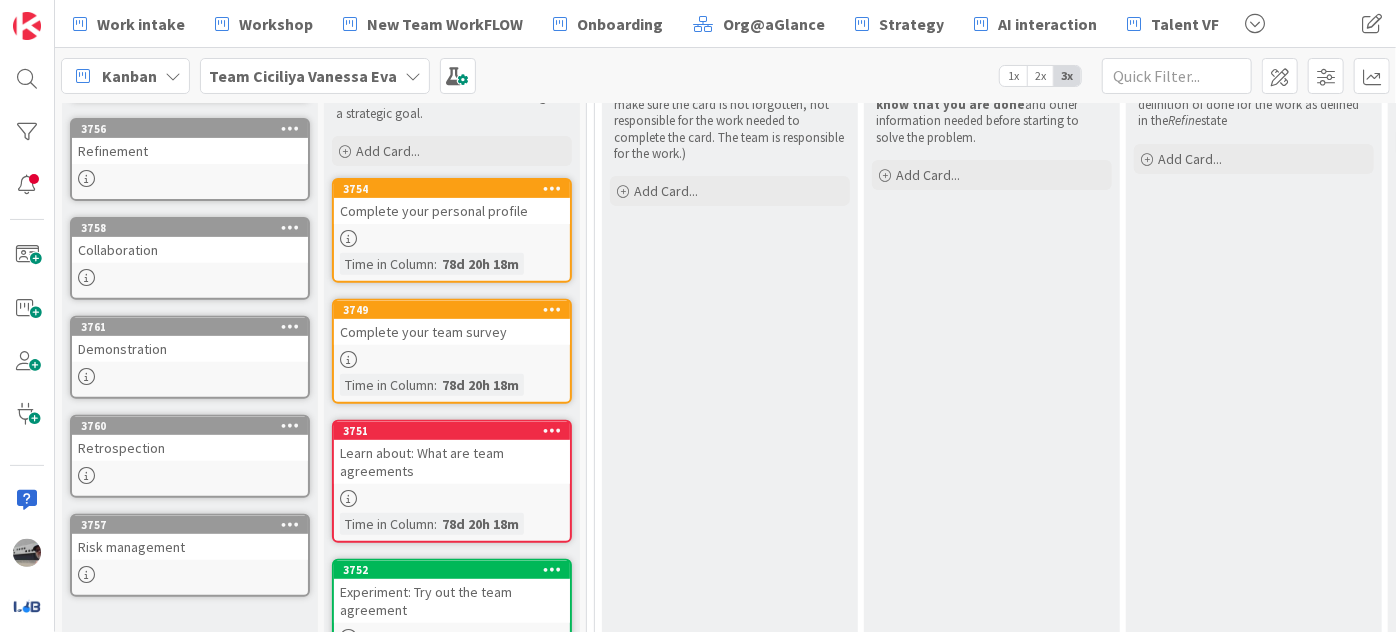 scroll, scrollTop: 363, scrollLeft: 0, axis: vertical 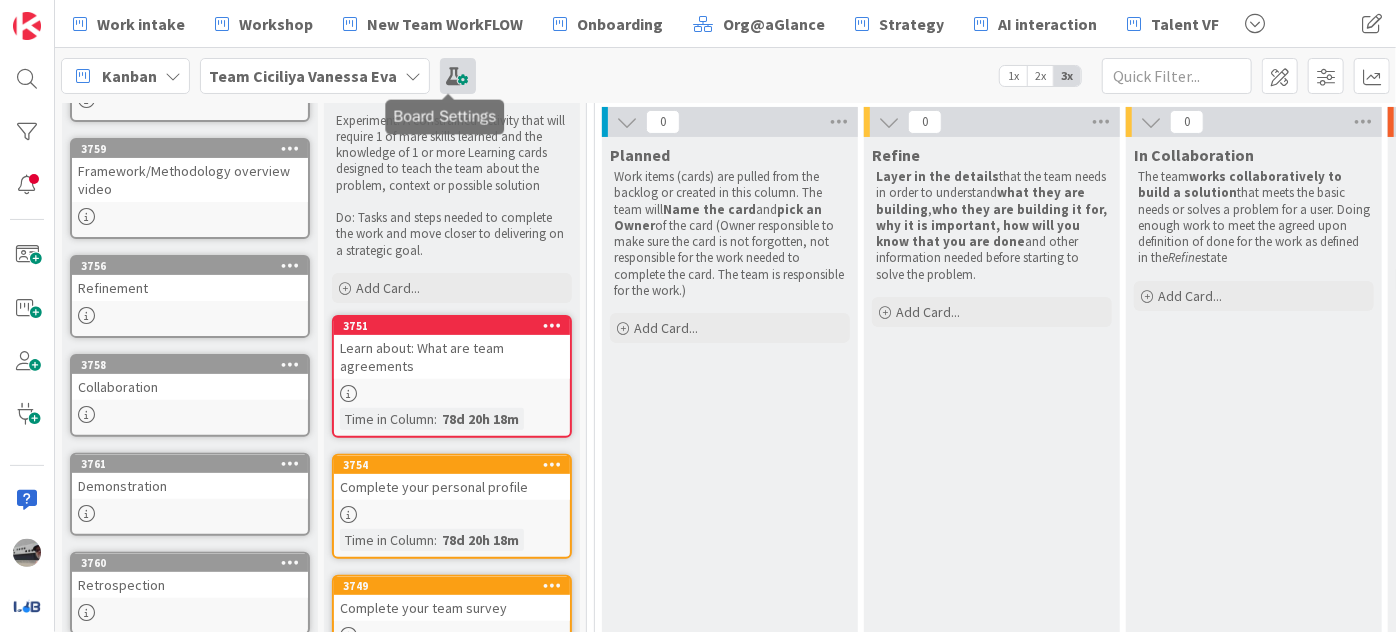 click at bounding box center [458, 76] 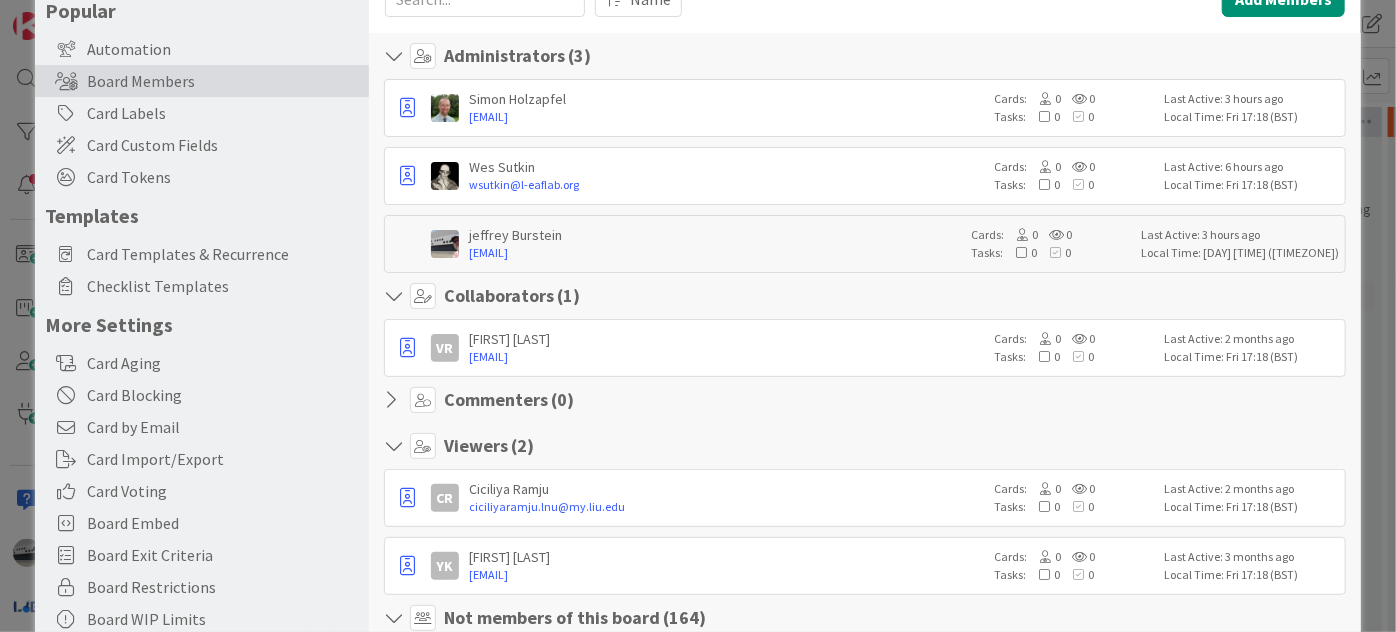 scroll, scrollTop: 181, scrollLeft: 0, axis: vertical 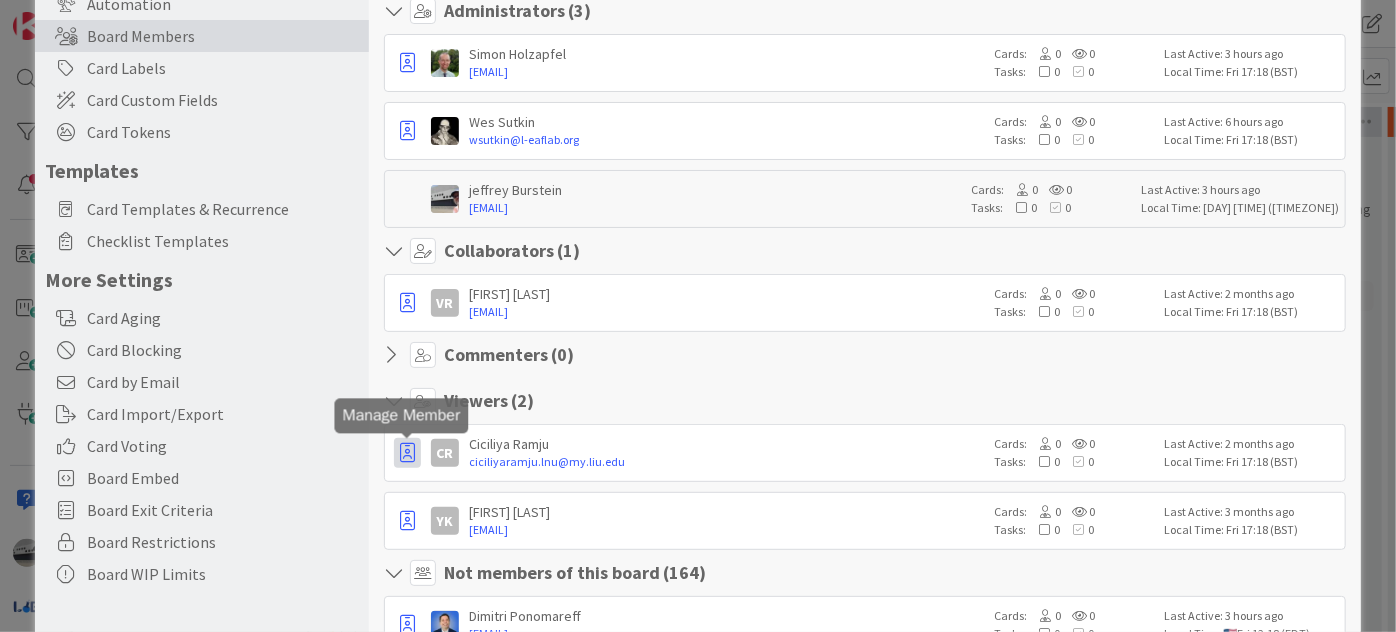 click at bounding box center [407, 453] 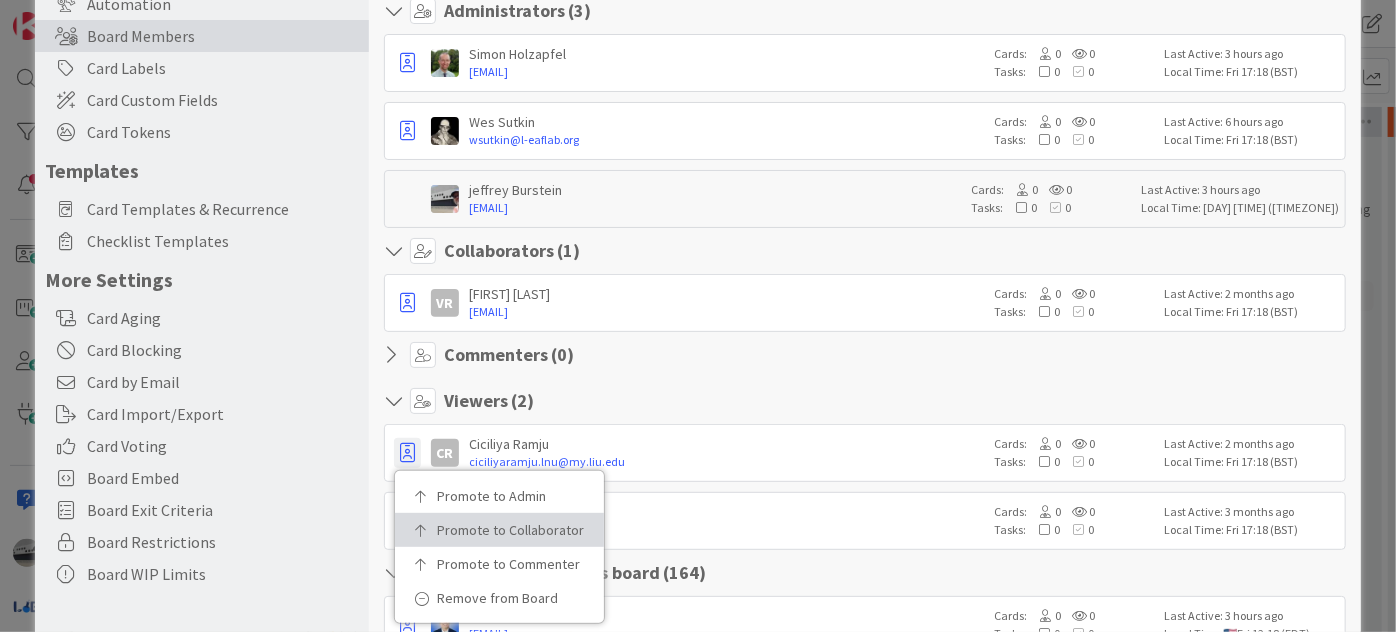 click on "Promote to Collaborator" at bounding box center (506, 530) 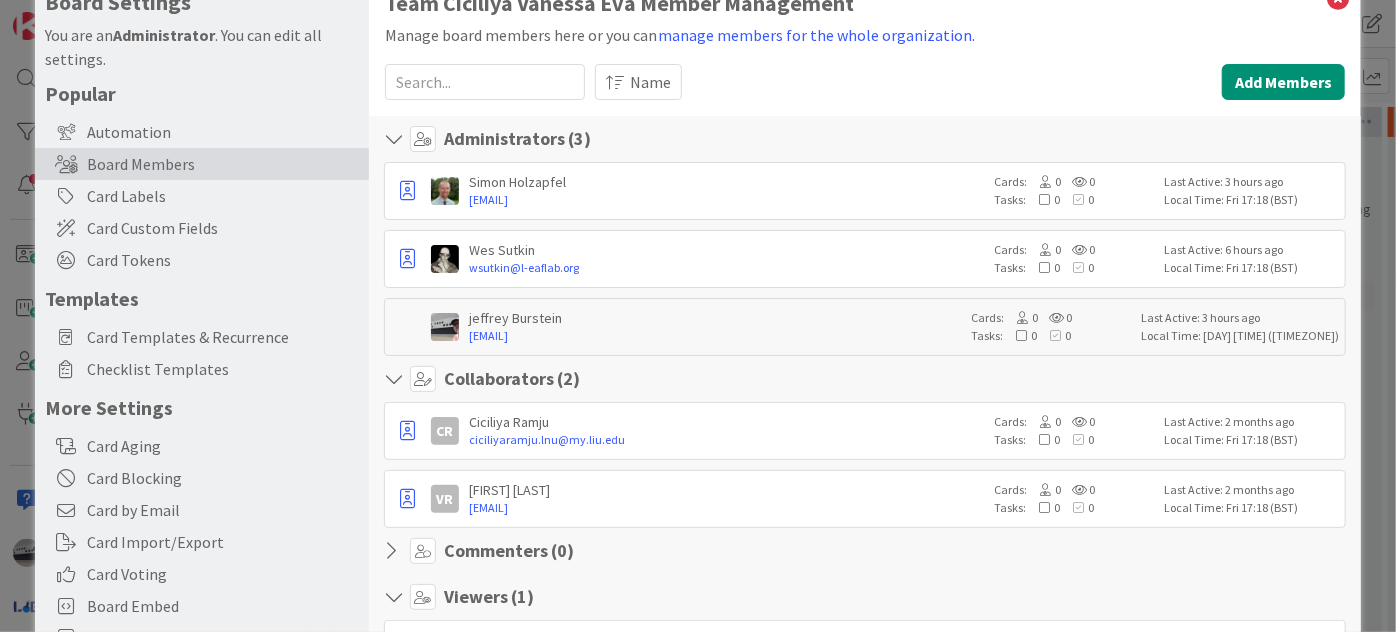 scroll, scrollTop: 0, scrollLeft: 0, axis: both 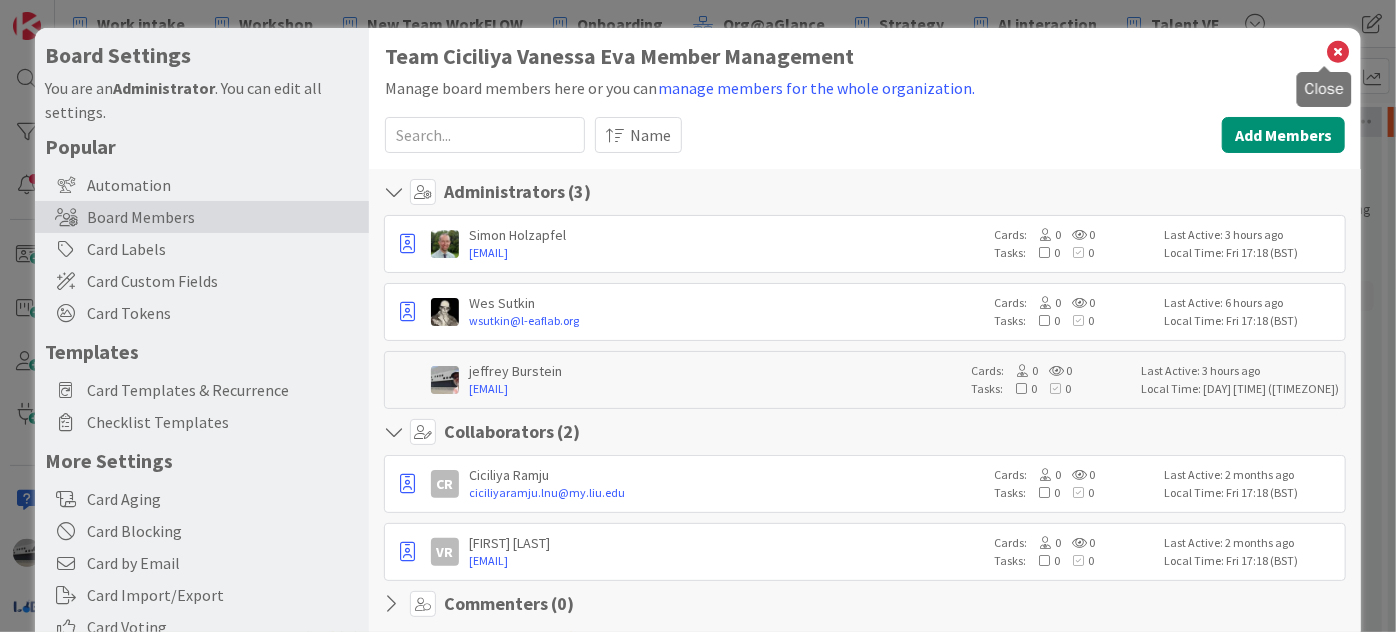 click at bounding box center [1338, 52] 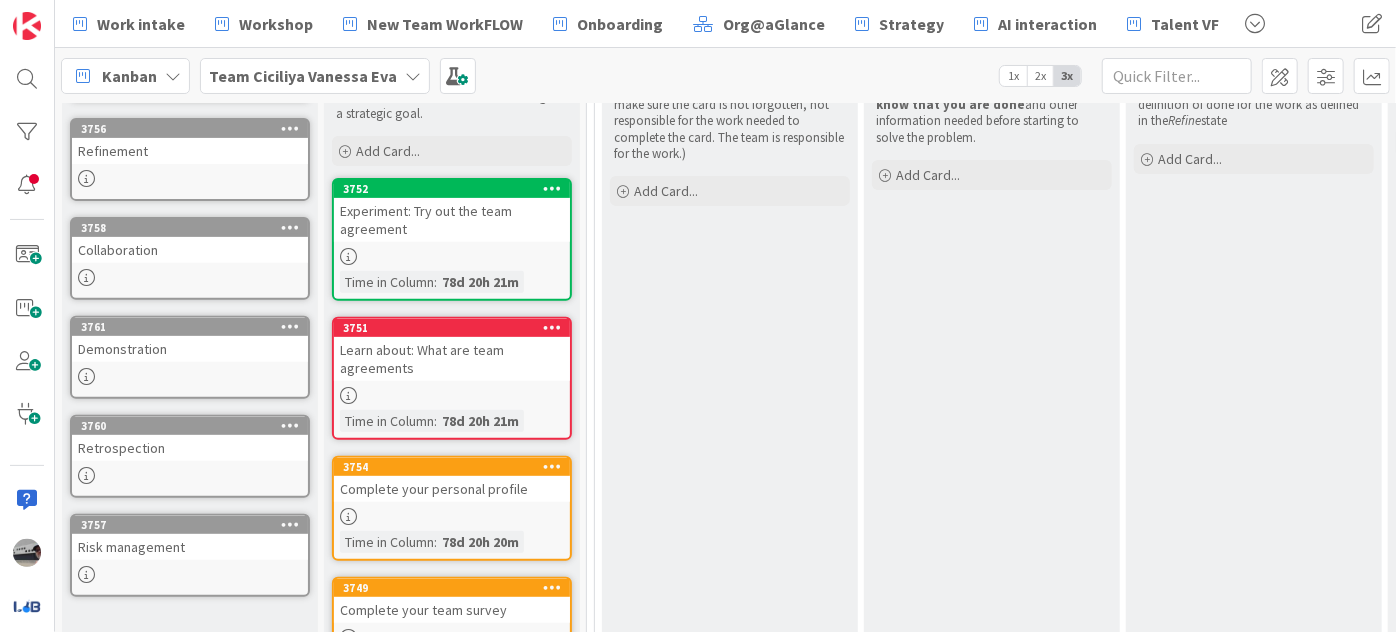 scroll, scrollTop: 338, scrollLeft: 0, axis: vertical 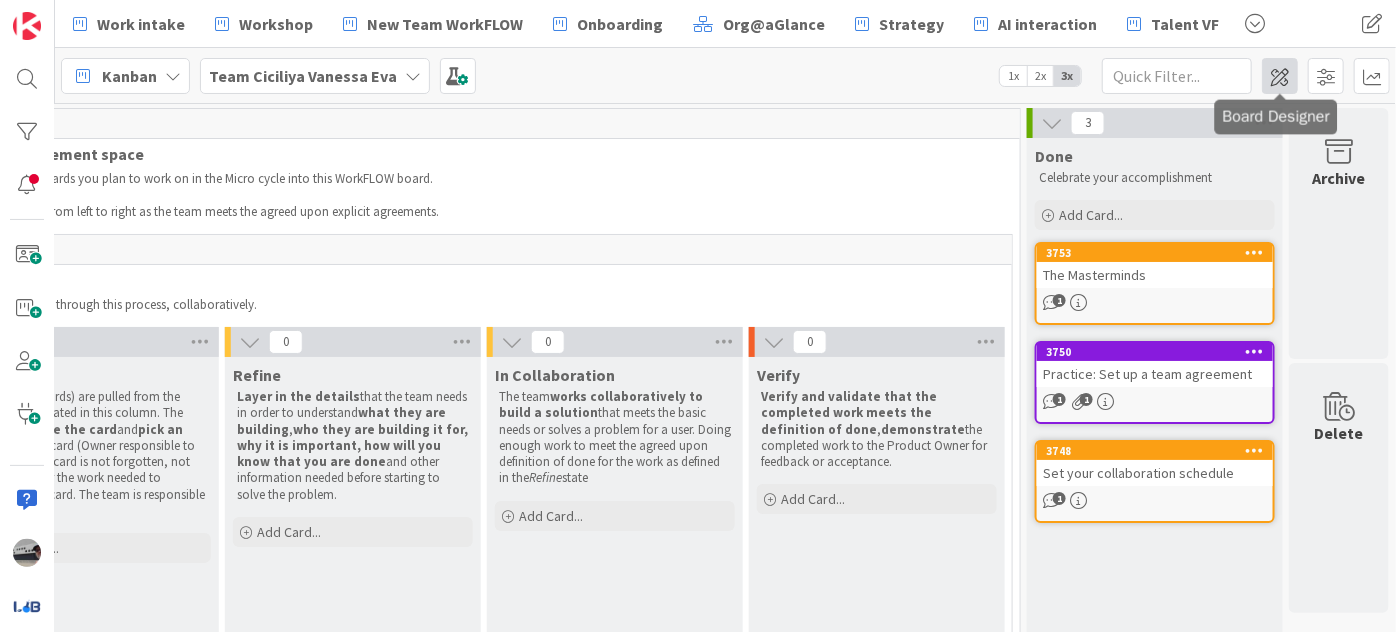 click at bounding box center (1280, 76) 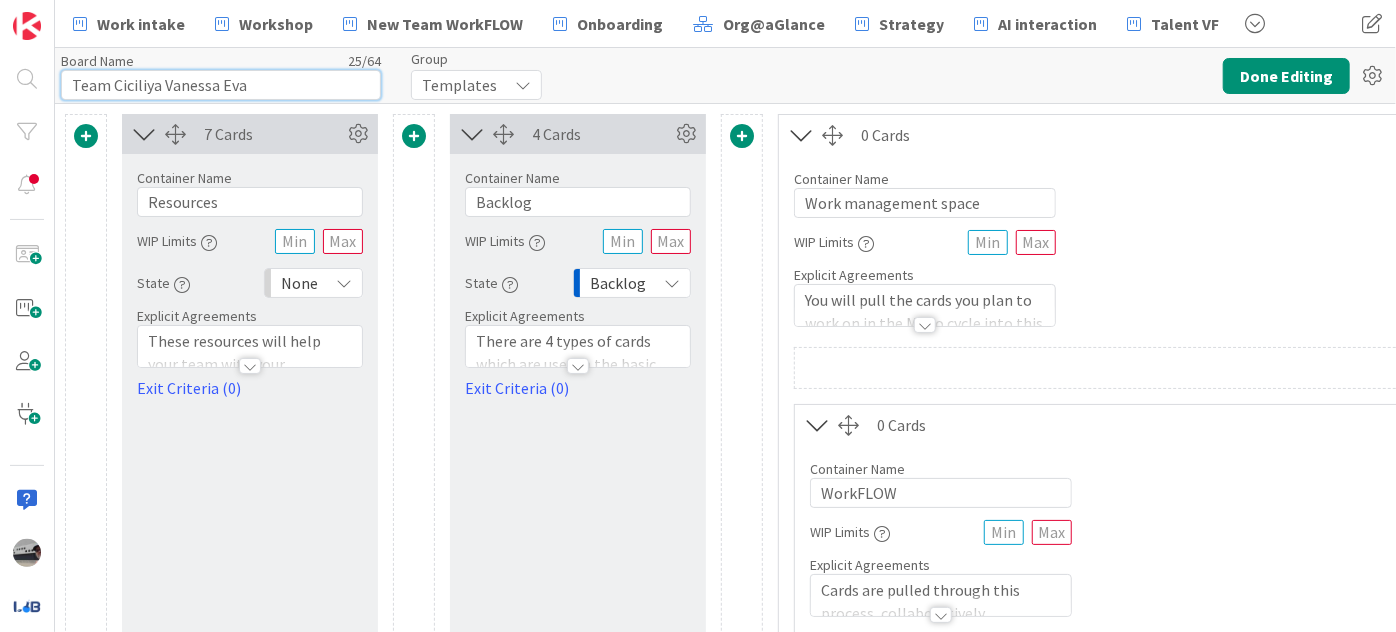 drag, startPoint x: 270, startPoint y: 90, endPoint x: 0, endPoint y: 82, distance: 270.1185 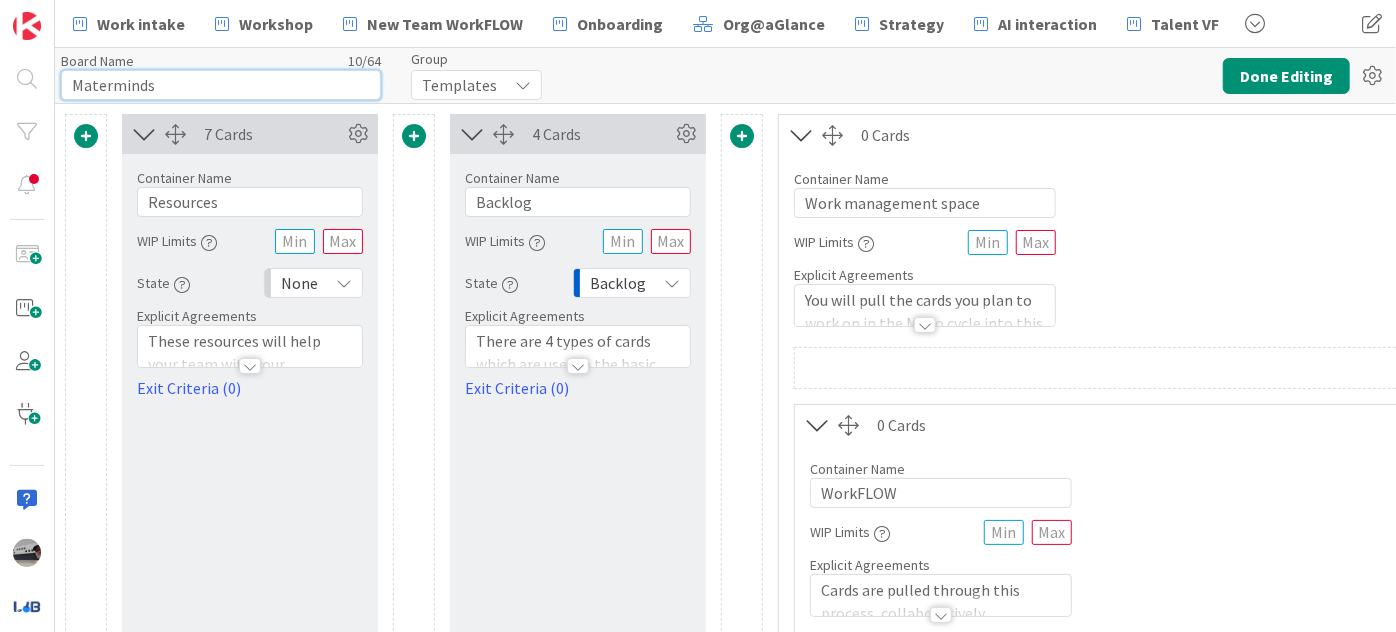 click on "Materminds" at bounding box center (221, 85) 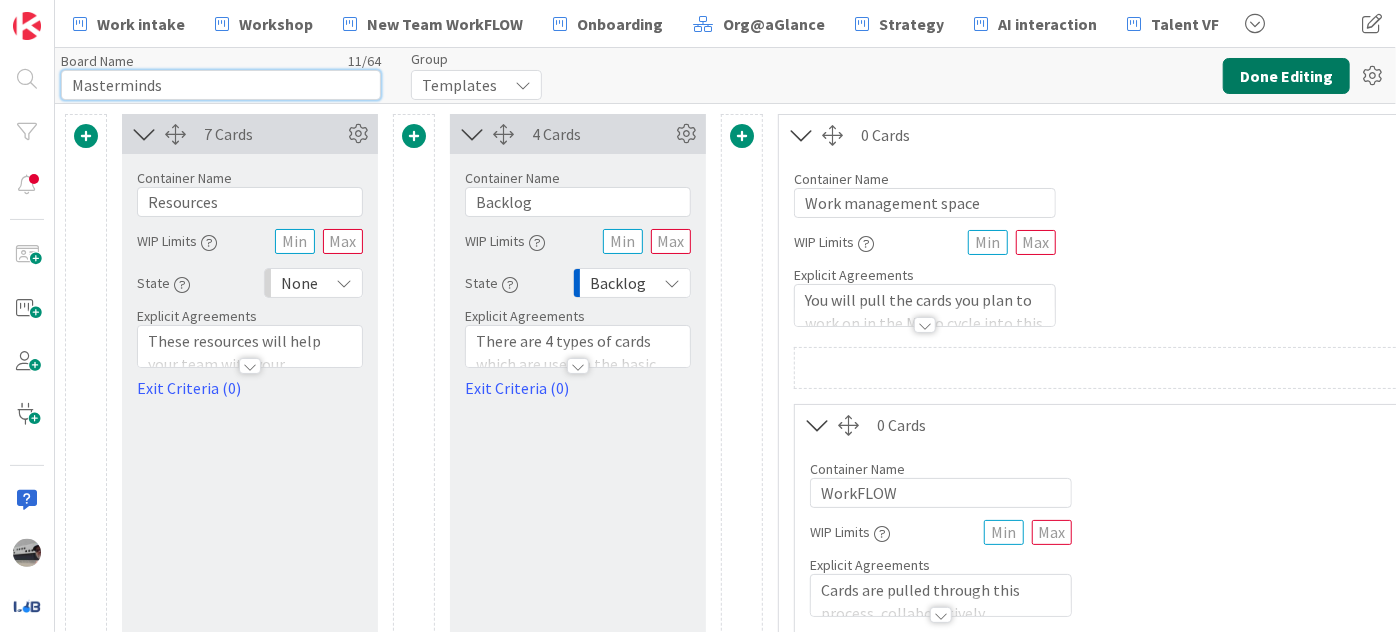 type on "Masterminds" 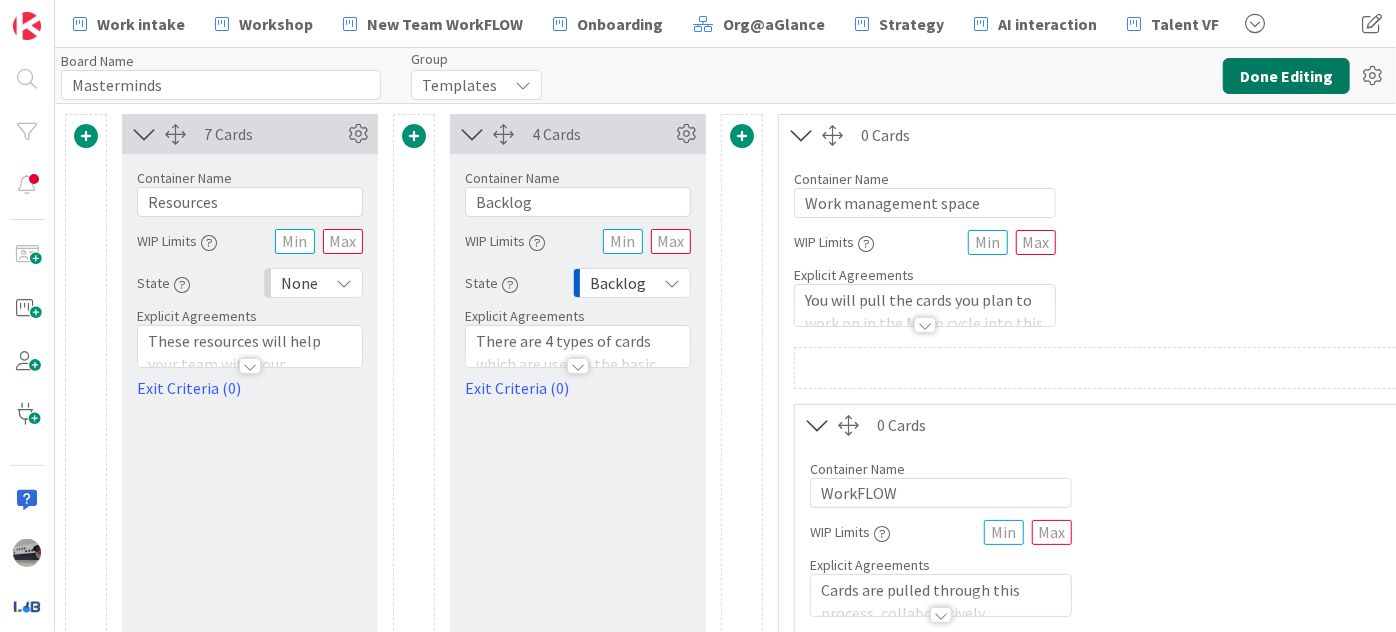 click on "Done Editing" at bounding box center [1286, 76] 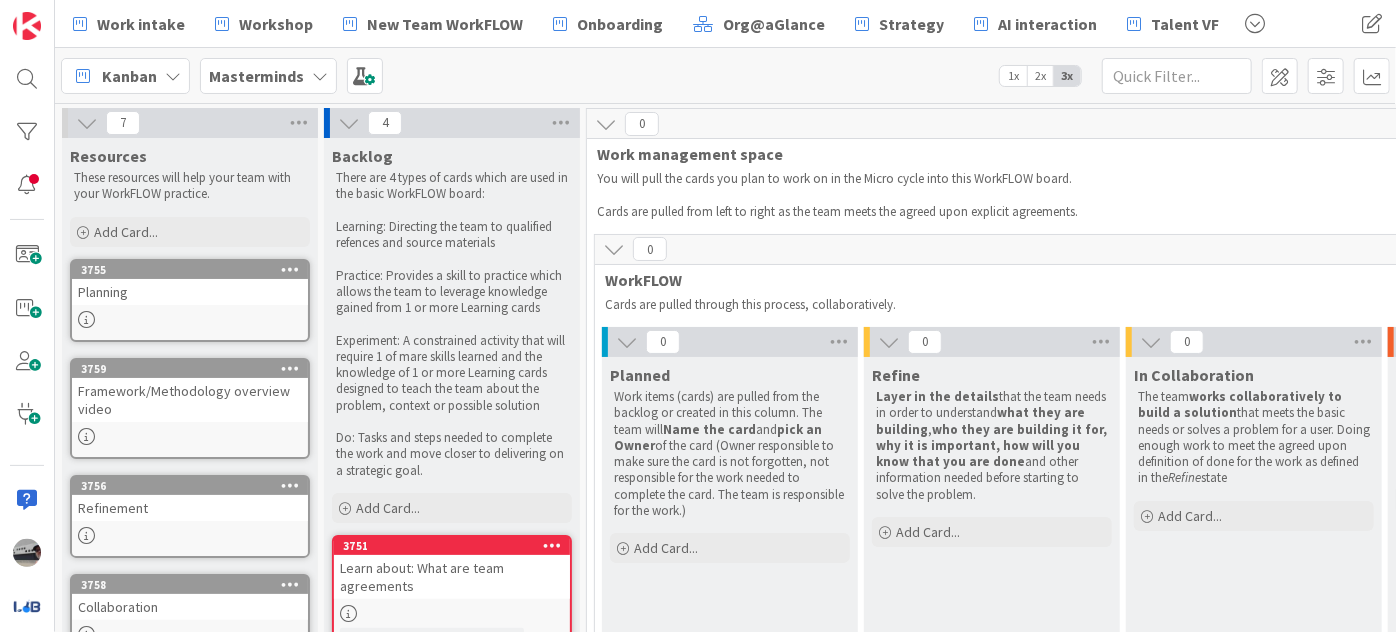 scroll, scrollTop: 0, scrollLeft: 651, axis: horizontal 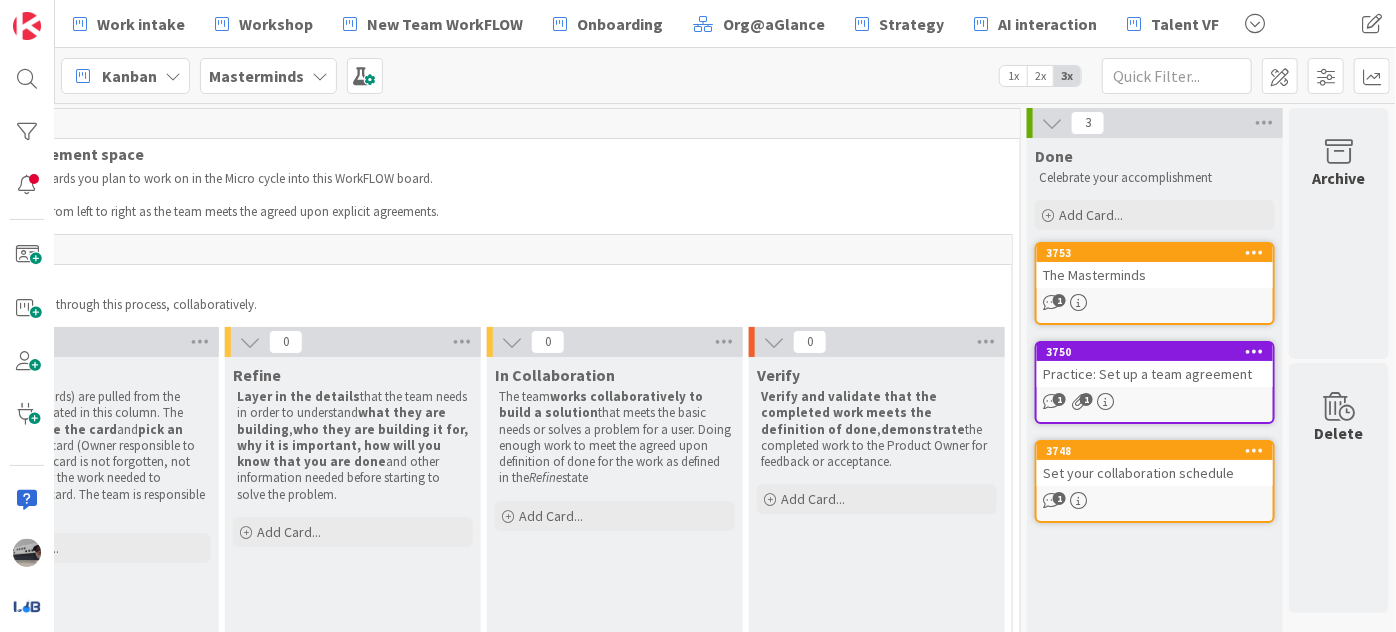 click on "Set your collaboration schedule" at bounding box center (1155, 473) 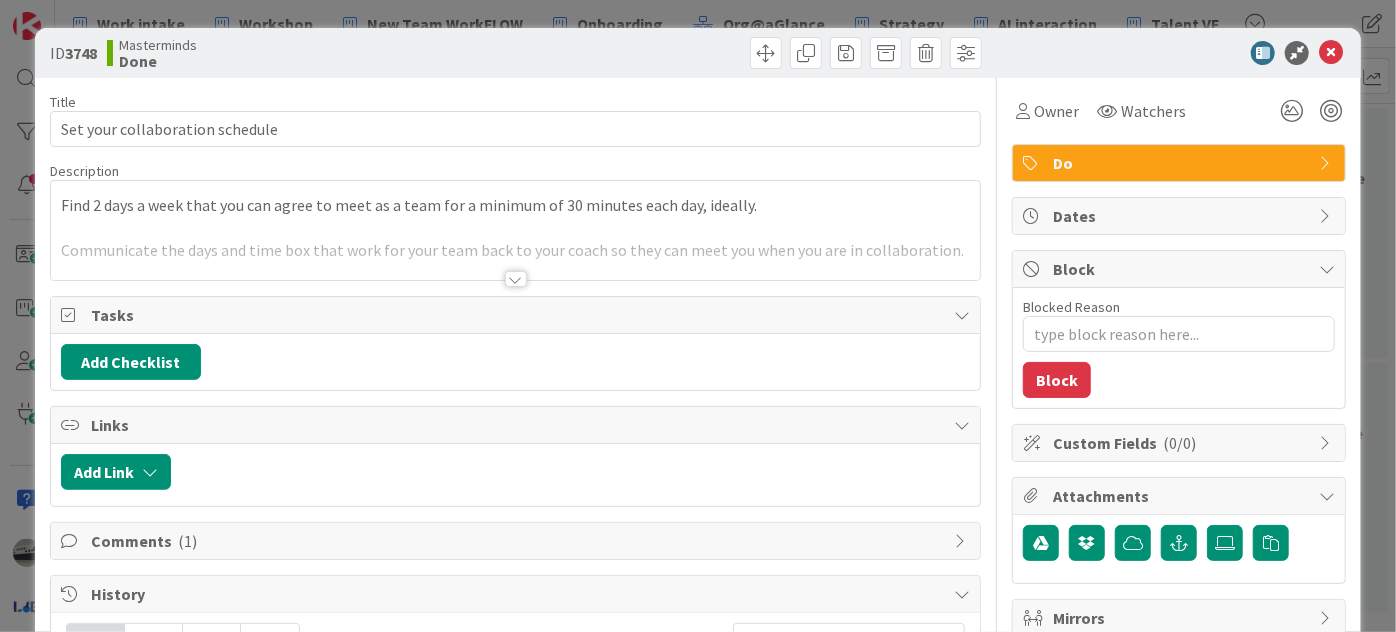 click at bounding box center (516, 279) 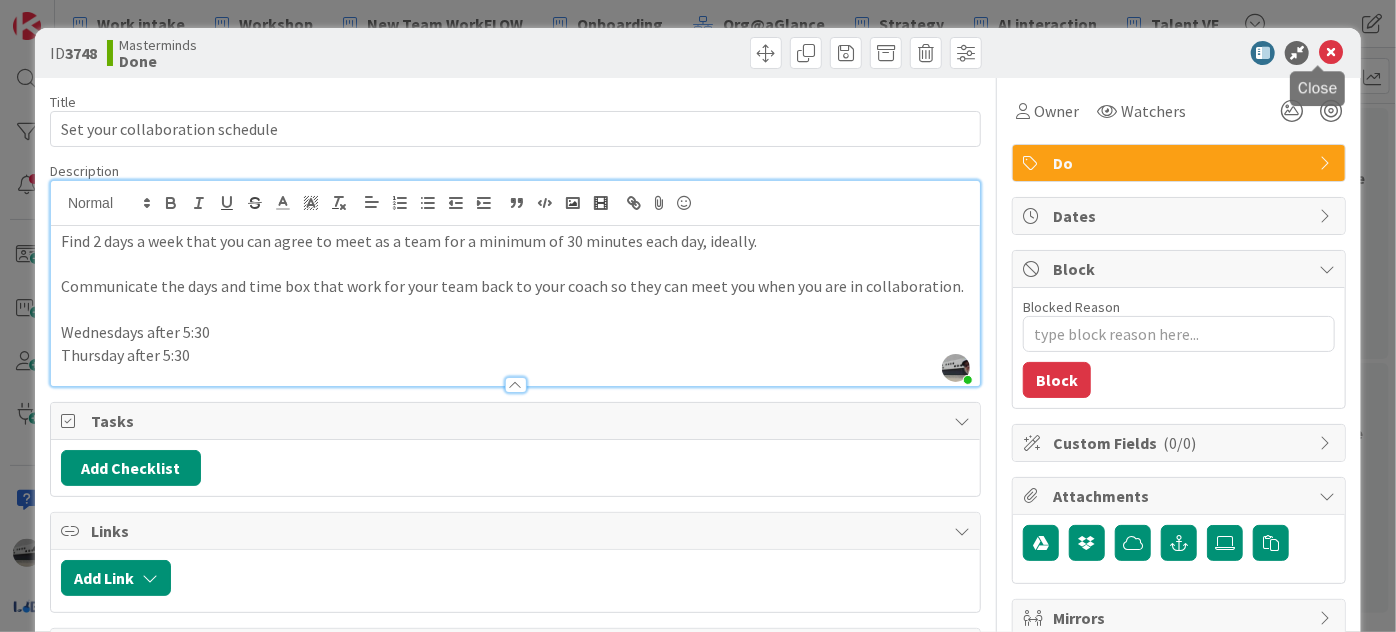 click at bounding box center (1331, 53) 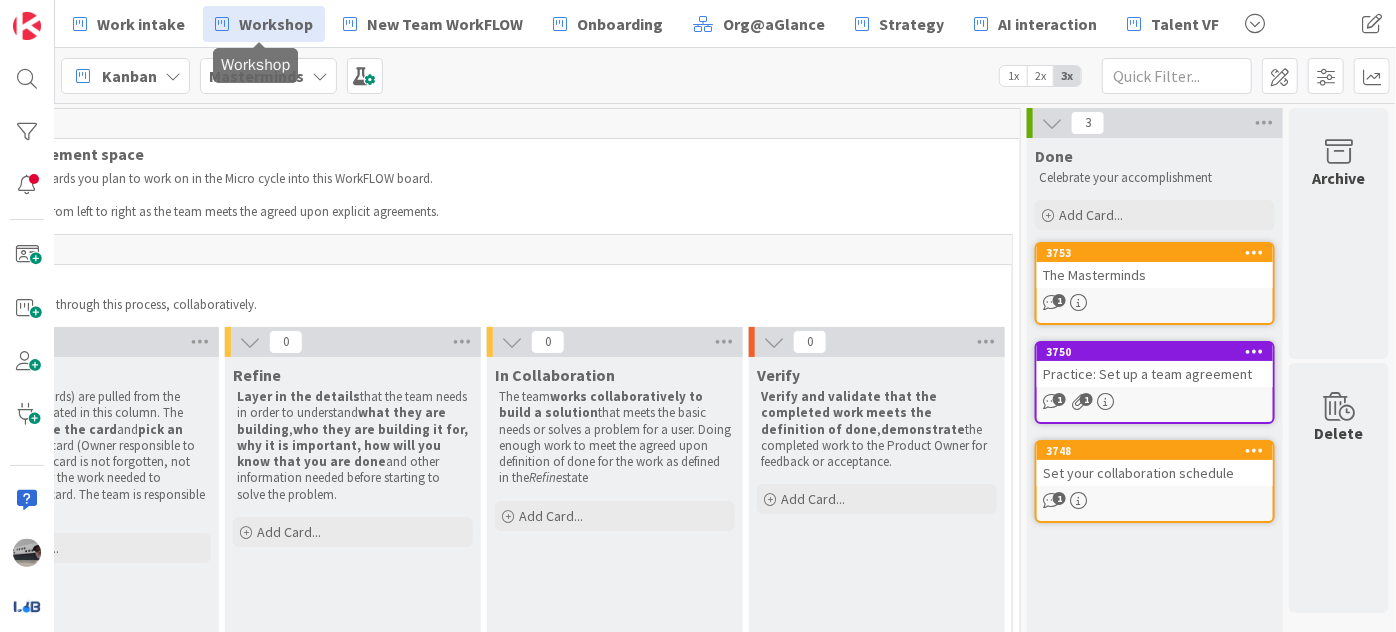 click on "Workshop" at bounding box center (276, 24) 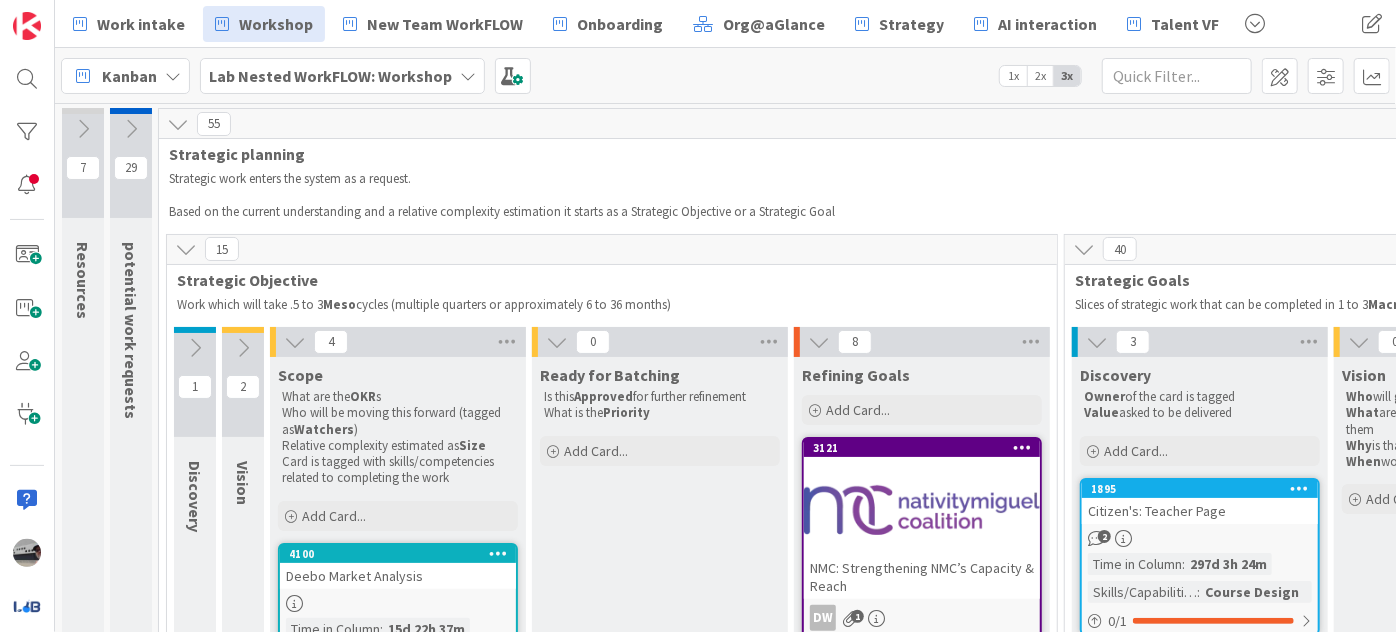 click at bounding box center [468, 76] 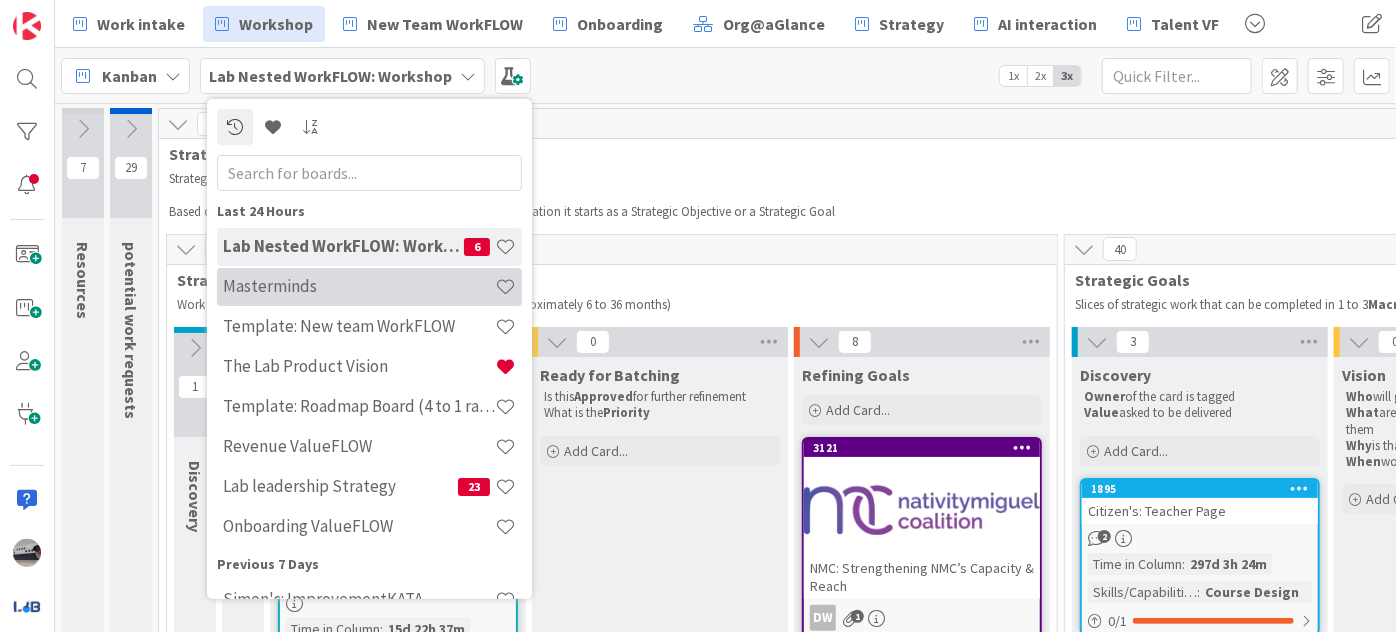 click on "Masterminds" at bounding box center (359, 286) 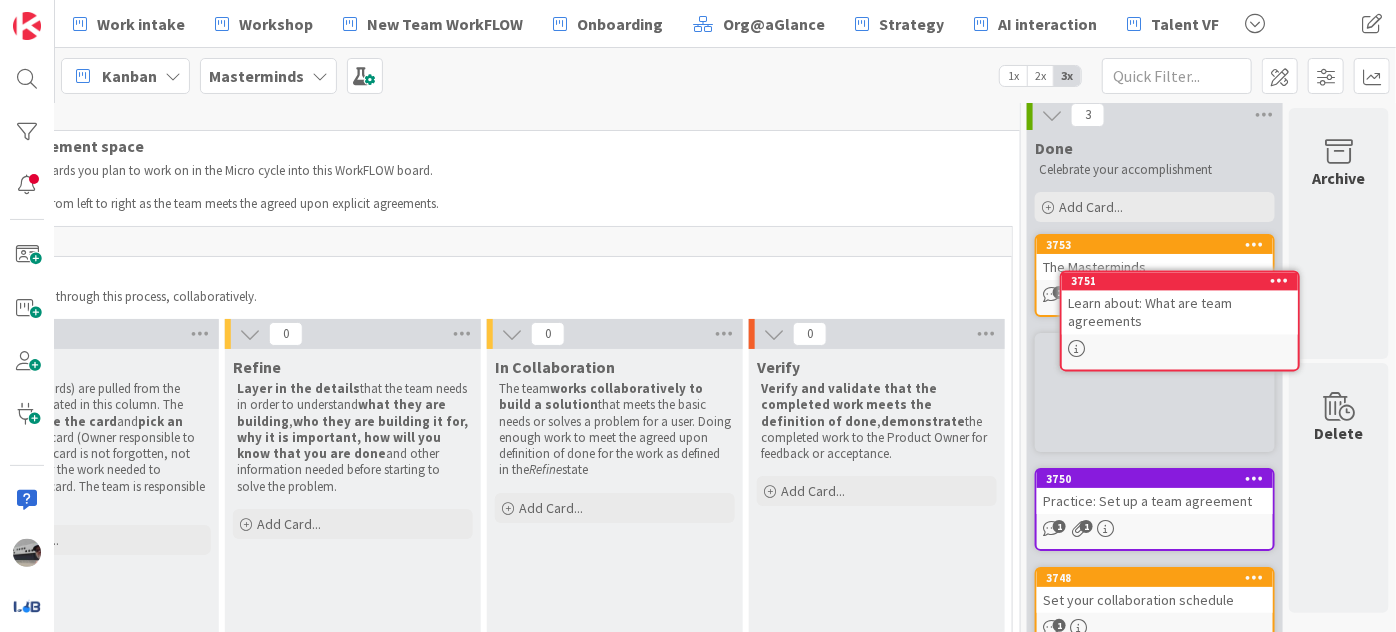 scroll, scrollTop: 0, scrollLeft: 650, axis: horizontal 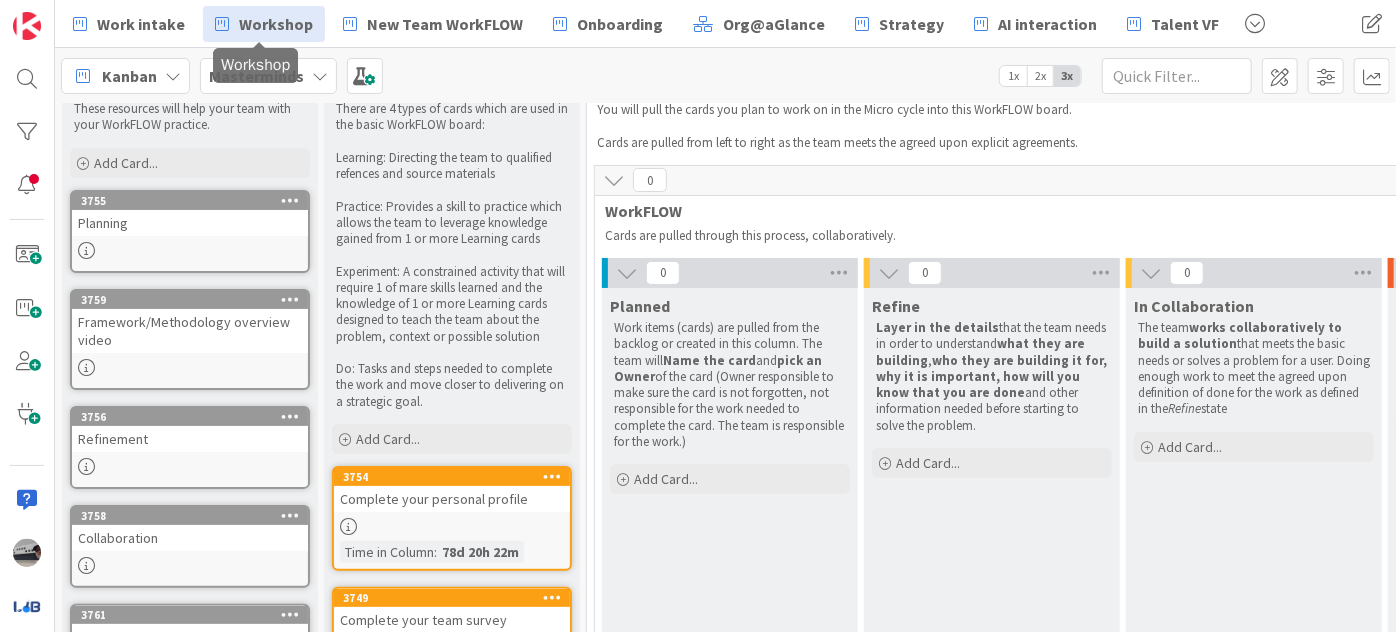 click on "Workshop" at bounding box center (276, 24) 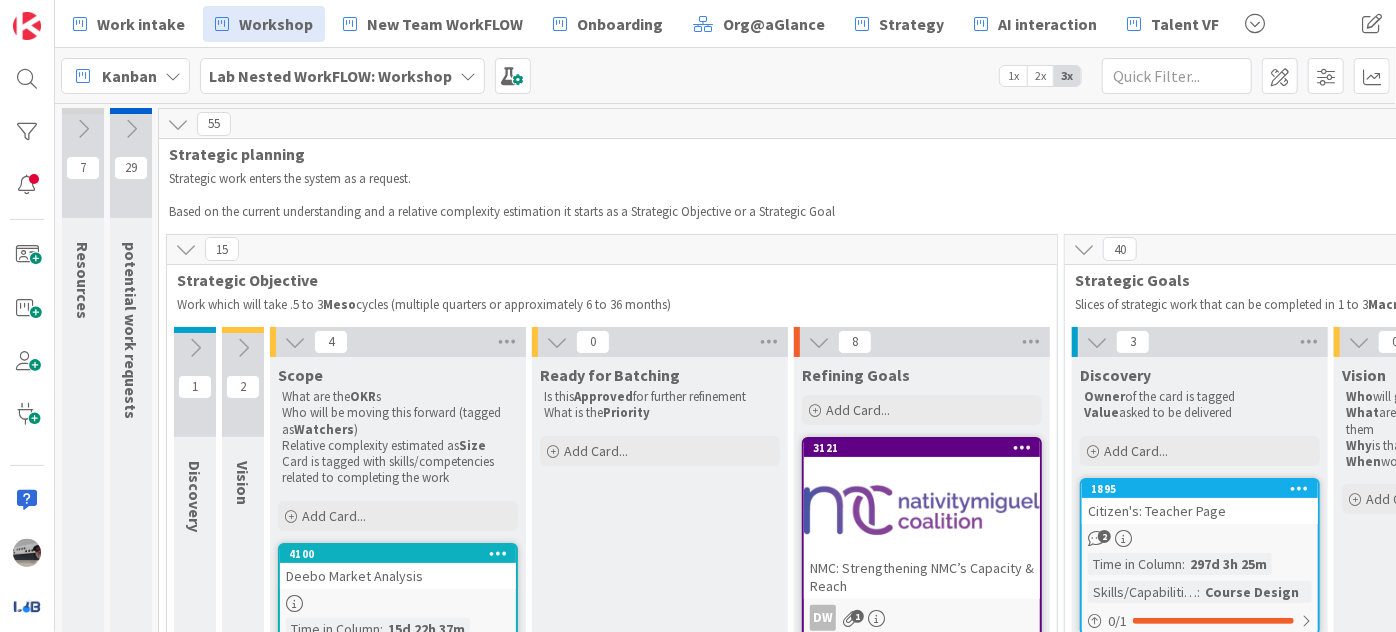 click at bounding box center [295, 342] 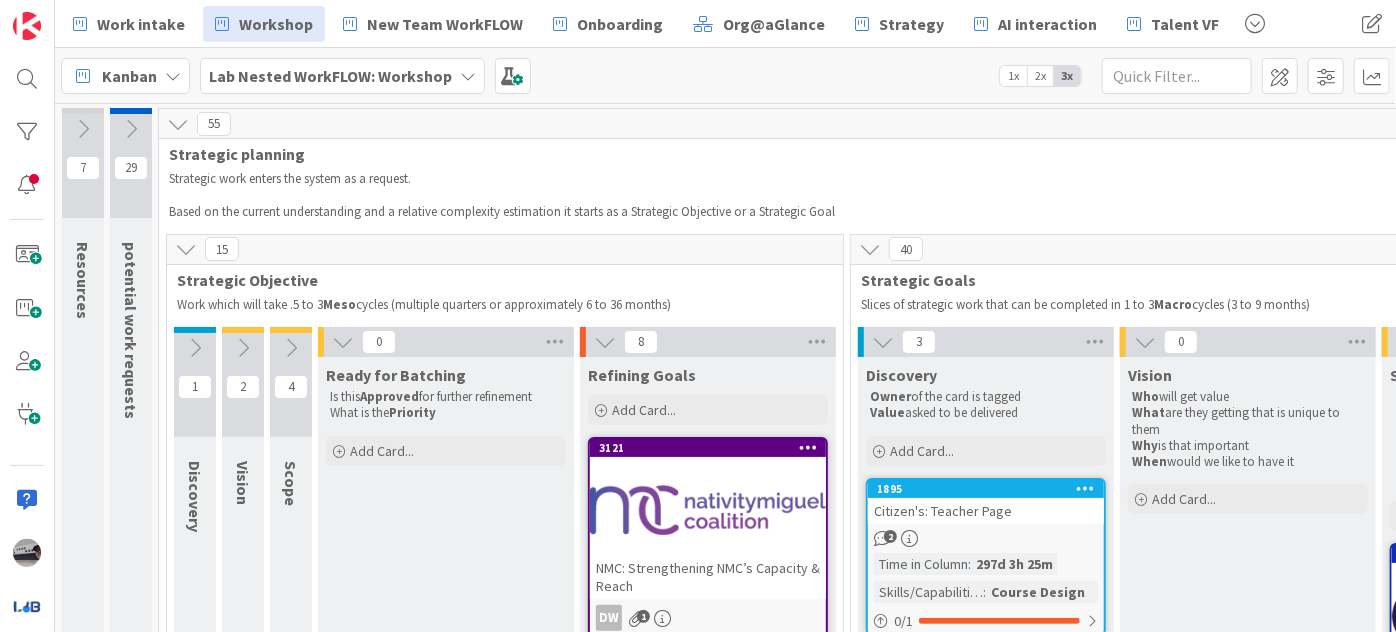 click at bounding box center [343, 342] 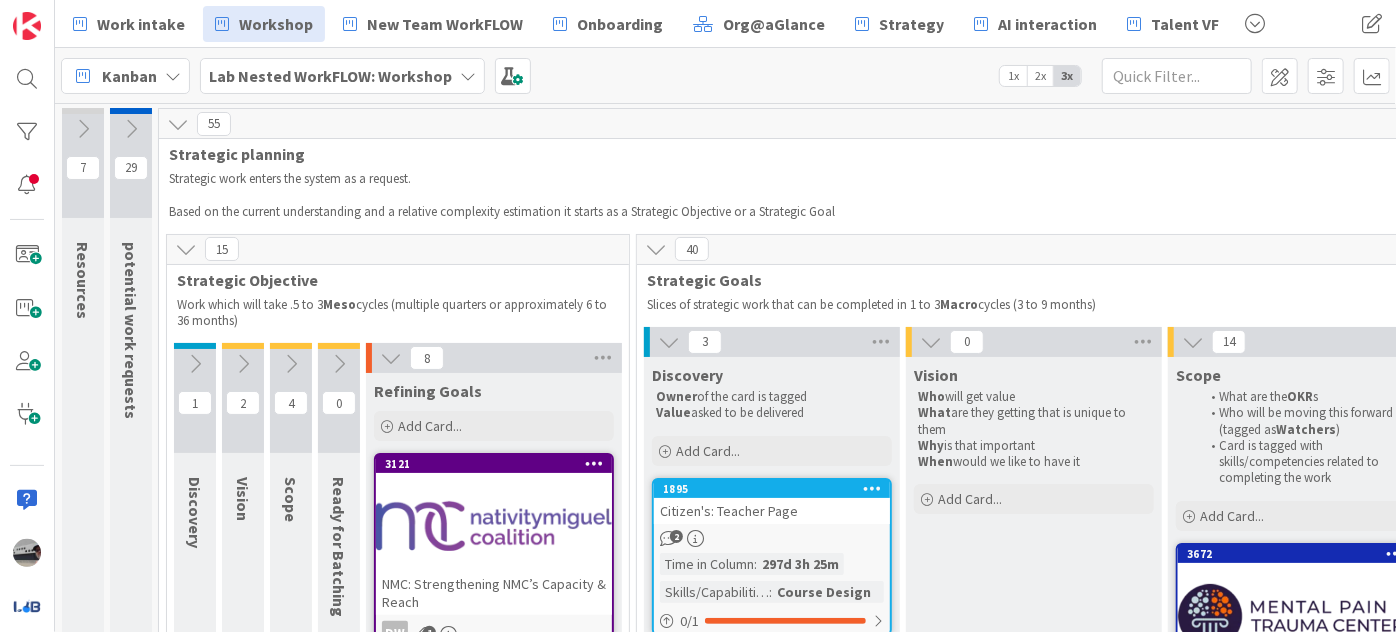 click at bounding box center [391, 358] 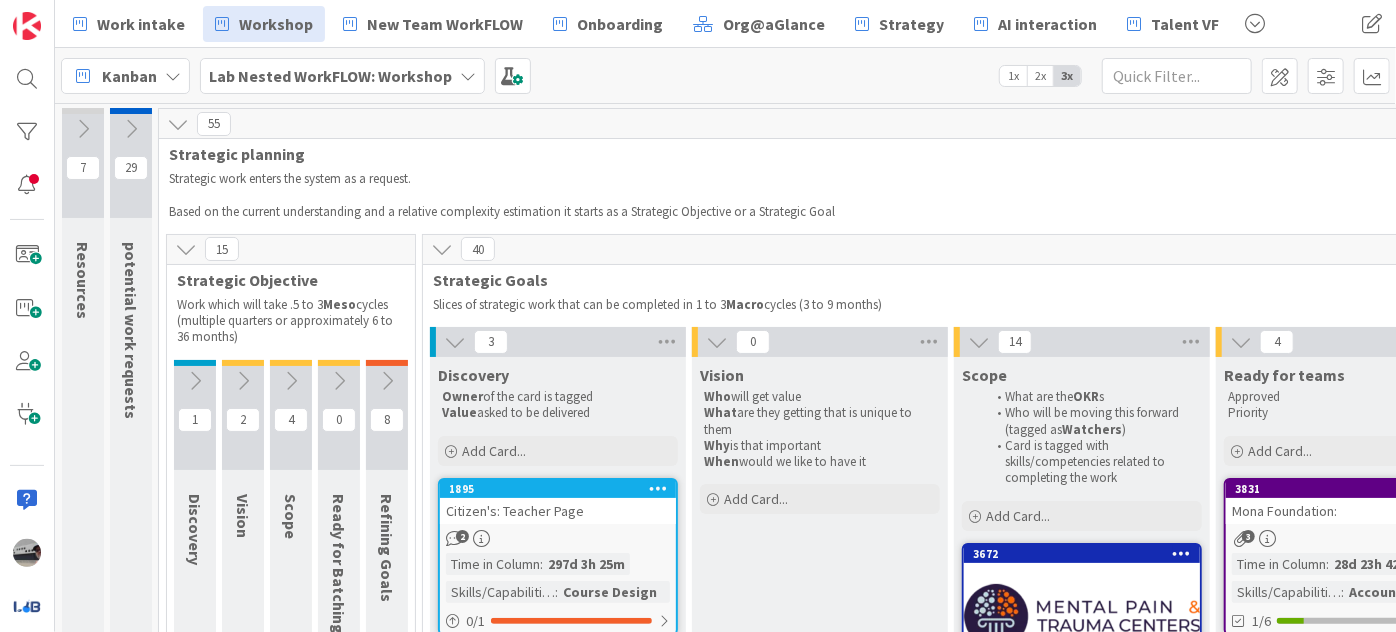 click at bounding box center (455, 342) 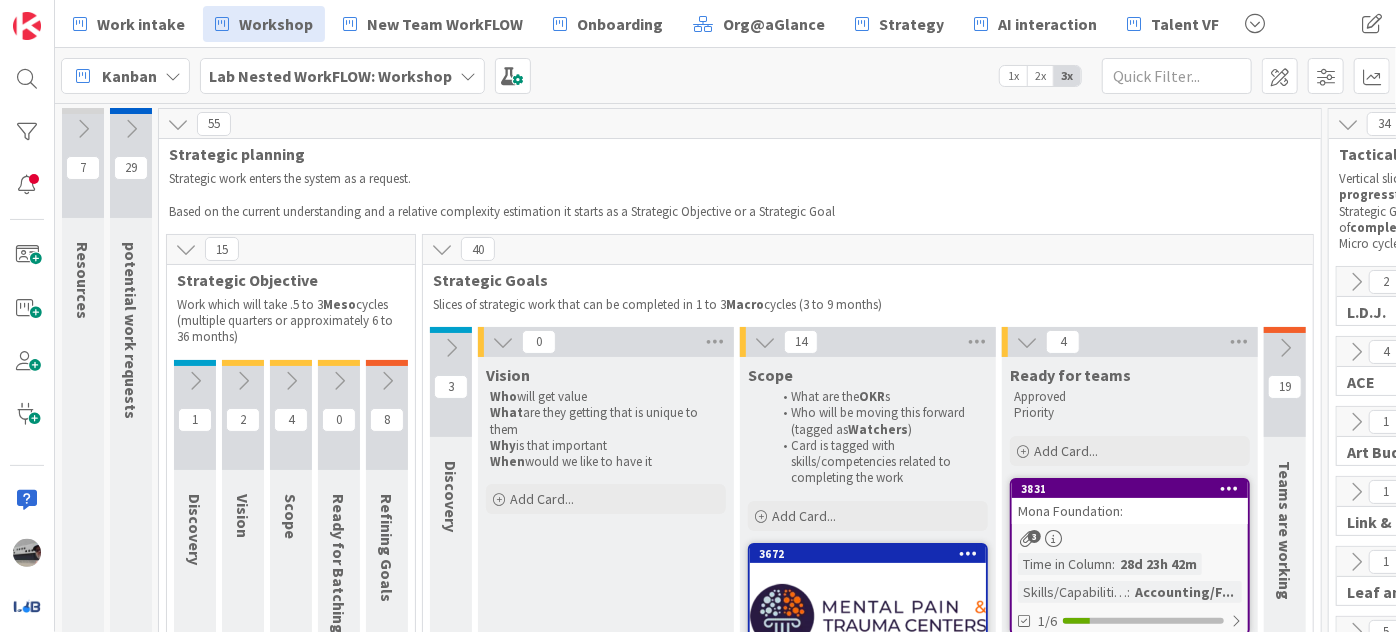 click at bounding box center [503, 342] 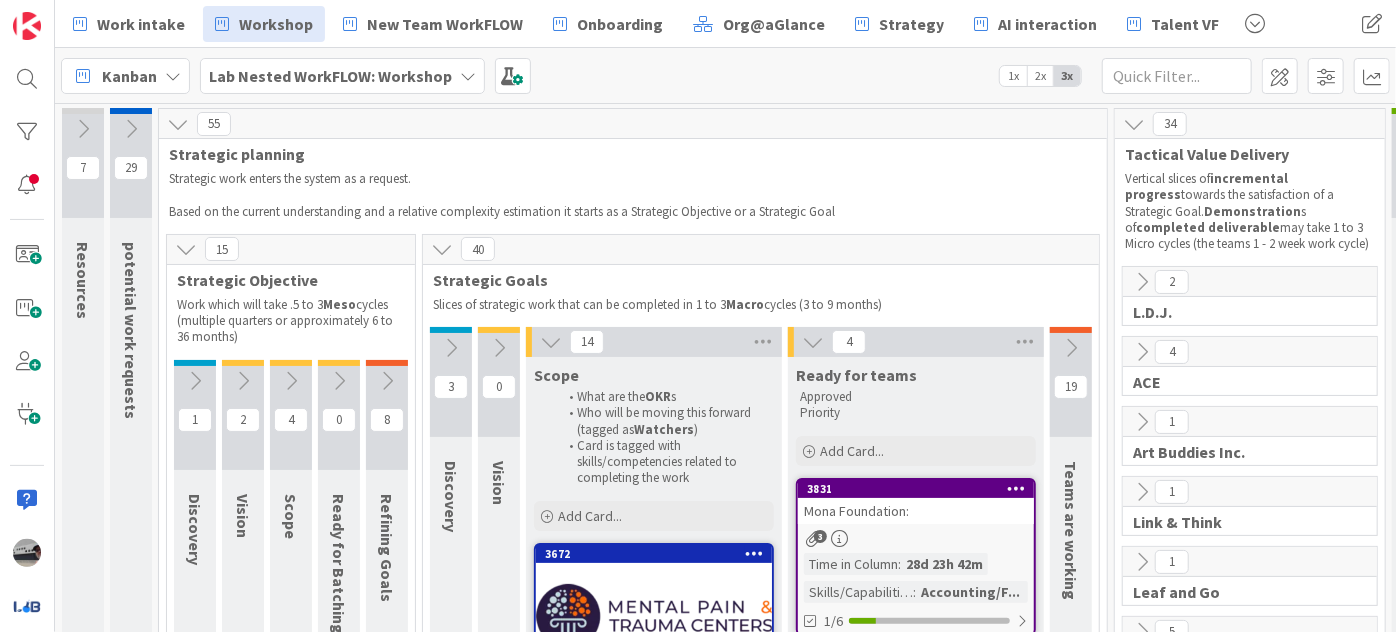 click at bounding box center [551, 342] 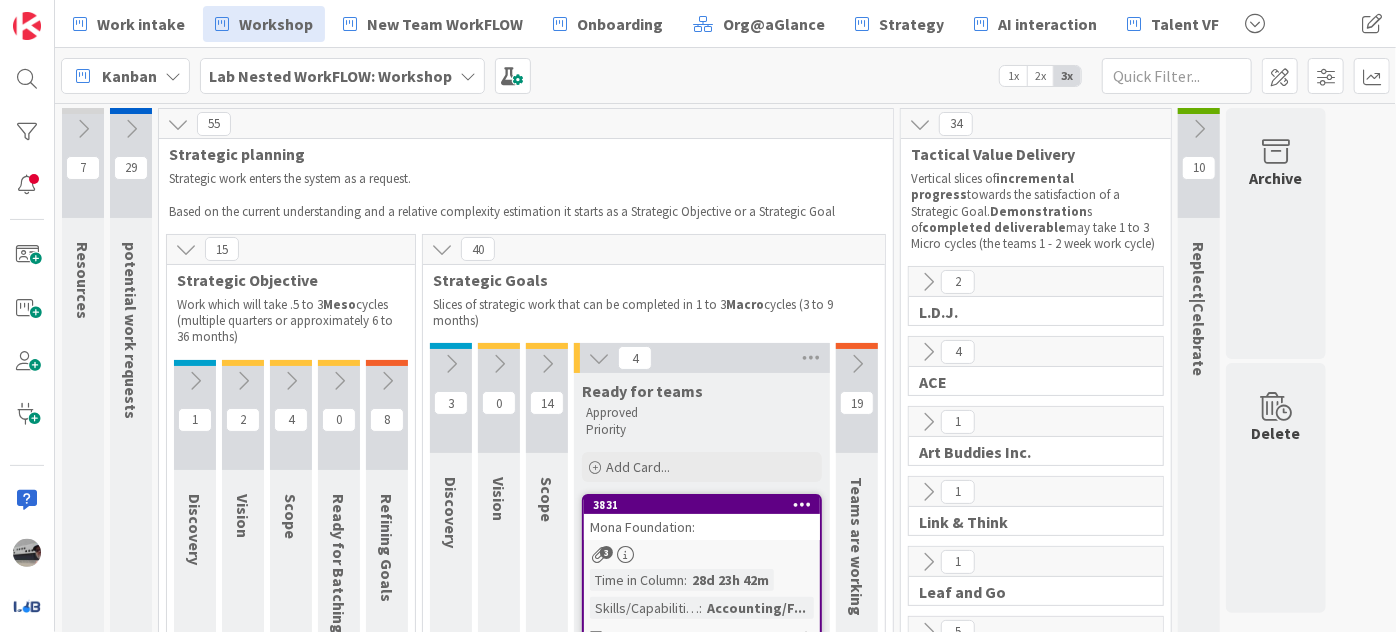 click at bounding box center [577, 358] 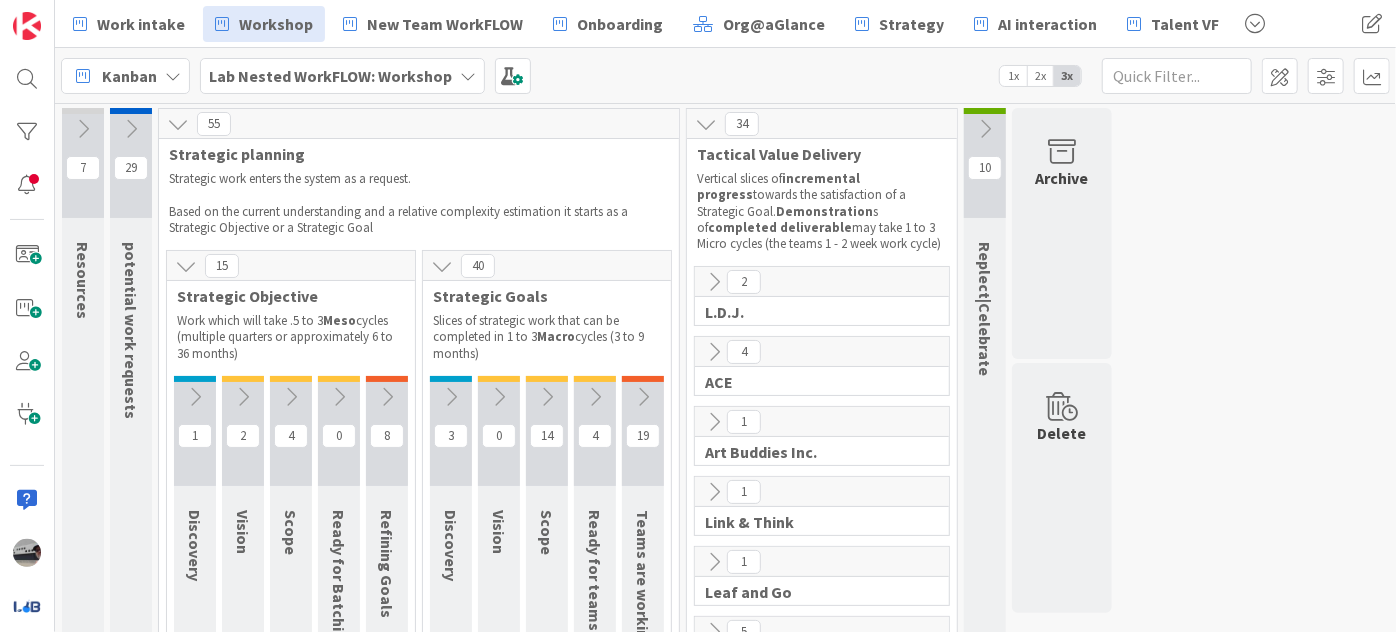click at bounding box center [706, 124] 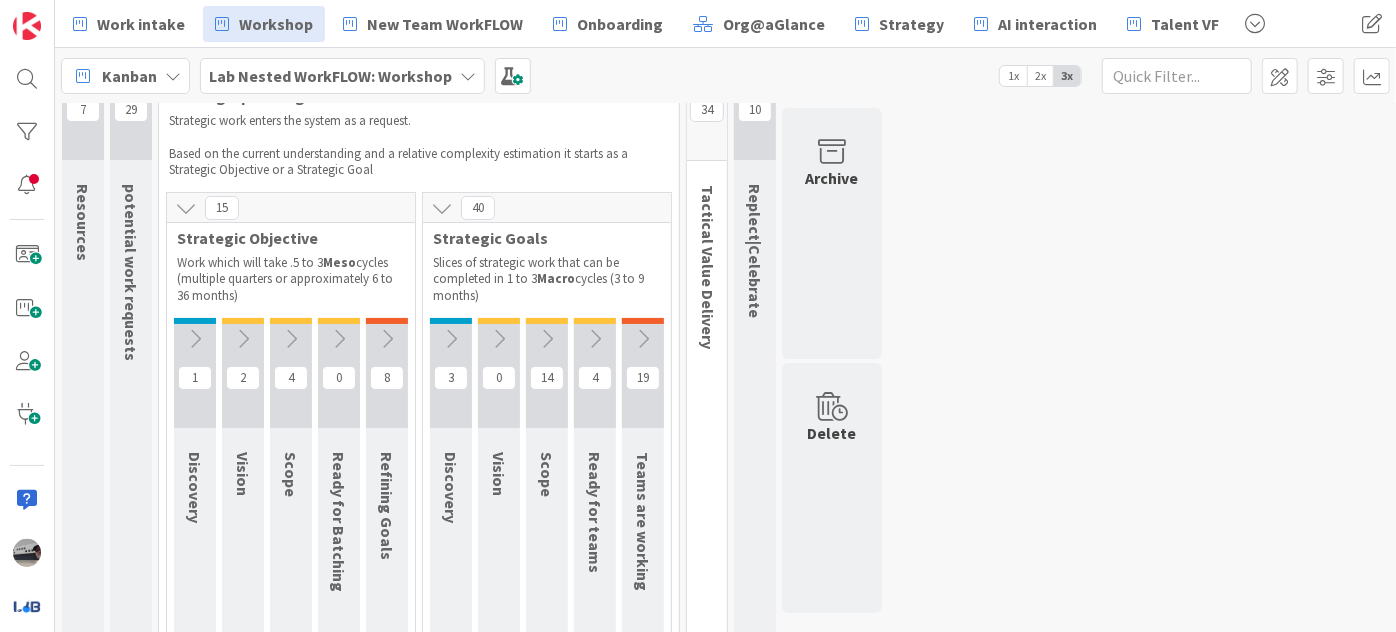 scroll, scrollTop: 90, scrollLeft: 0, axis: vertical 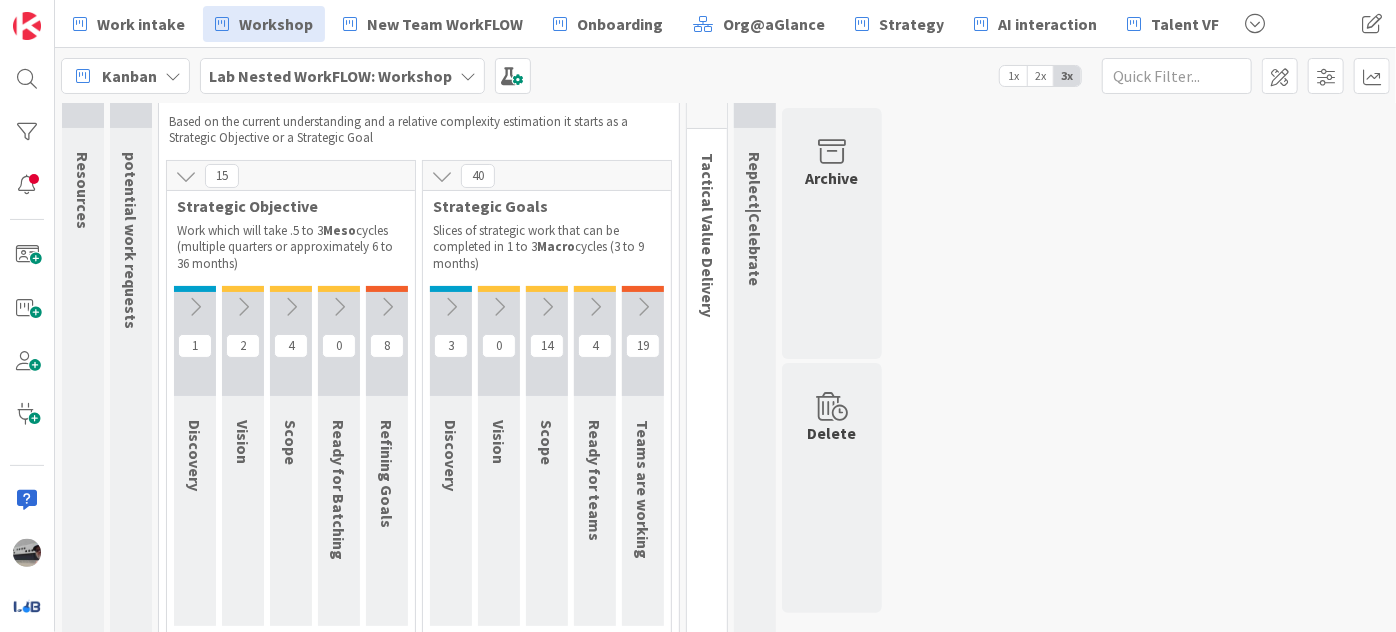 click at bounding box center (595, 307) 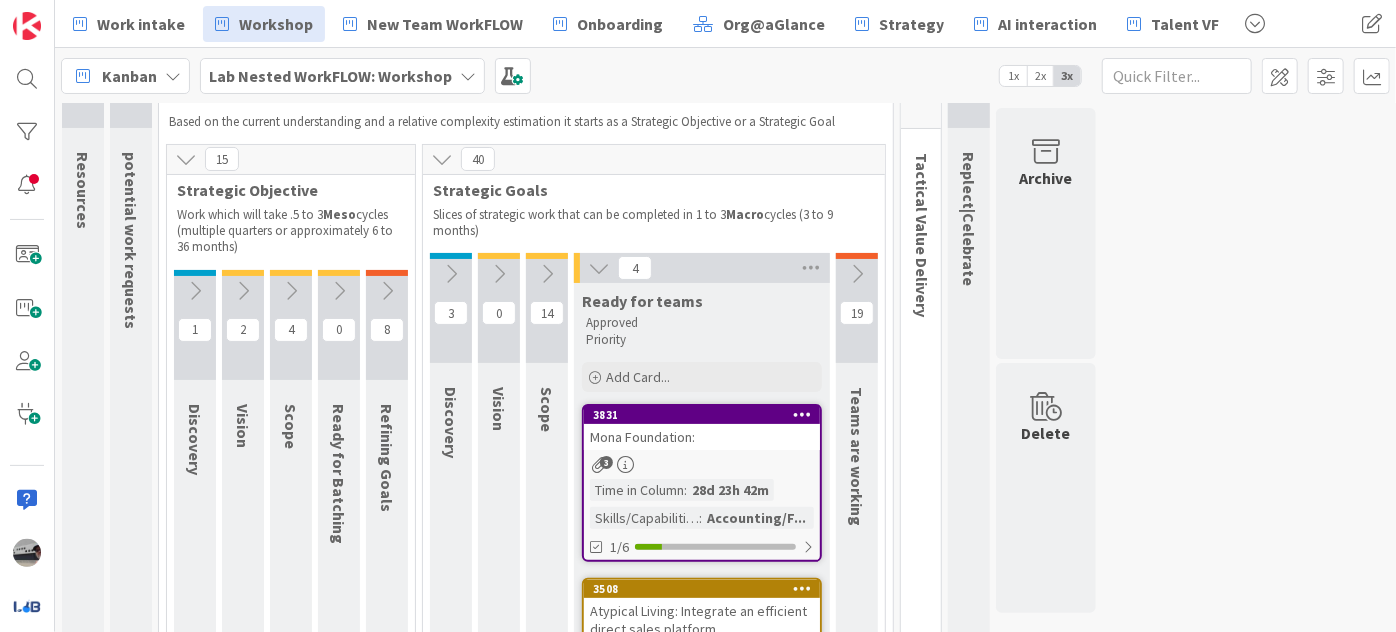click at bounding box center [857, 274] 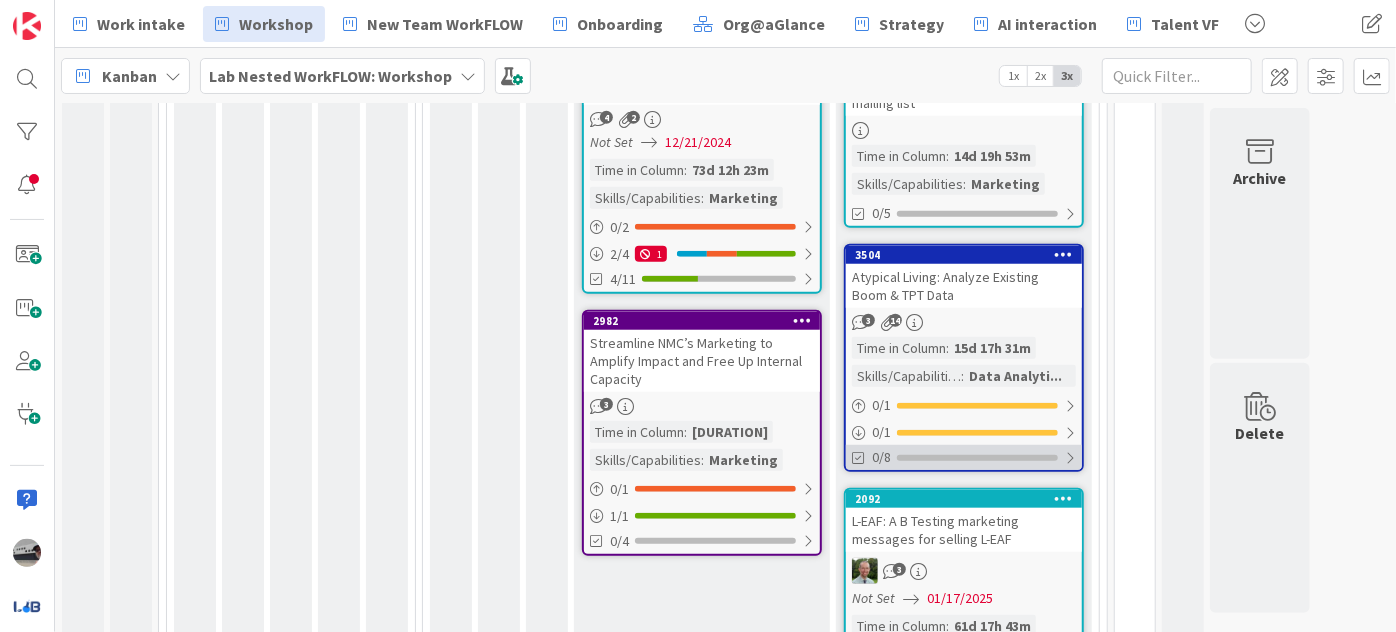 scroll, scrollTop: 909, scrollLeft: 0, axis: vertical 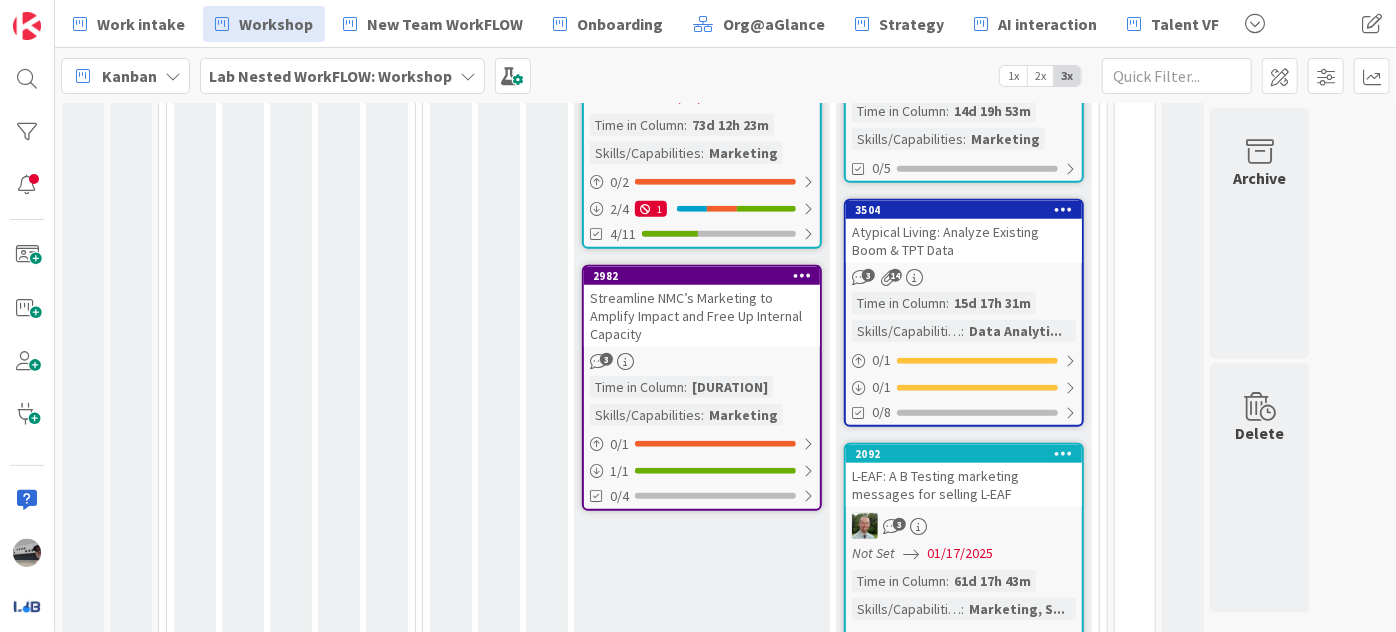 click at bounding box center [468, 76] 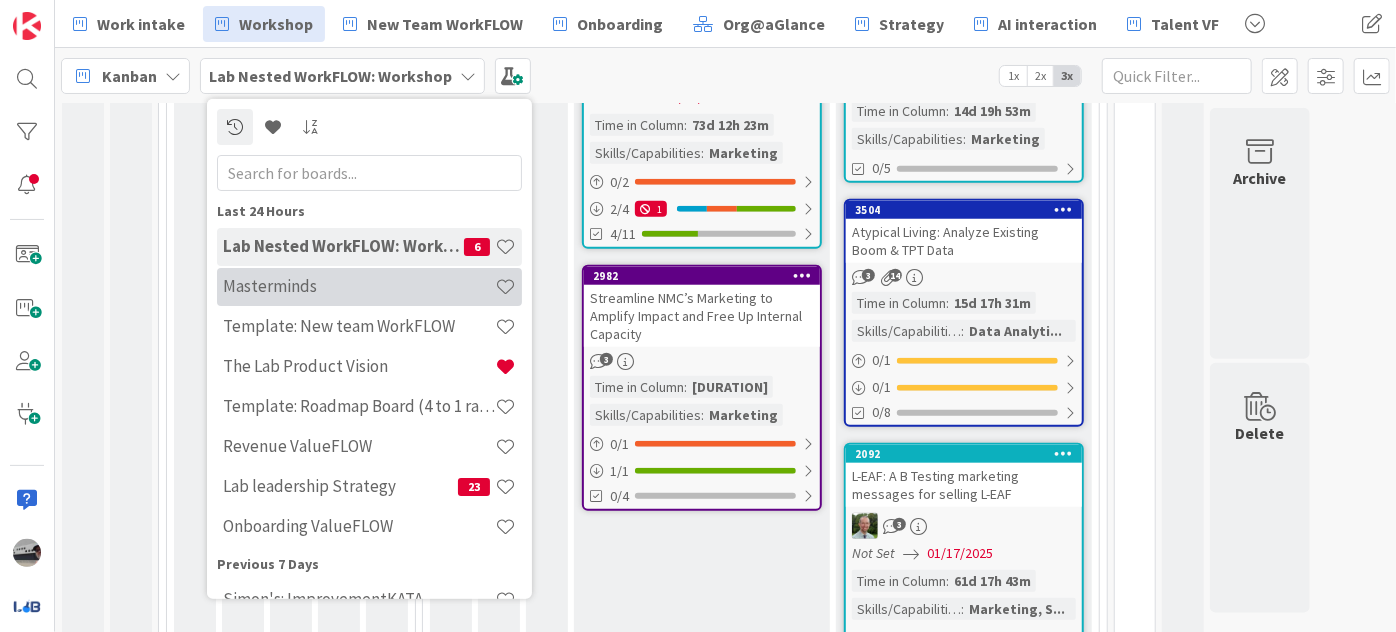 click on "Masterminds" at bounding box center (359, 286) 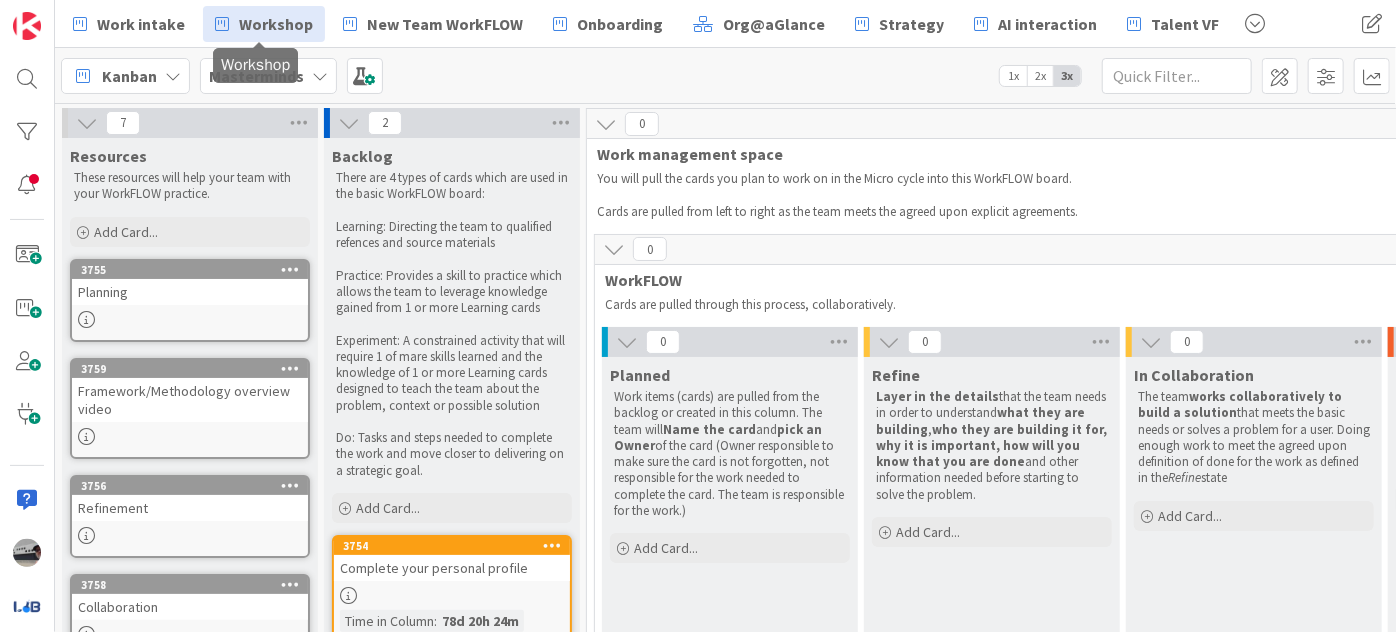 click on "Workshop" at bounding box center (264, 24) 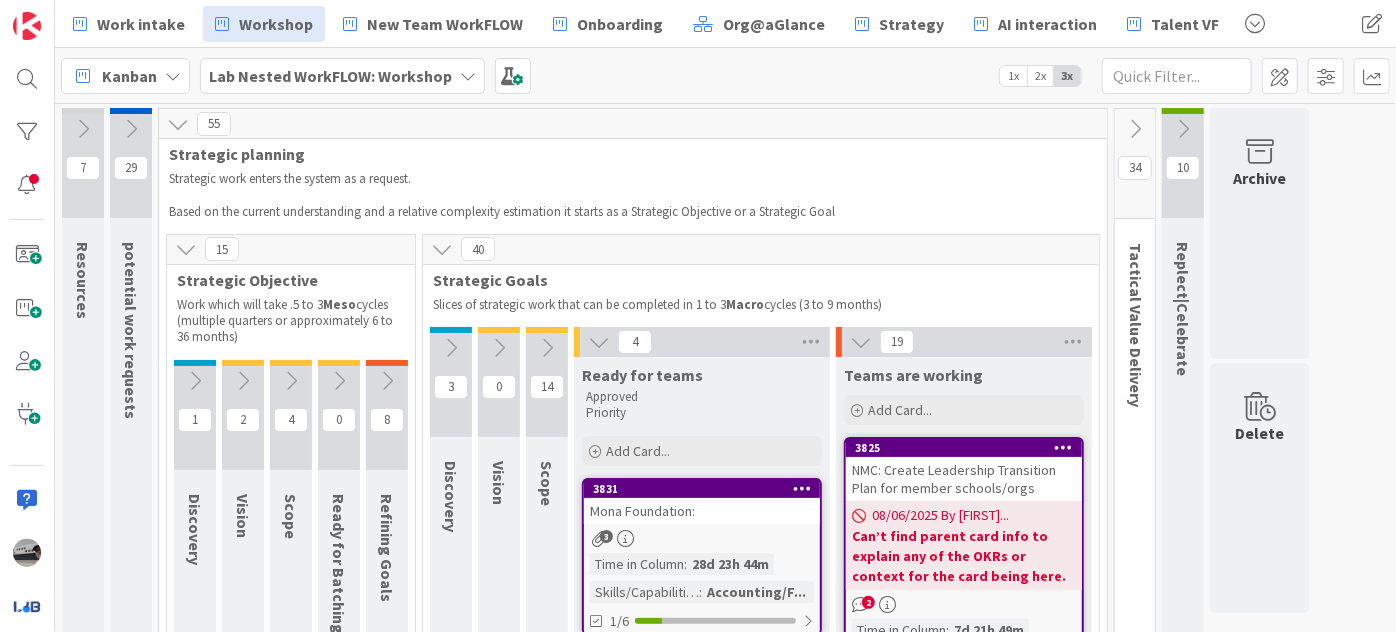 click at bounding box center [599, 342] 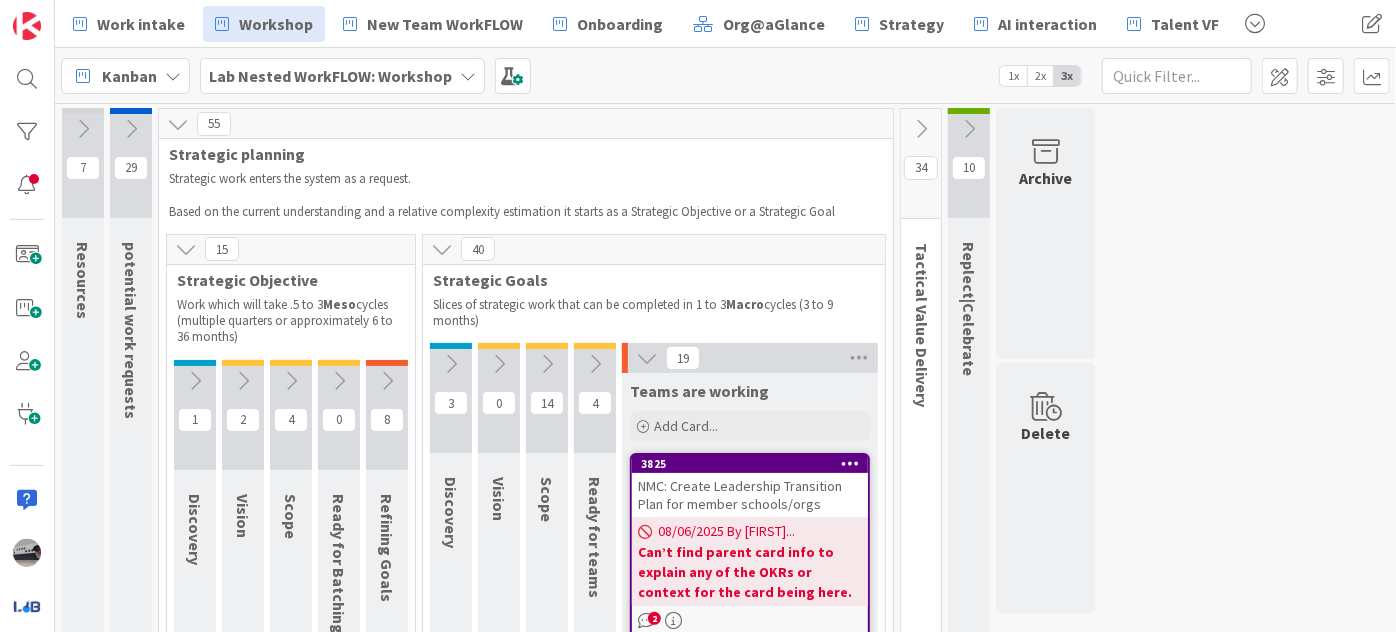 click at bounding box center [647, 358] 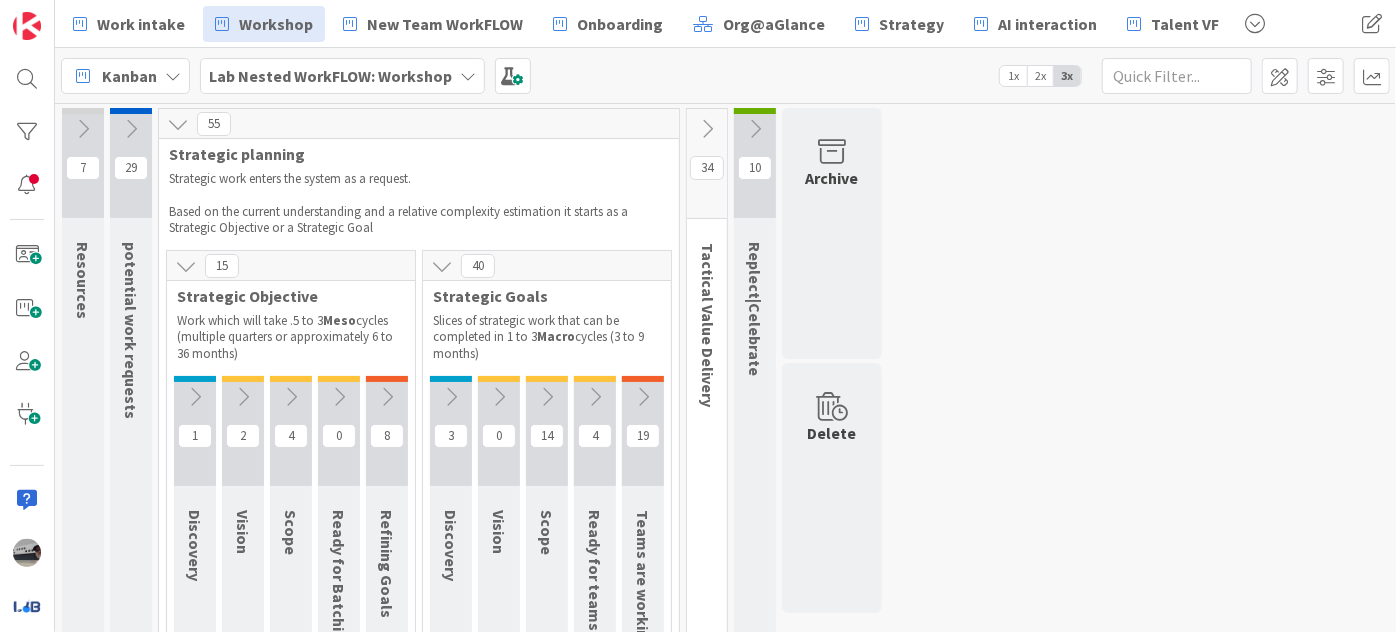click at bounding box center [707, 129] 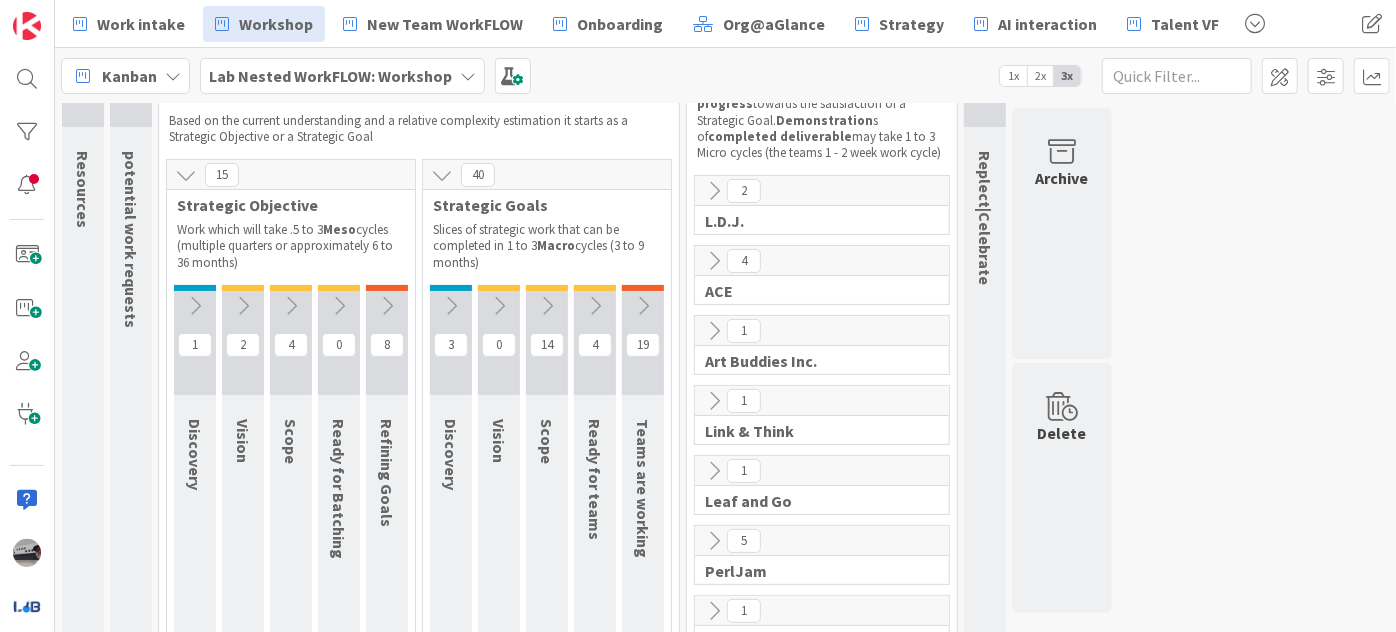 scroll, scrollTop: 90, scrollLeft: 0, axis: vertical 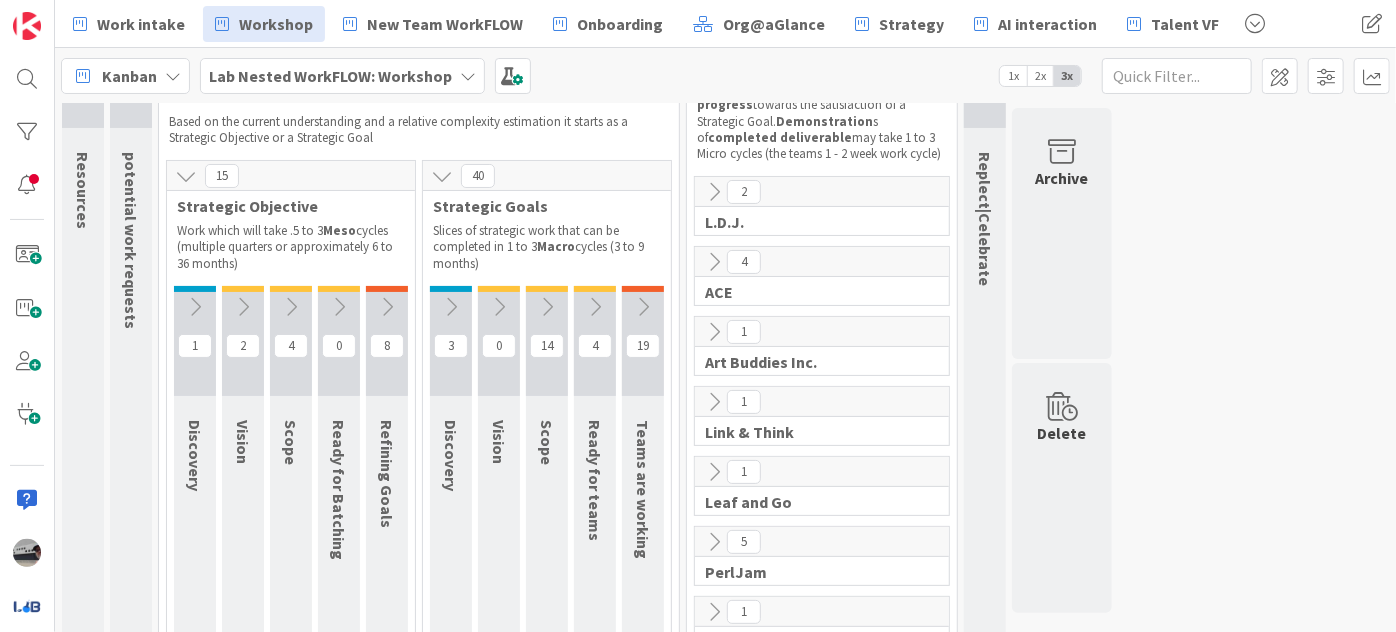 click at bounding box center (643, 307) 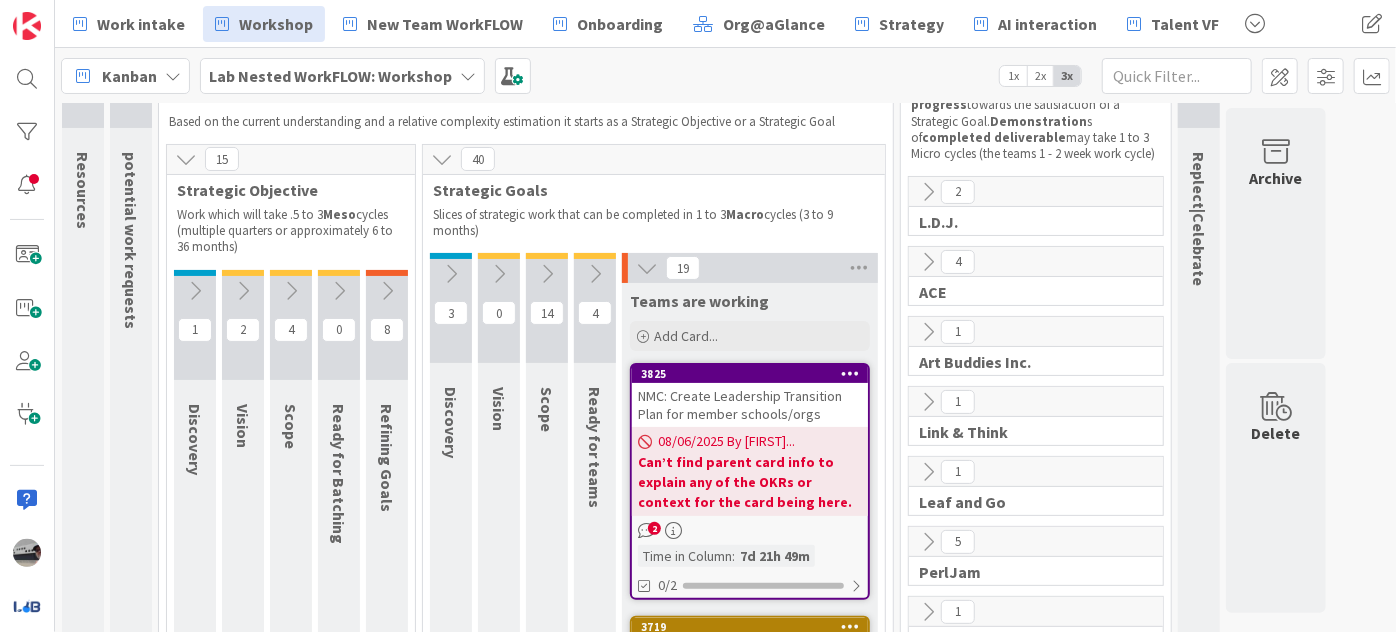 click at bounding box center [595, 274] 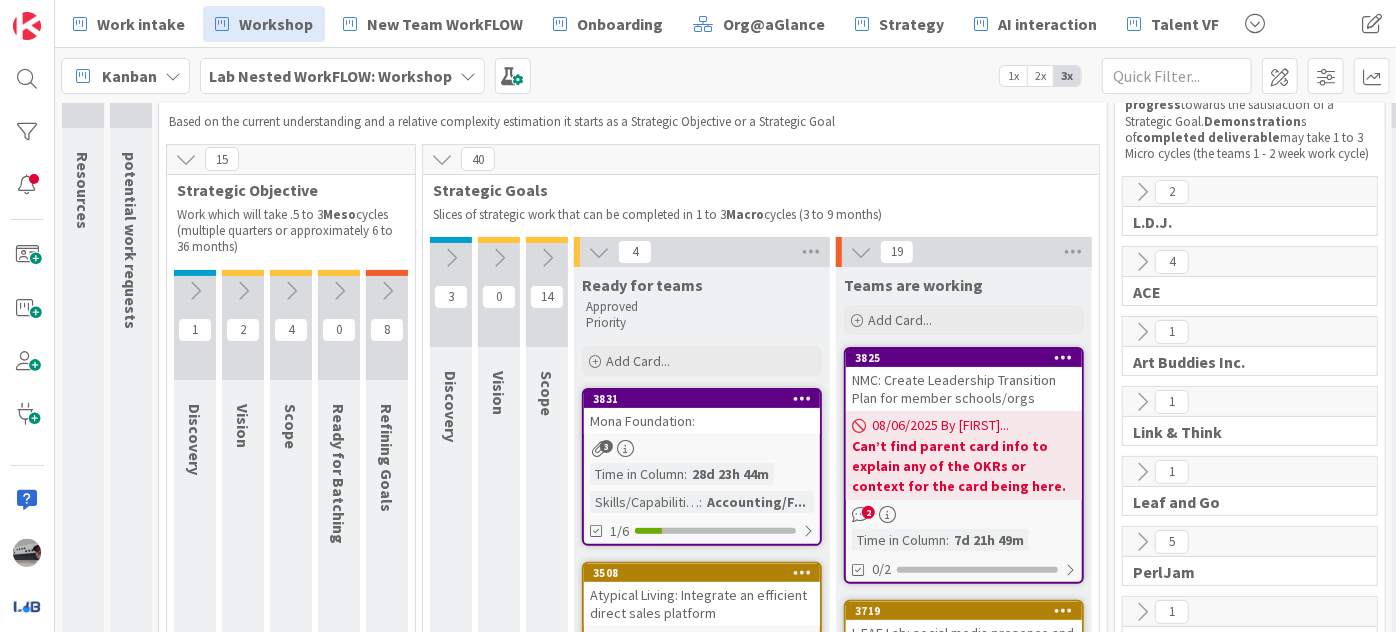 scroll, scrollTop: 181, scrollLeft: 0, axis: vertical 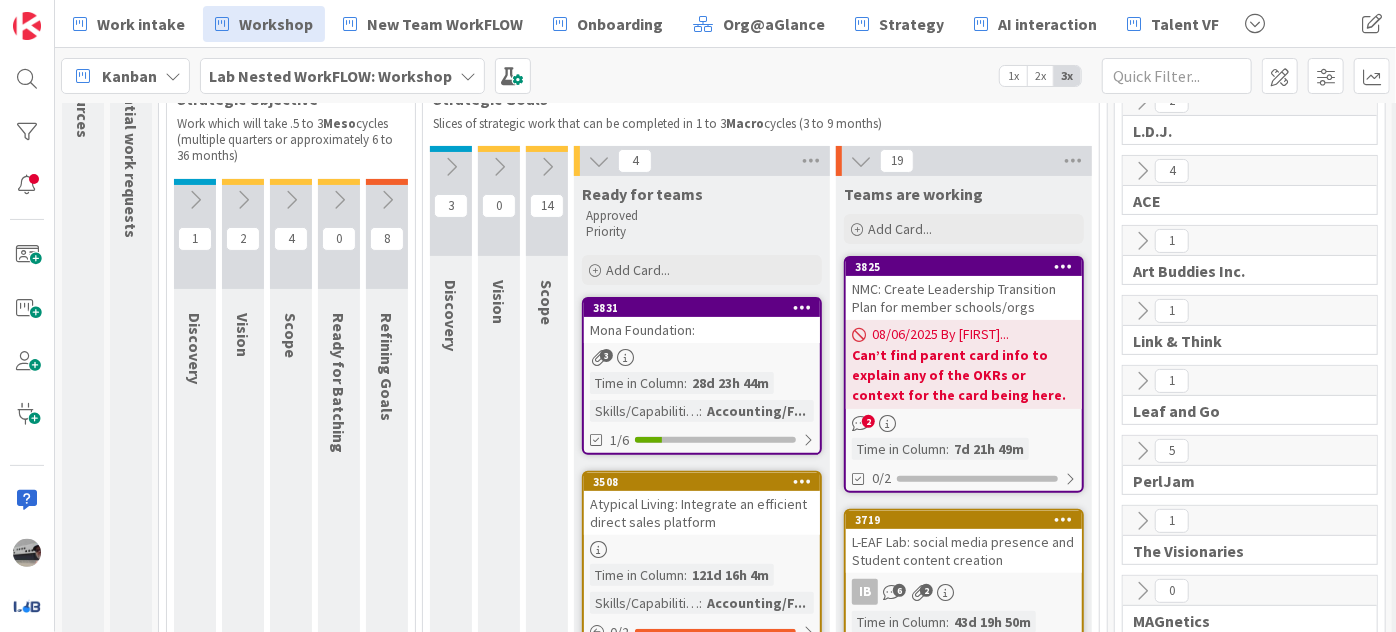 click on "Mona Foundation:" at bounding box center [702, 330] 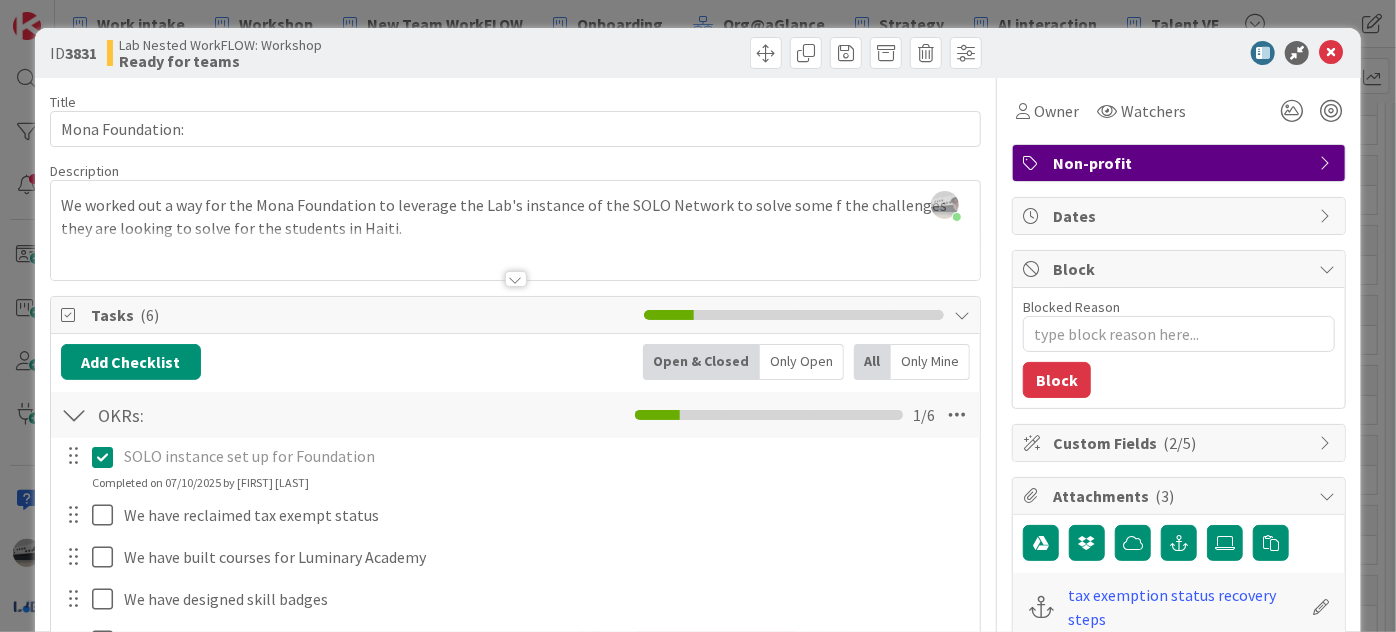 click at bounding box center (1327, 443) 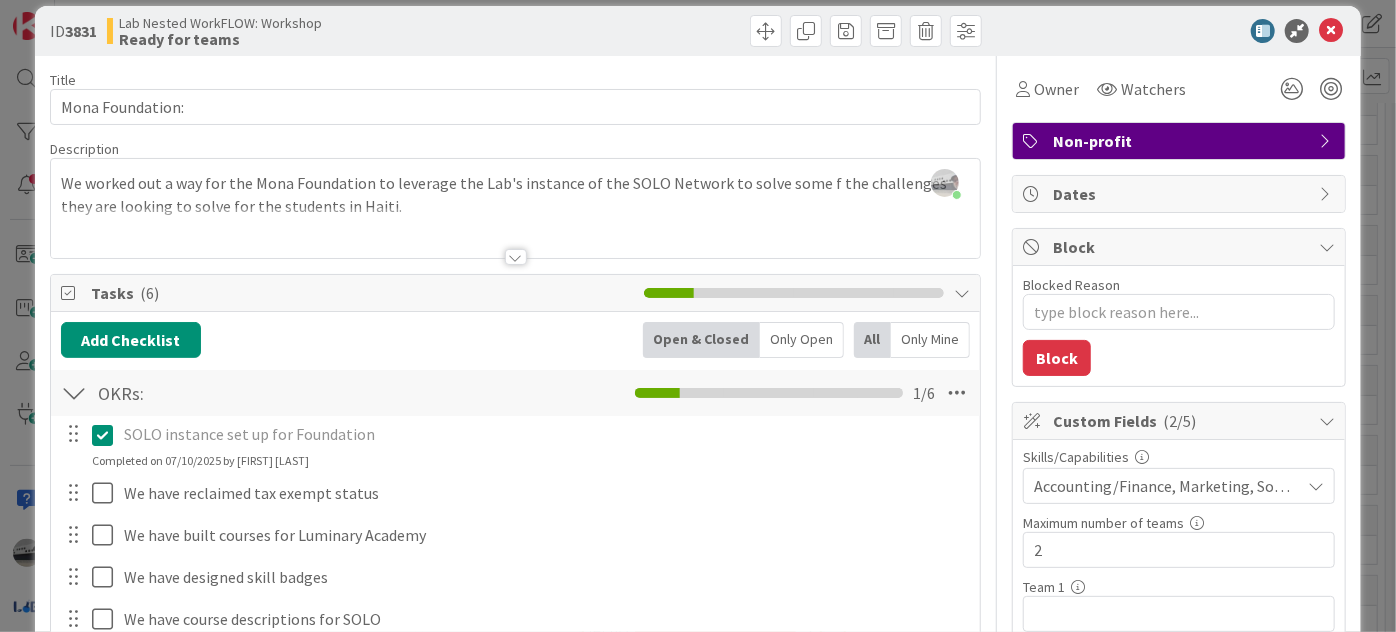scroll, scrollTop: 181, scrollLeft: 0, axis: vertical 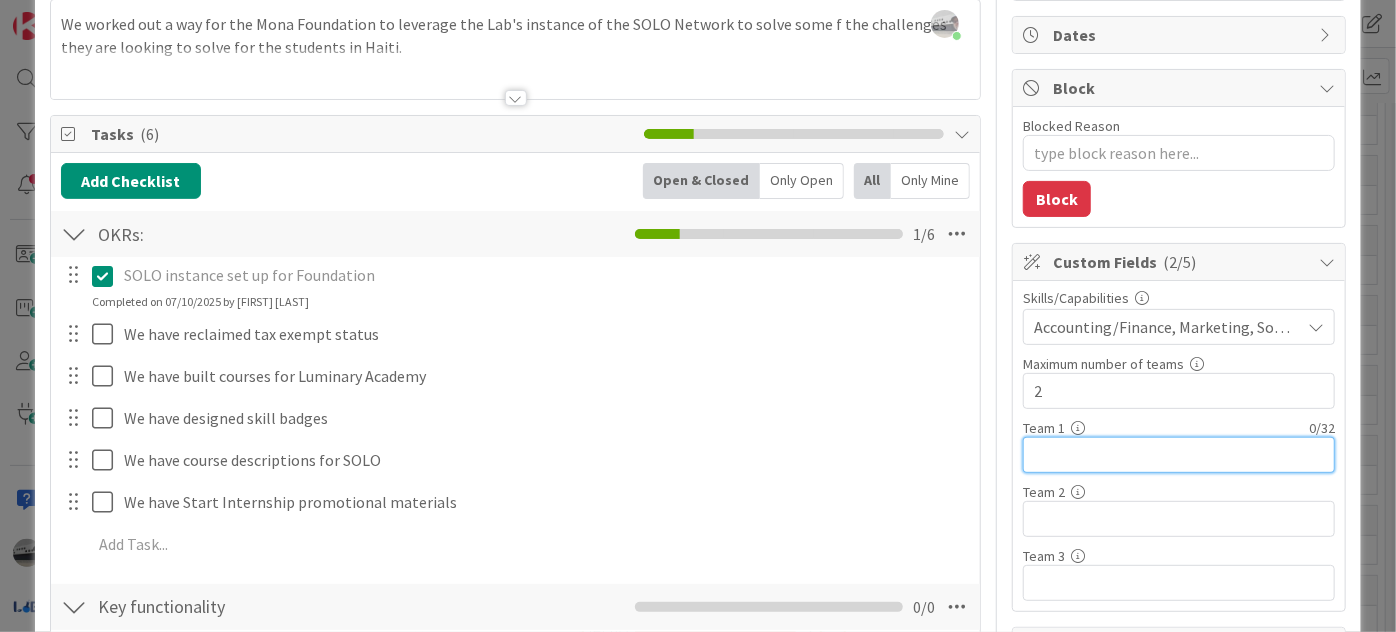 click at bounding box center (1179, 455) 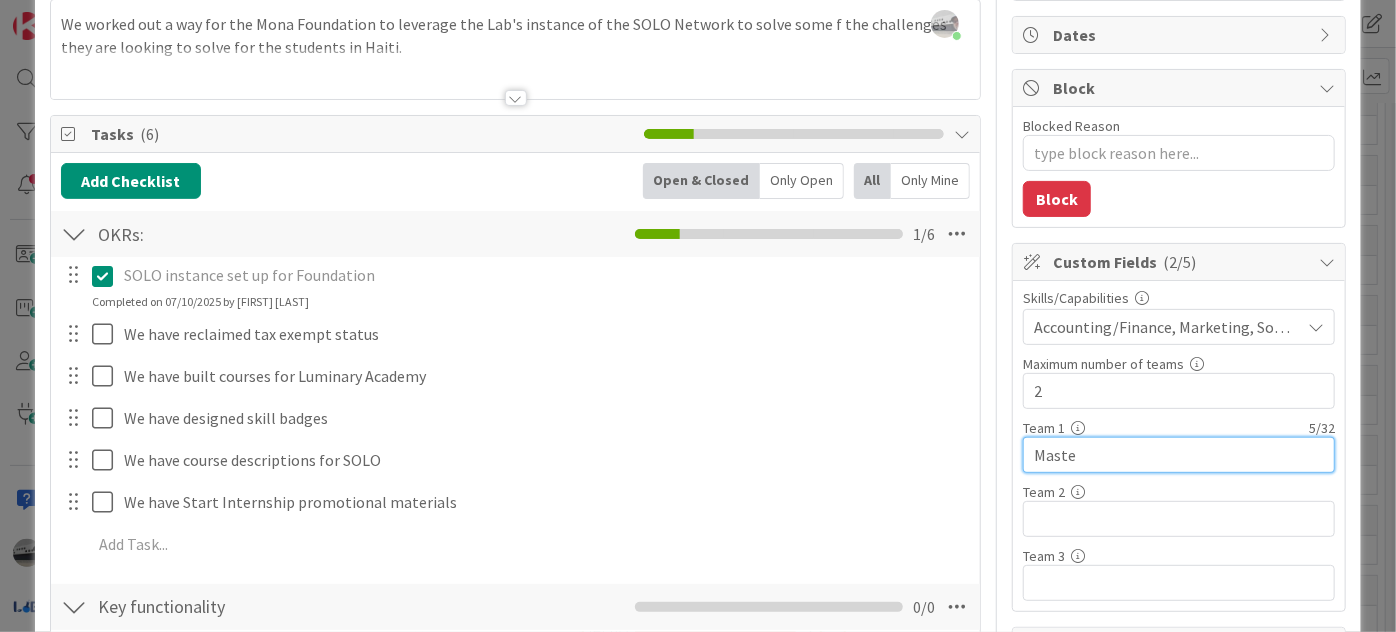 type on "Master" 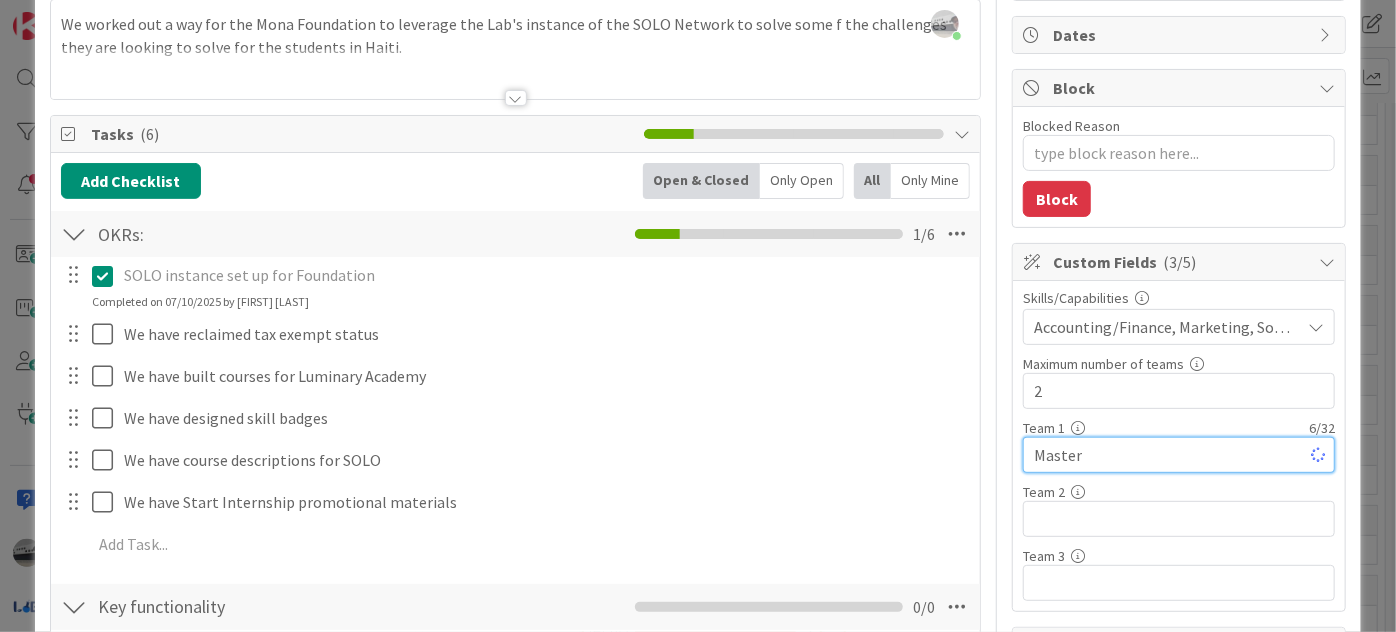 type on "x" 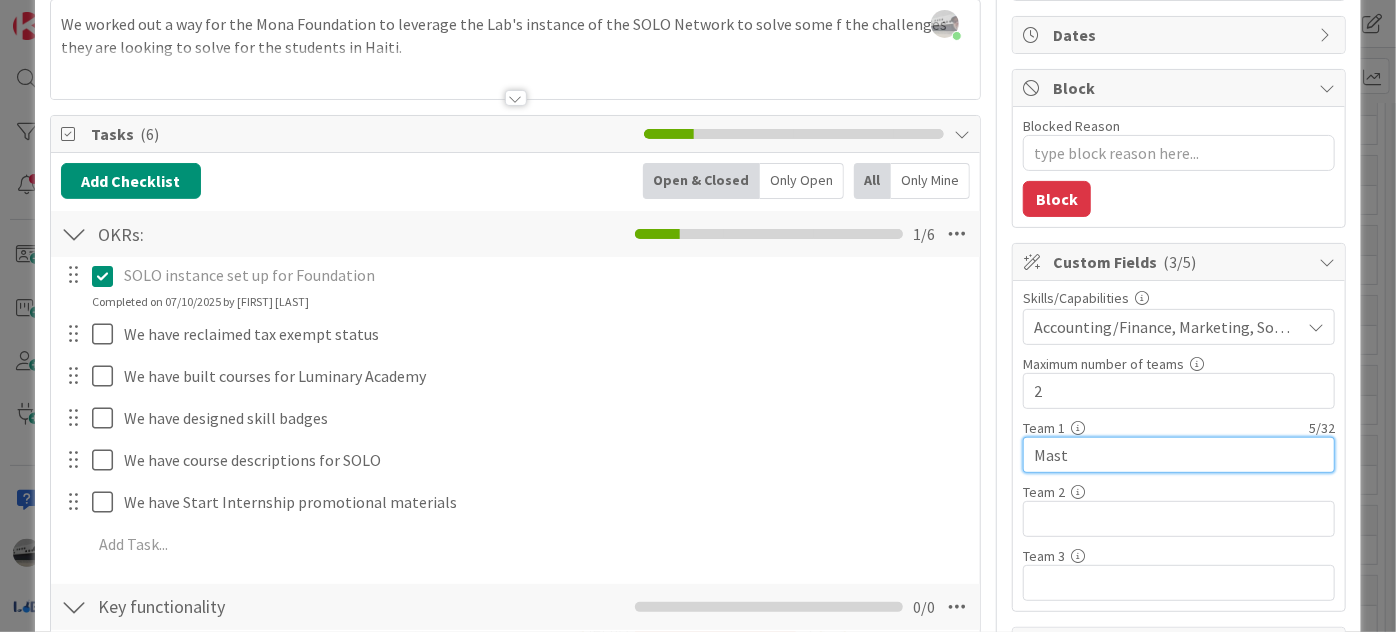 type on "Mas" 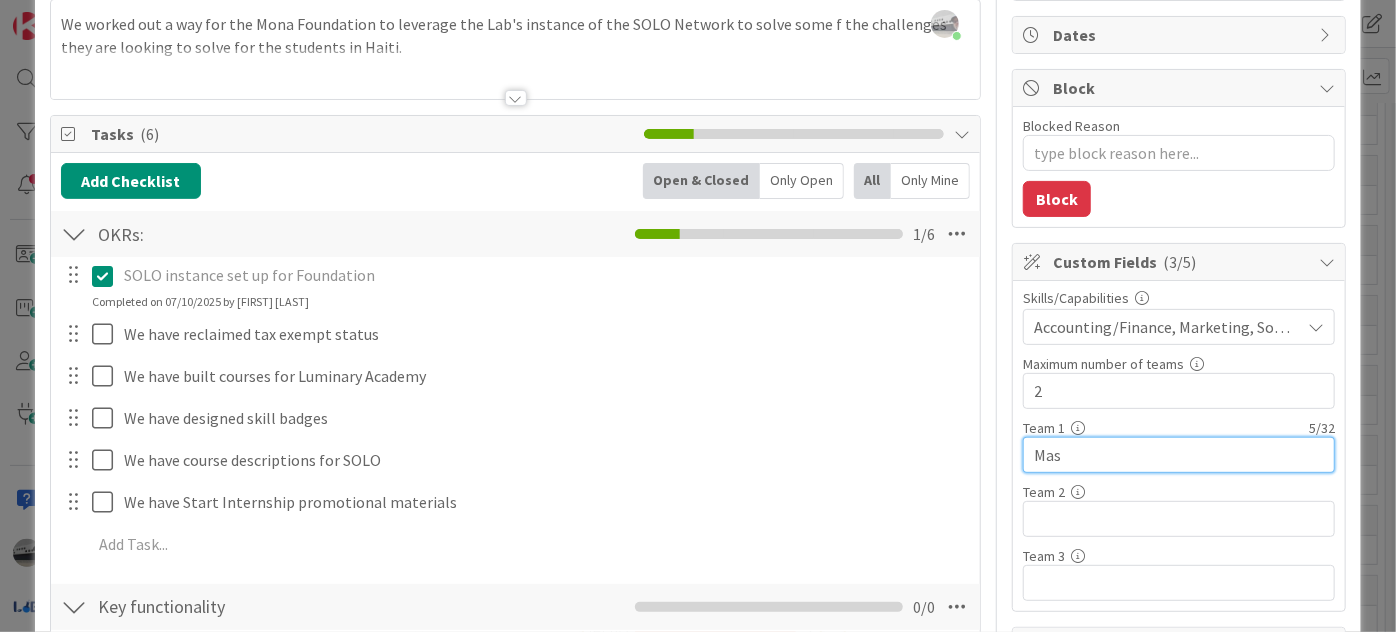 type on "x" 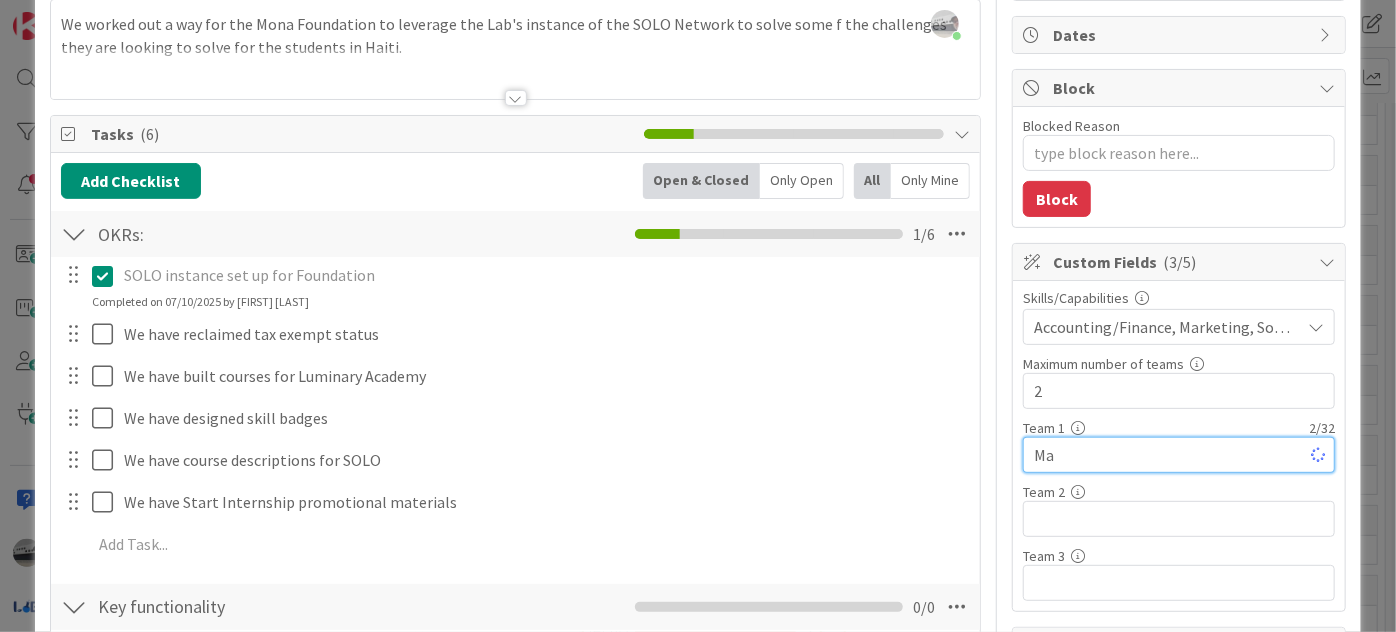 type on "M" 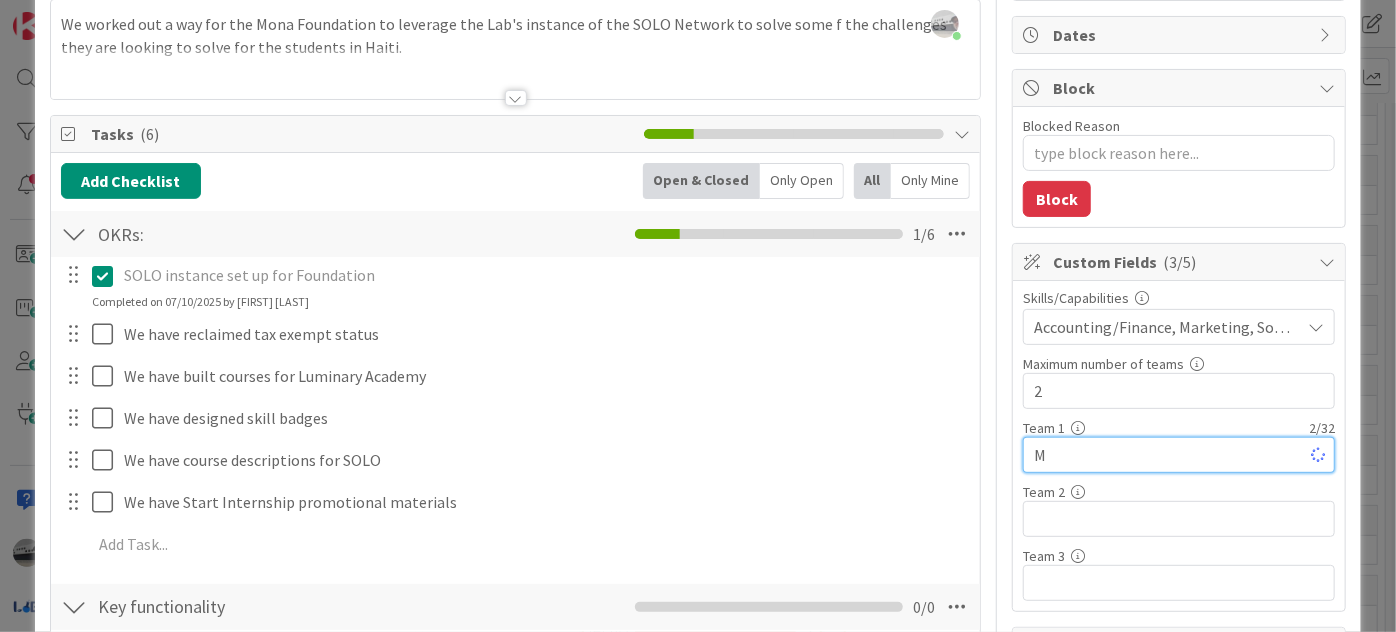 type 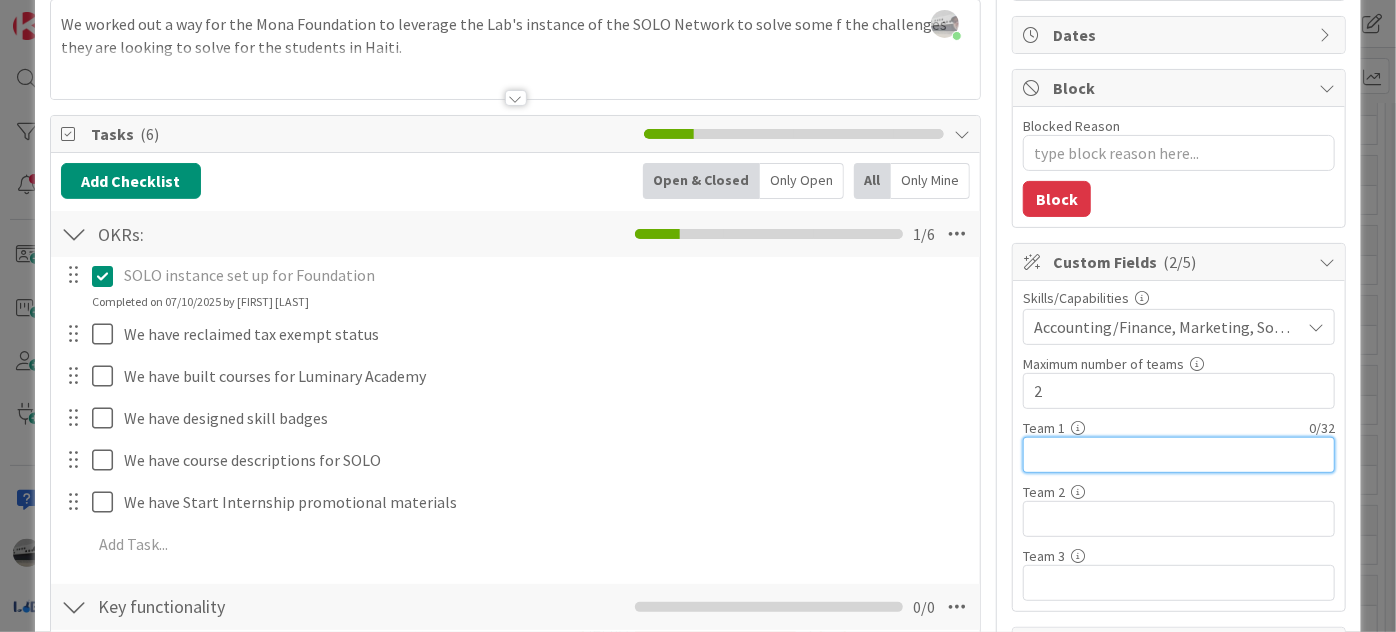 scroll, scrollTop: 0, scrollLeft: 0, axis: both 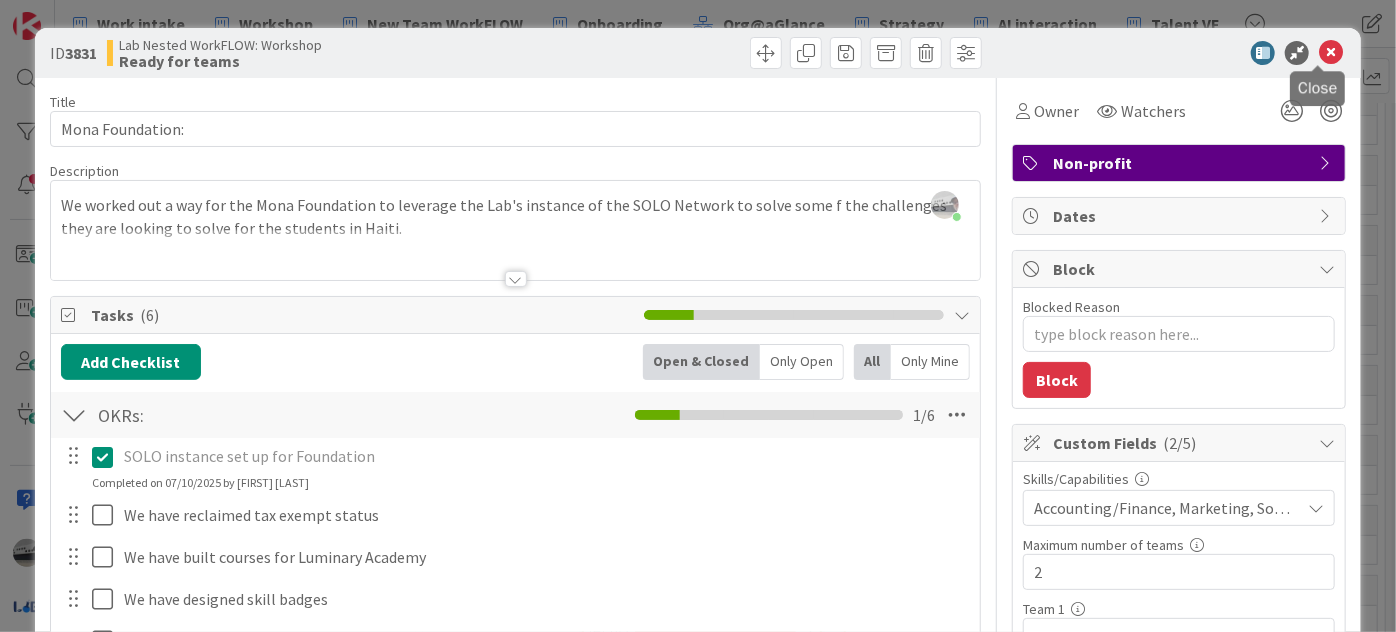 click at bounding box center [1331, 53] 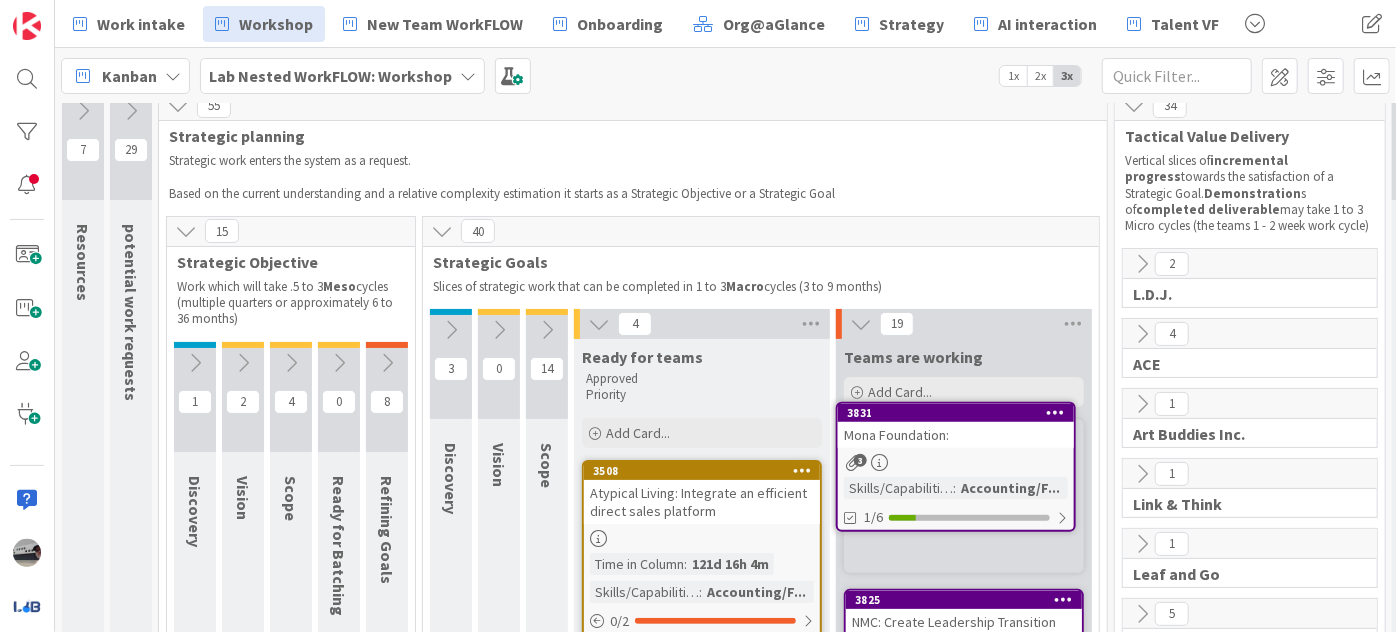 scroll, scrollTop: 47, scrollLeft: 0, axis: vertical 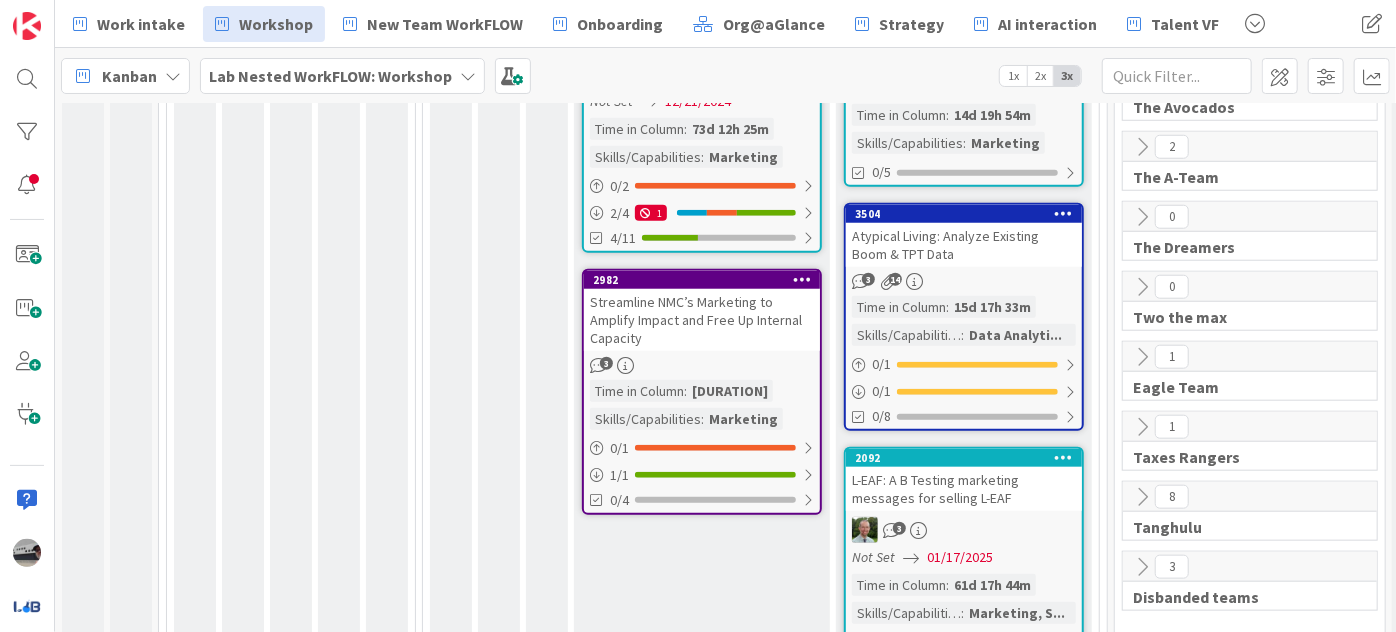 click on "Atypical Living: Analyze Existing Boom & TPT Data" at bounding box center [964, 245] 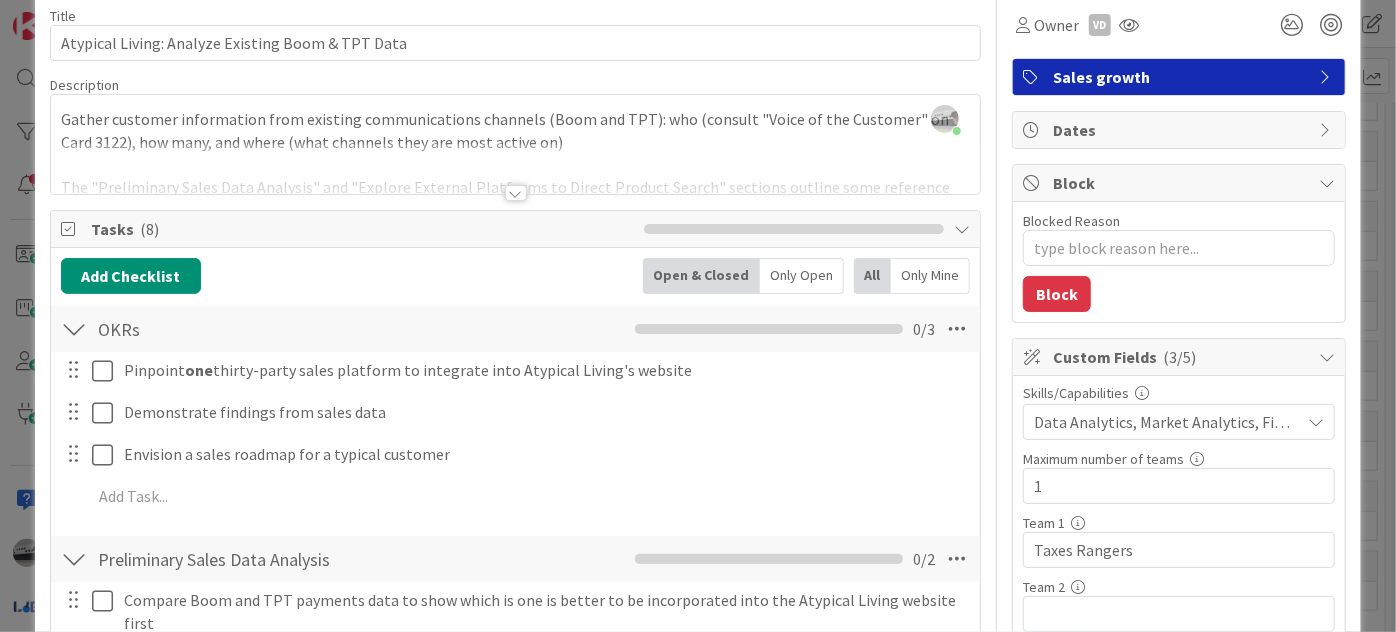 scroll, scrollTop: 90, scrollLeft: 0, axis: vertical 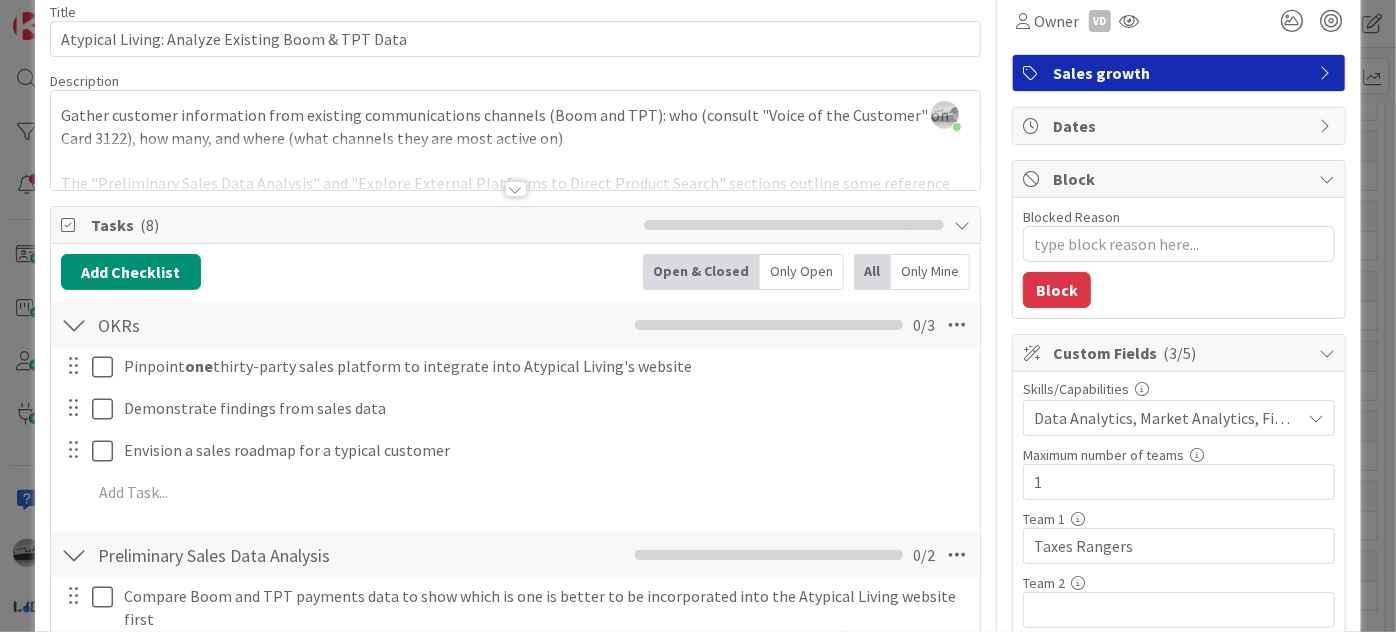 click at bounding box center (1316, 418) 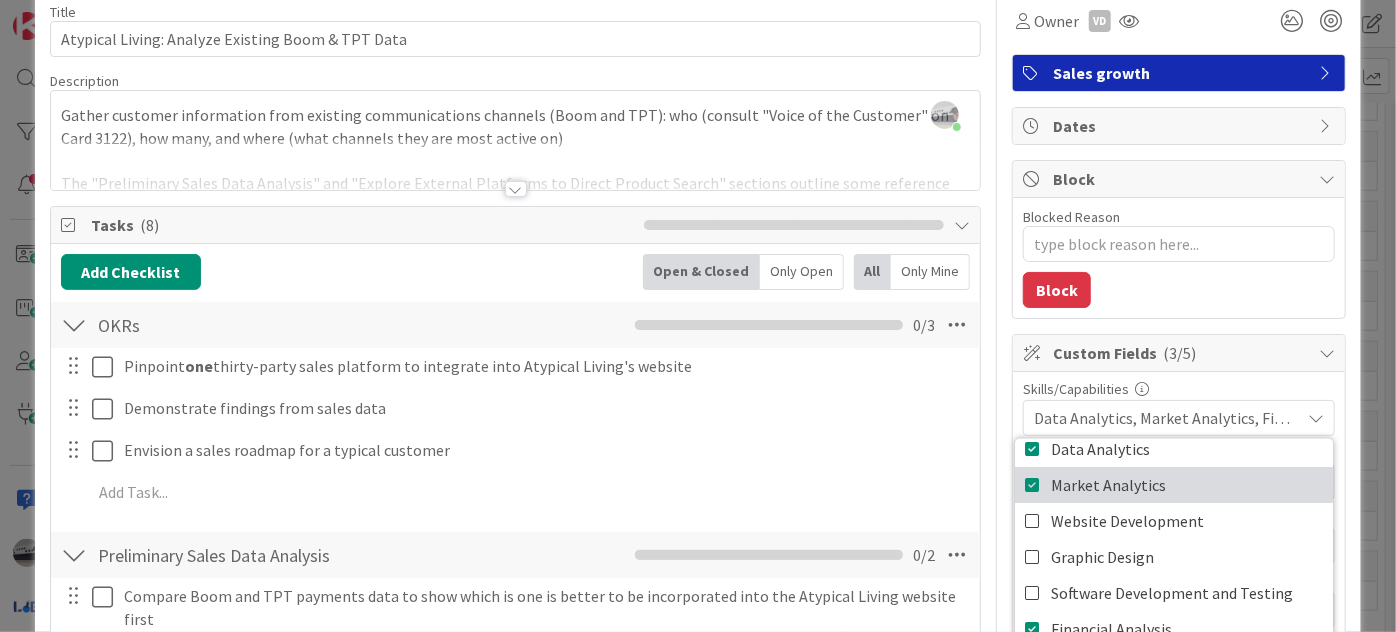 scroll, scrollTop: 21, scrollLeft: 0, axis: vertical 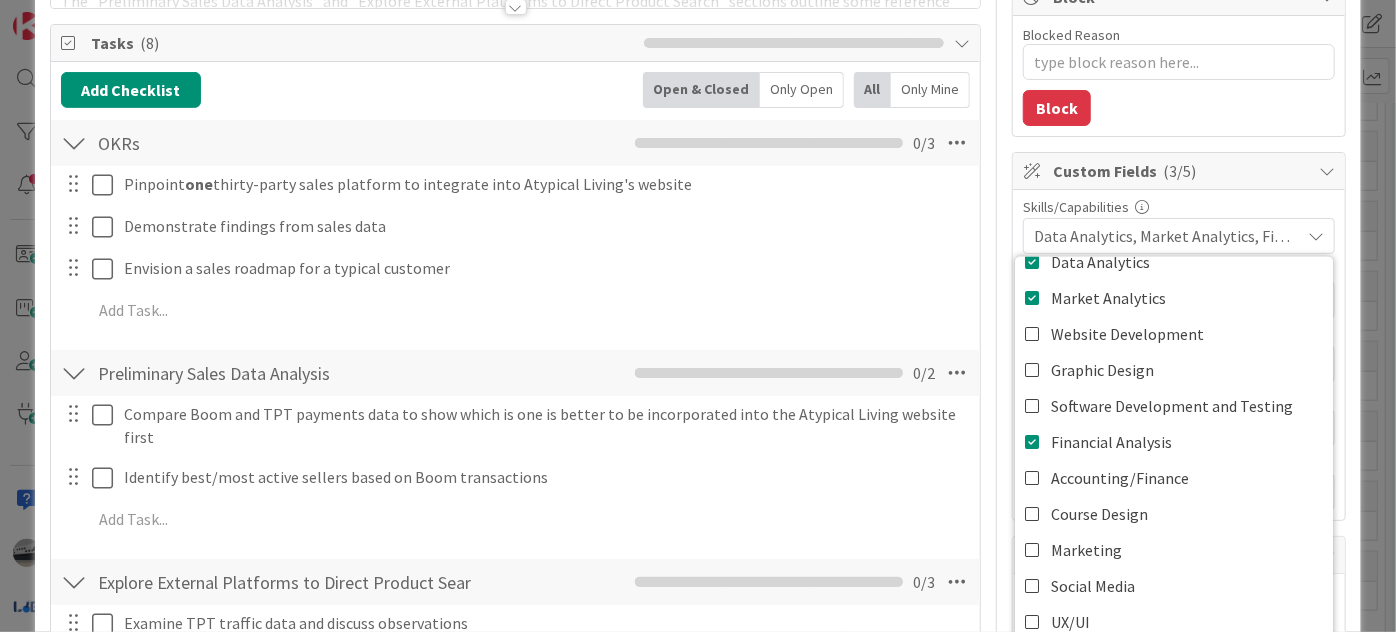 click on "Skills/Capabilities" at bounding box center (1179, 207) 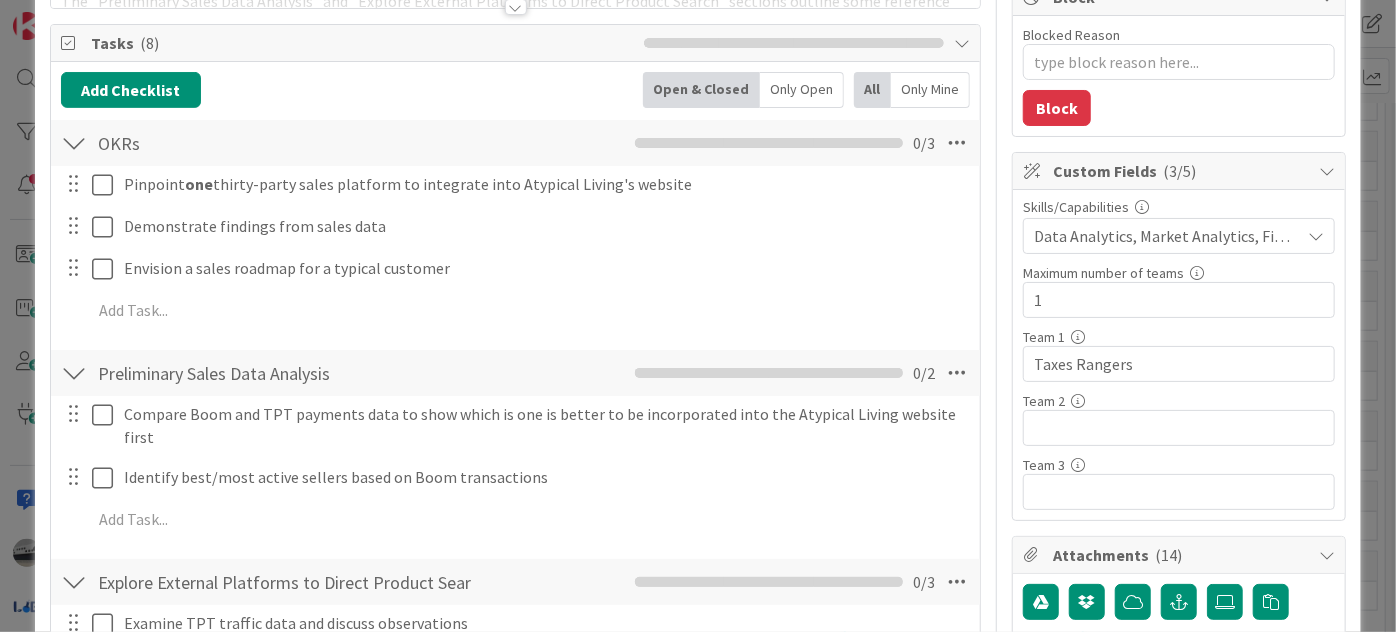 scroll, scrollTop: 0, scrollLeft: 0, axis: both 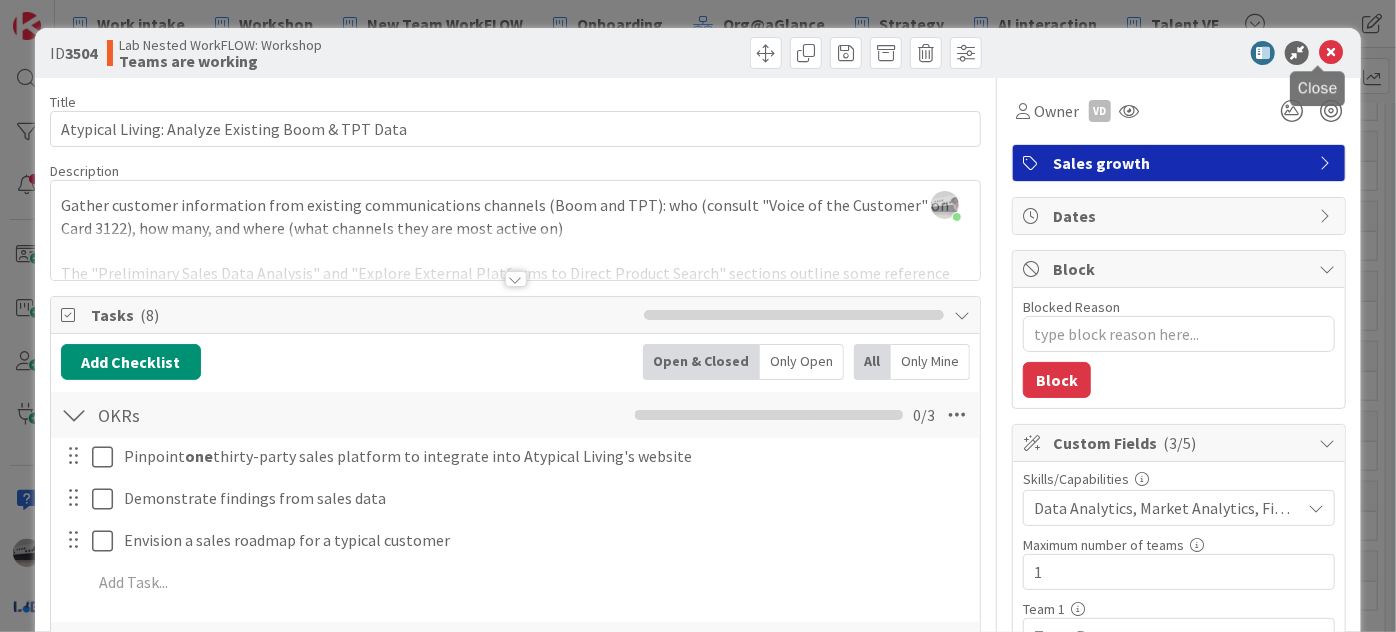 click at bounding box center (1331, 53) 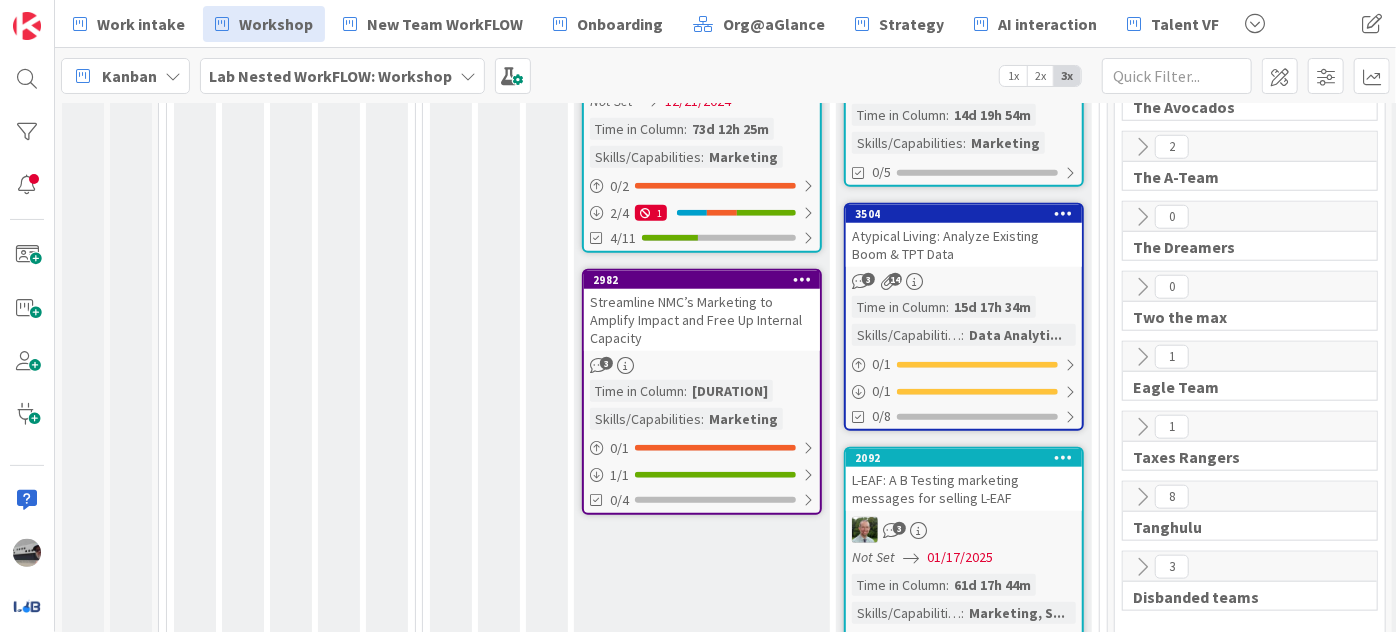 click on "Atypical Living: Analyze Existing Boom & TPT Data" at bounding box center [964, 245] 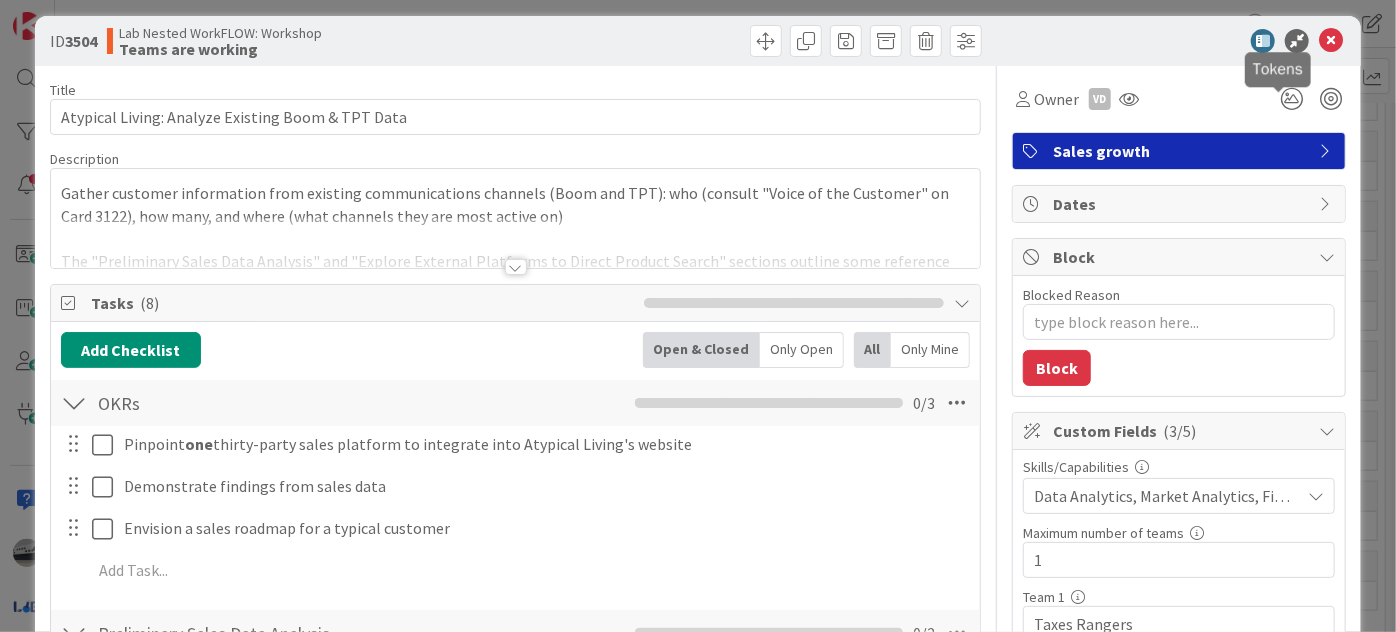 scroll, scrollTop: 0, scrollLeft: 0, axis: both 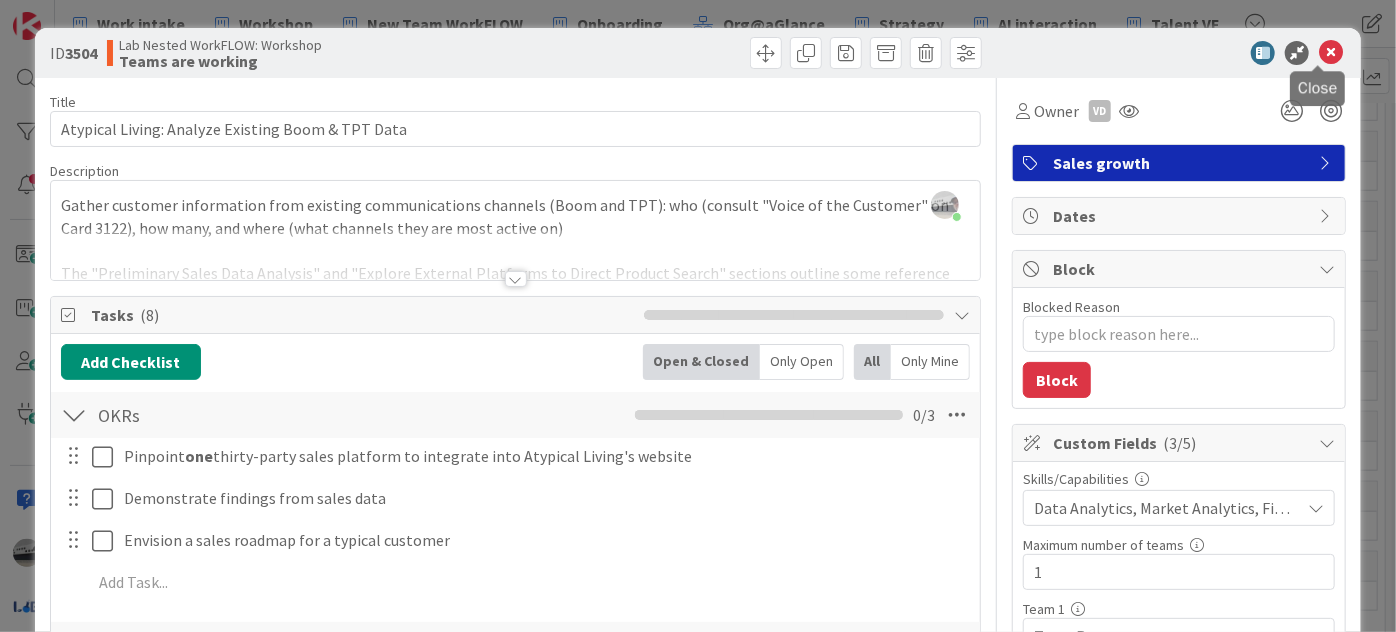 click at bounding box center (1331, 53) 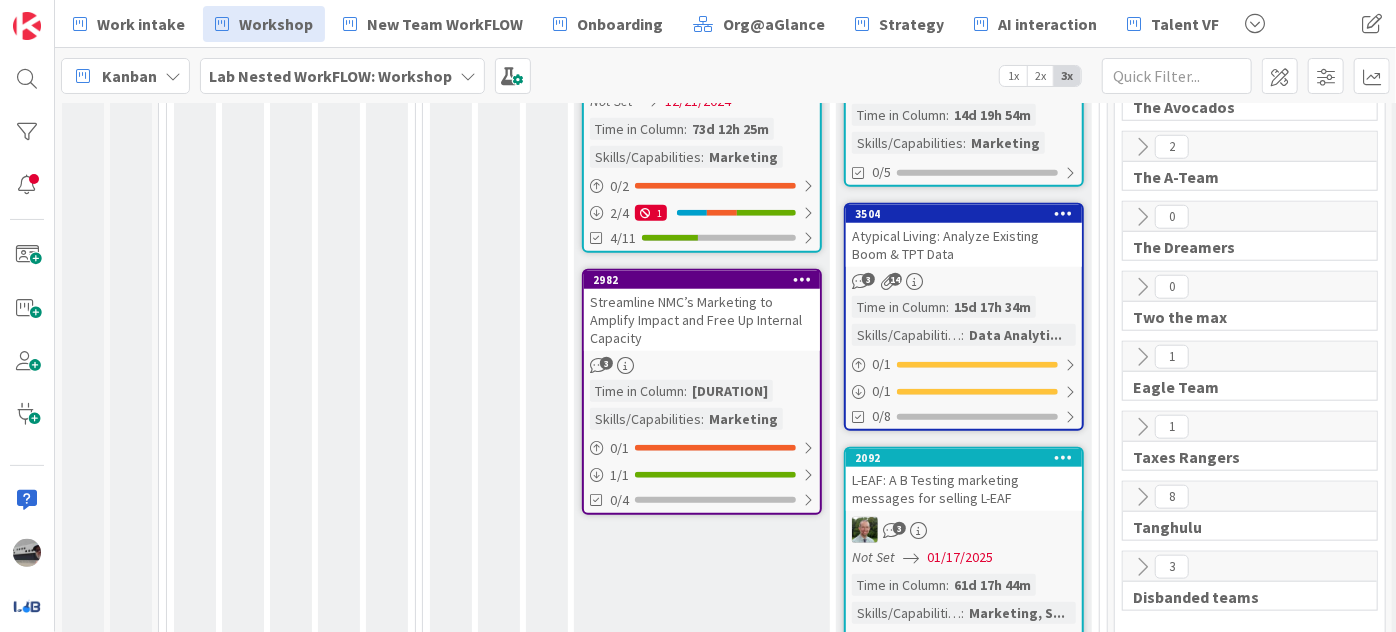 click on "L-EAF: A B Testing marketing messages for selling L-EAF" at bounding box center [964, 489] 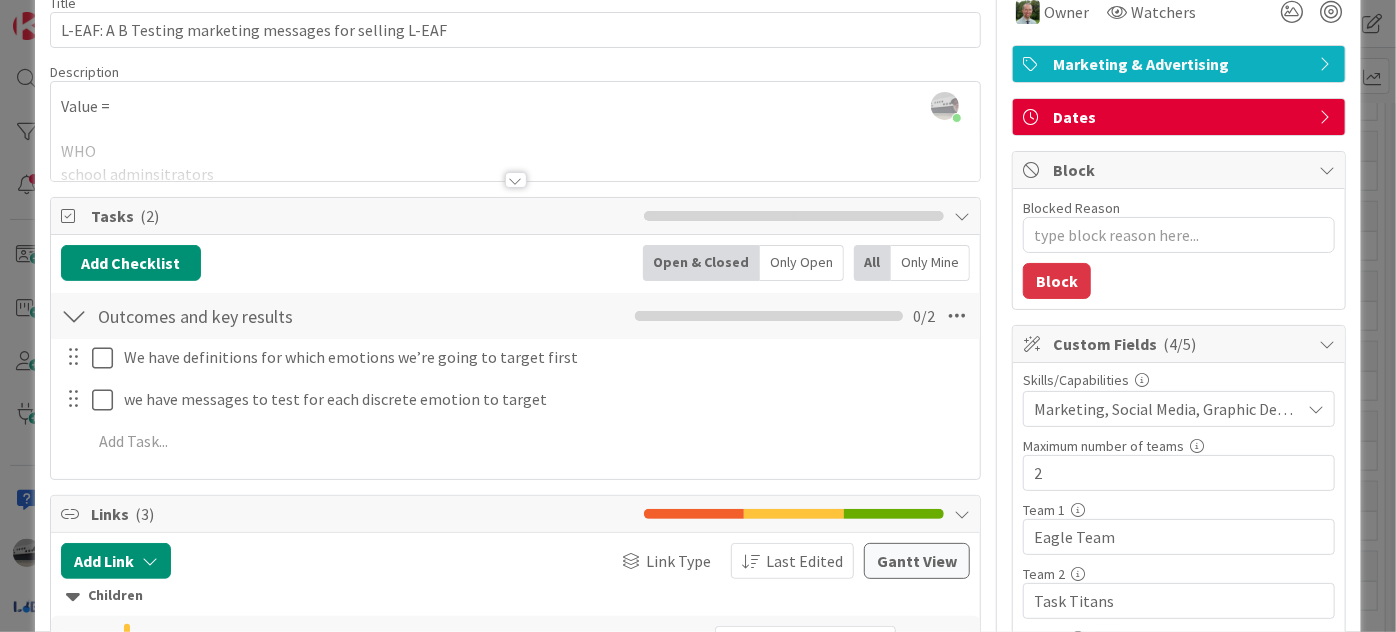 scroll, scrollTop: 0, scrollLeft: 0, axis: both 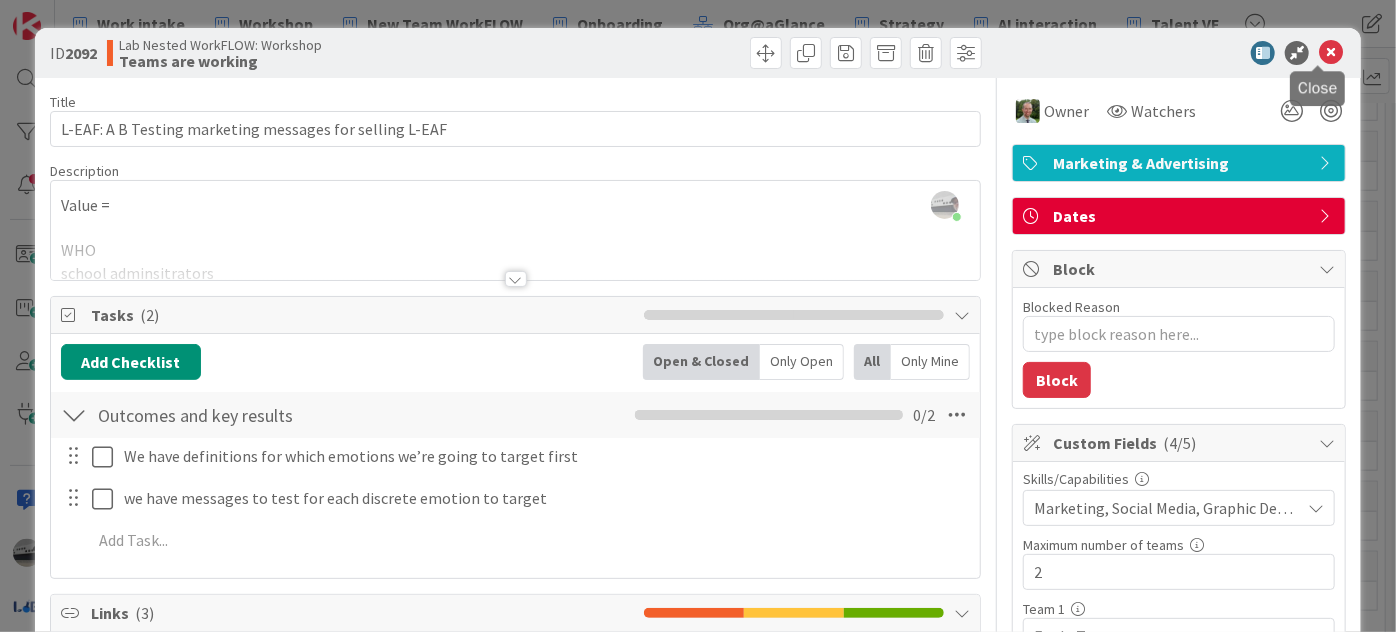 click at bounding box center [1331, 53] 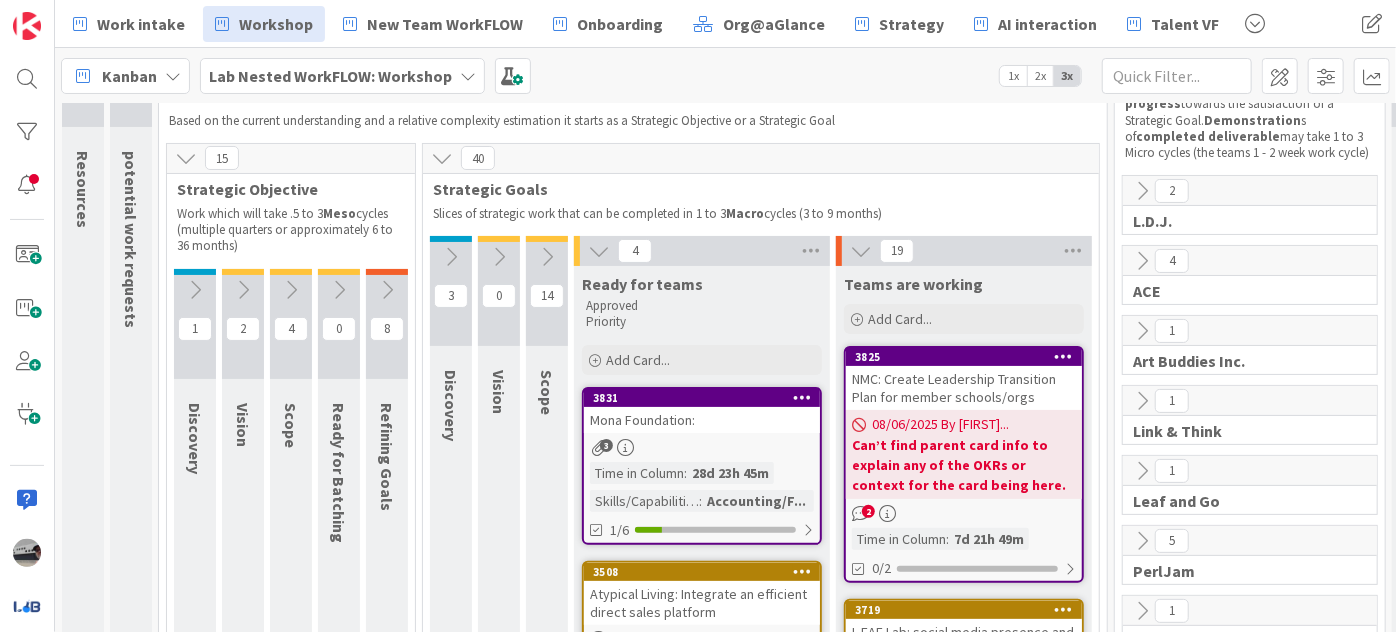 scroll, scrollTop: 80, scrollLeft: 0, axis: vertical 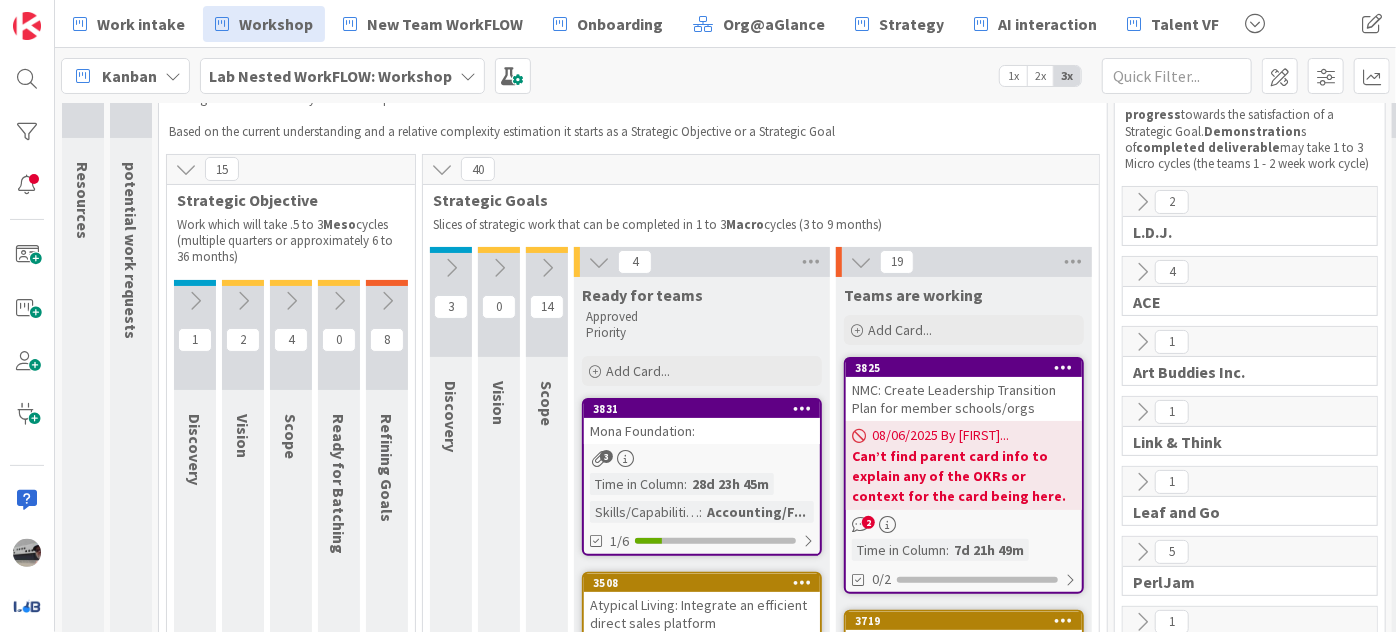 click at bounding box center (861, 262) 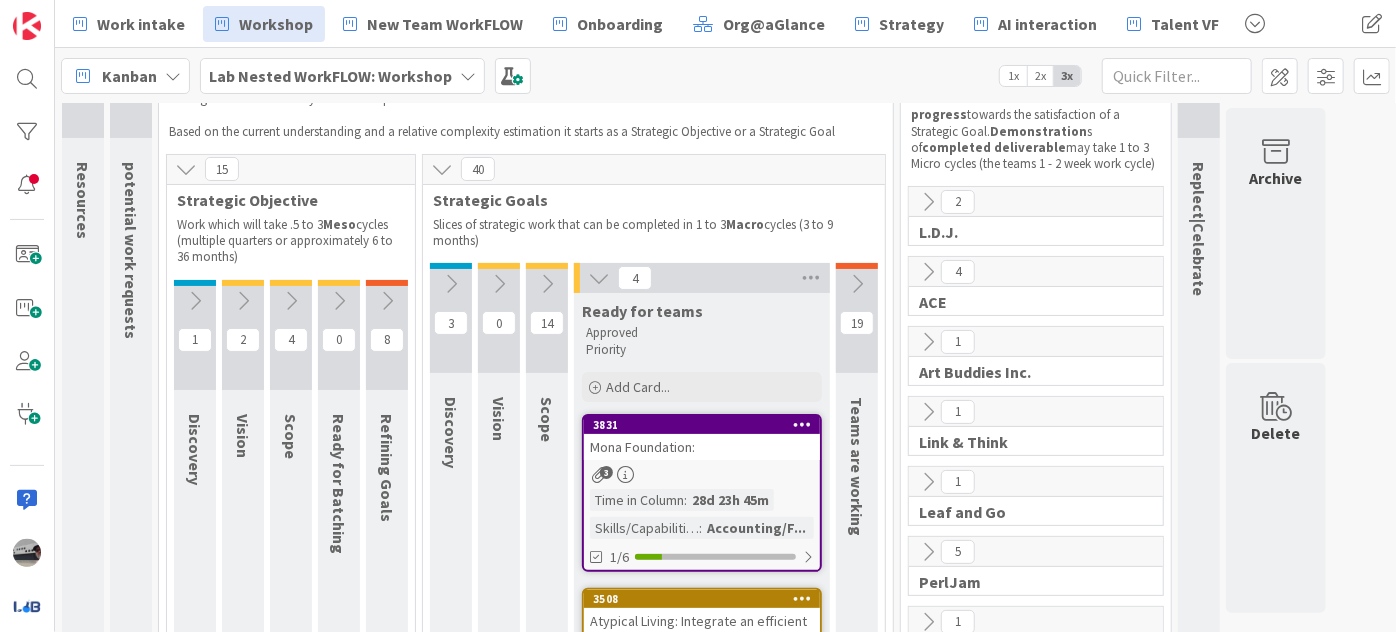 click at bounding box center (599, 278) 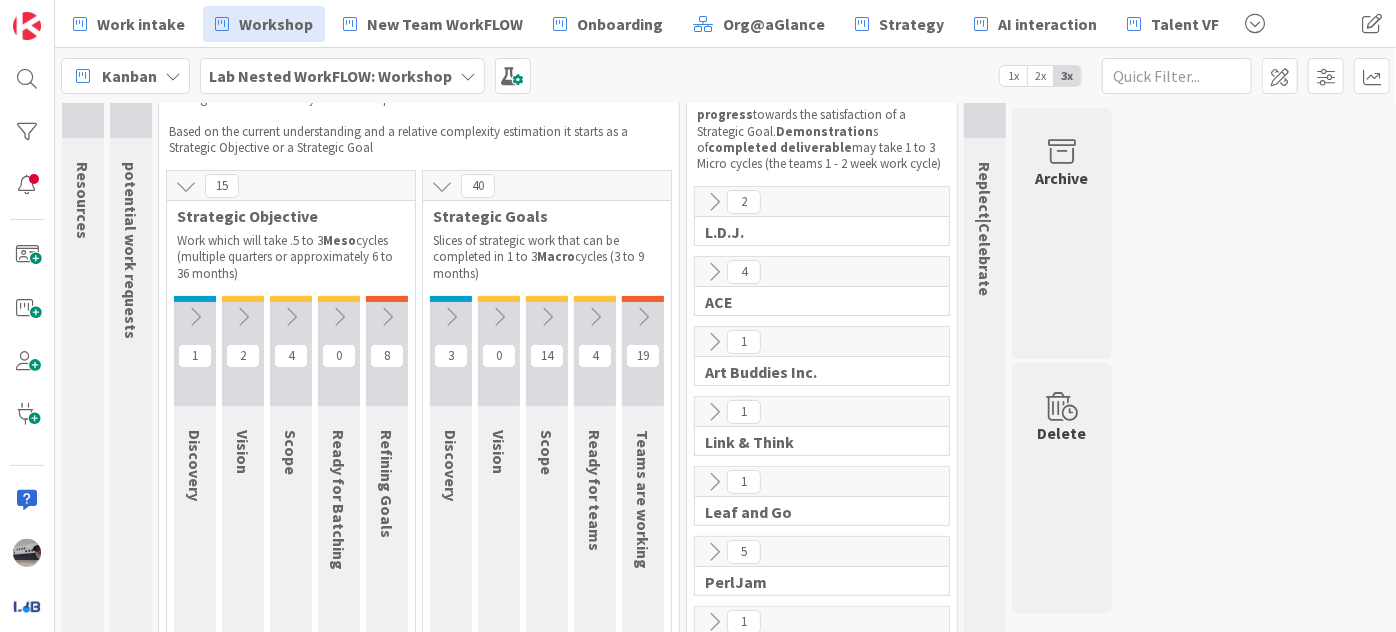 click at bounding box center (714, 412) 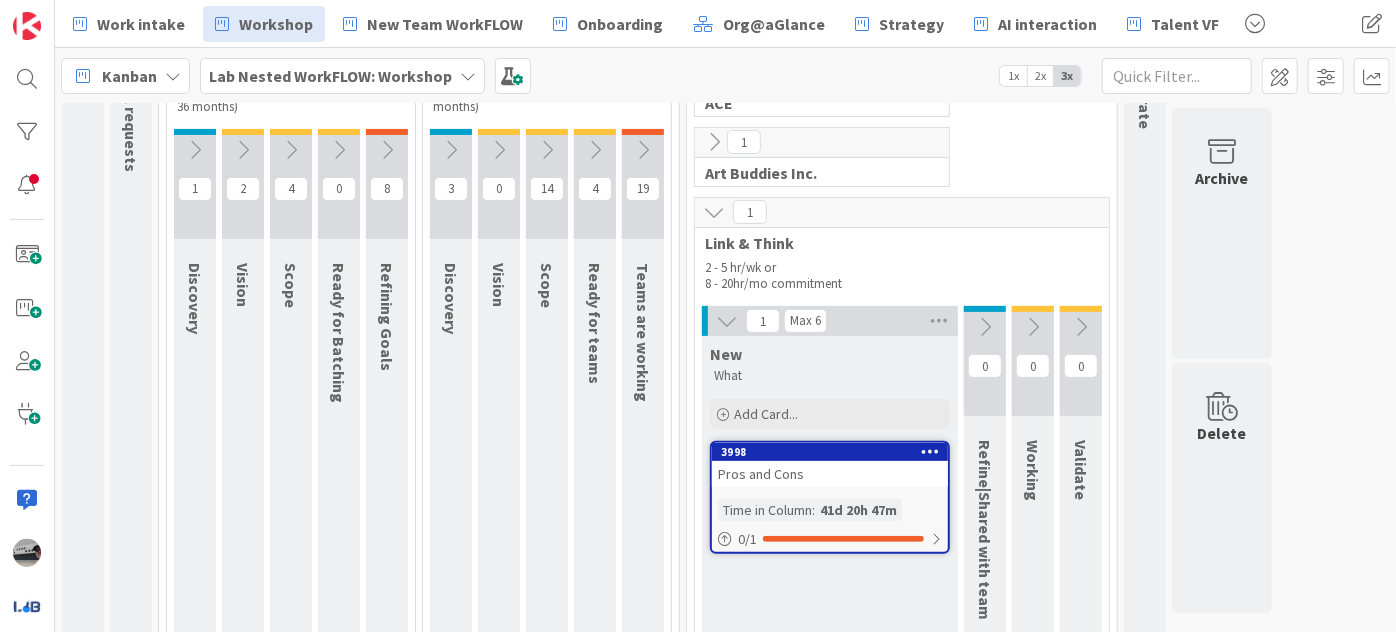 scroll, scrollTop: 80, scrollLeft: 0, axis: vertical 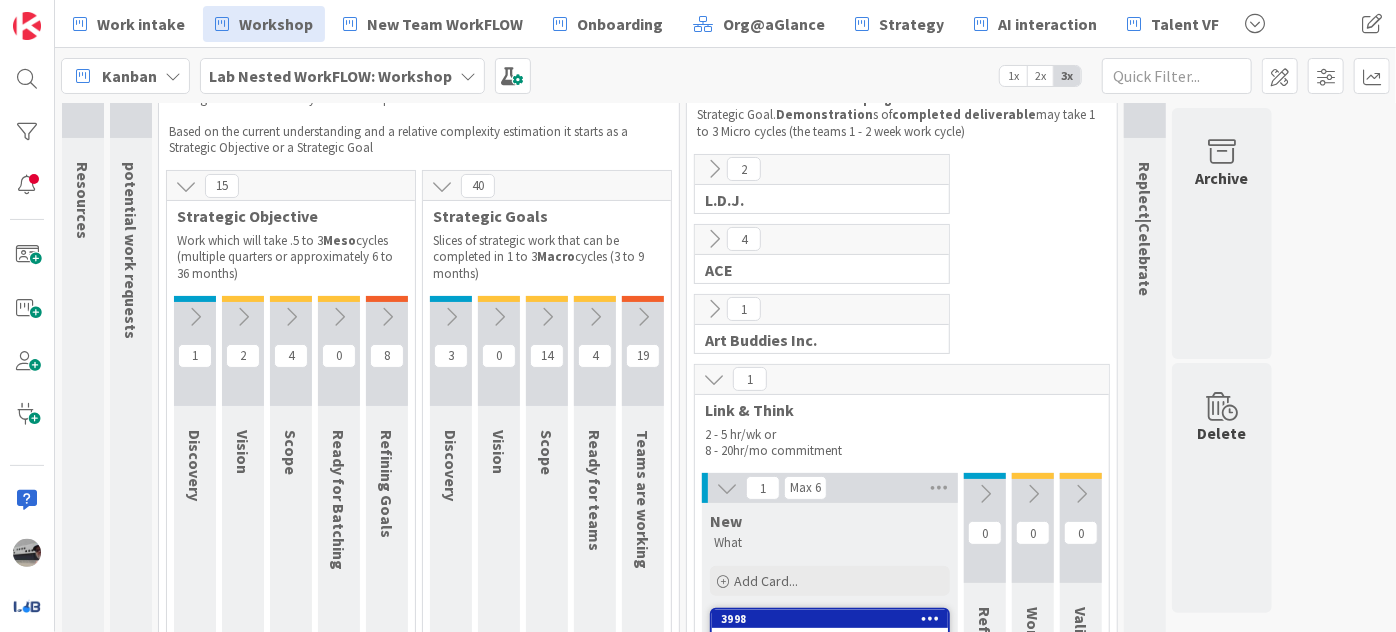 drag, startPoint x: 694, startPoint y: 303, endPoint x: 714, endPoint y: 307, distance: 20.396078 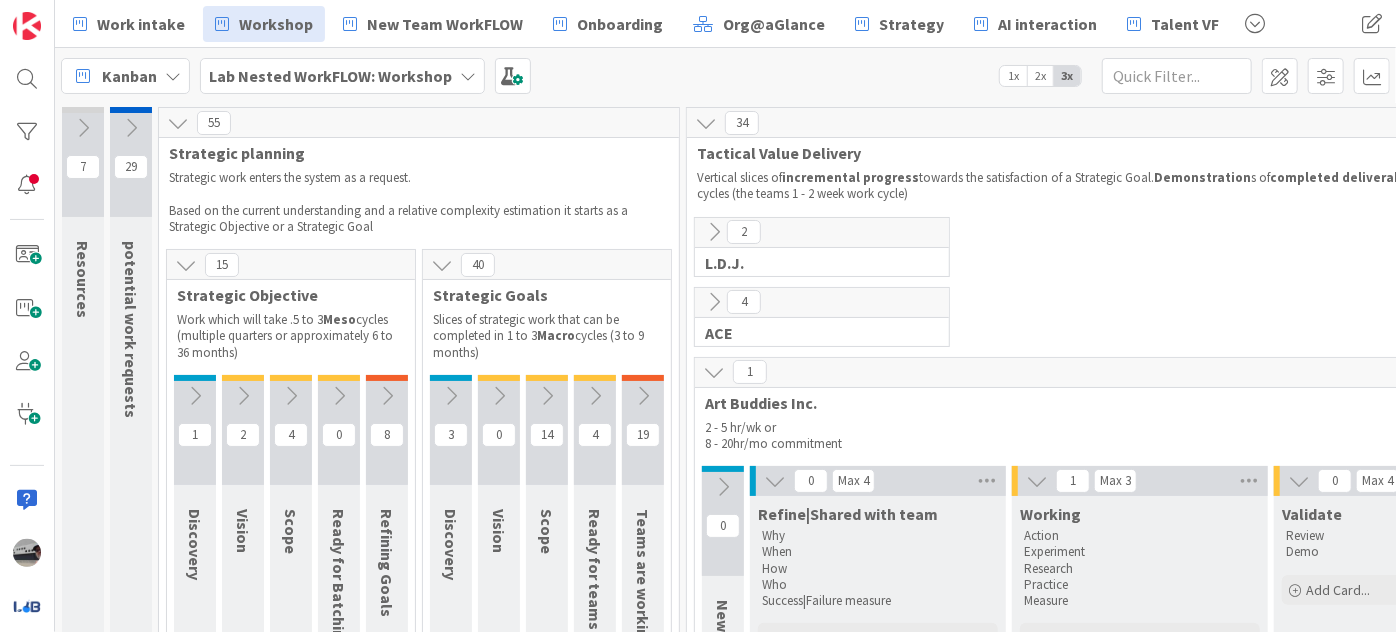 scroll, scrollTop: 0, scrollLeft: 0, axis: both 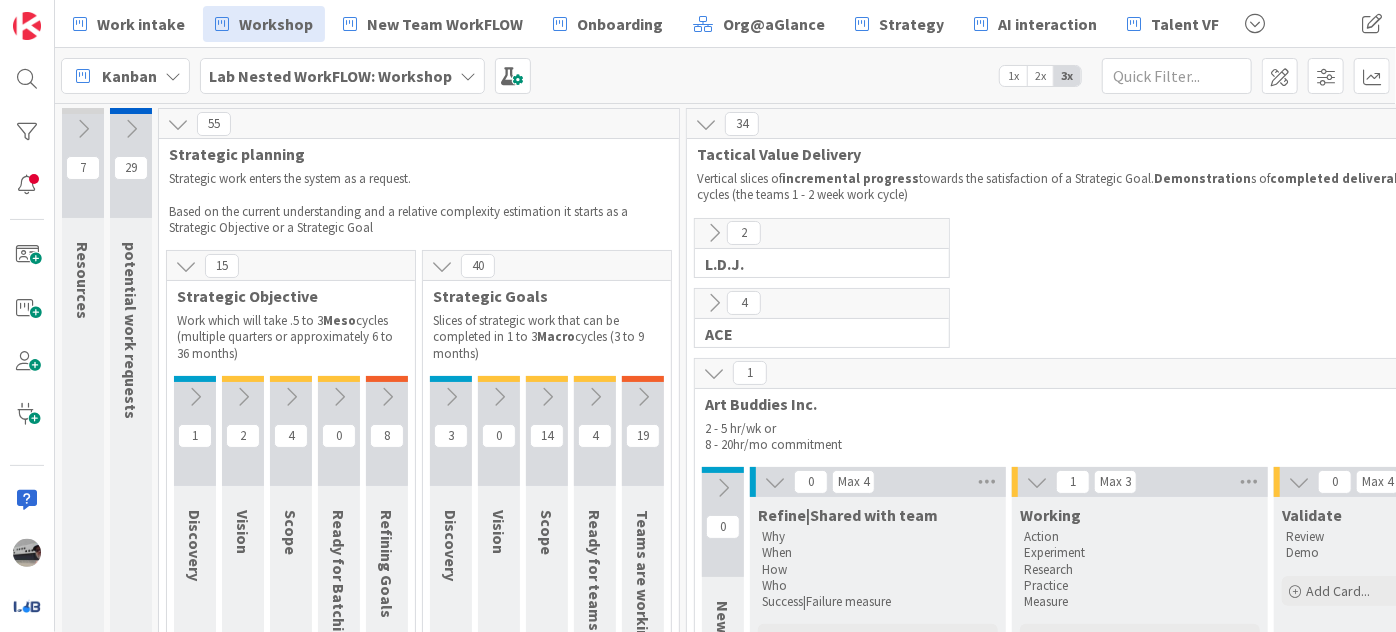 click at bounding box center (714, 303) 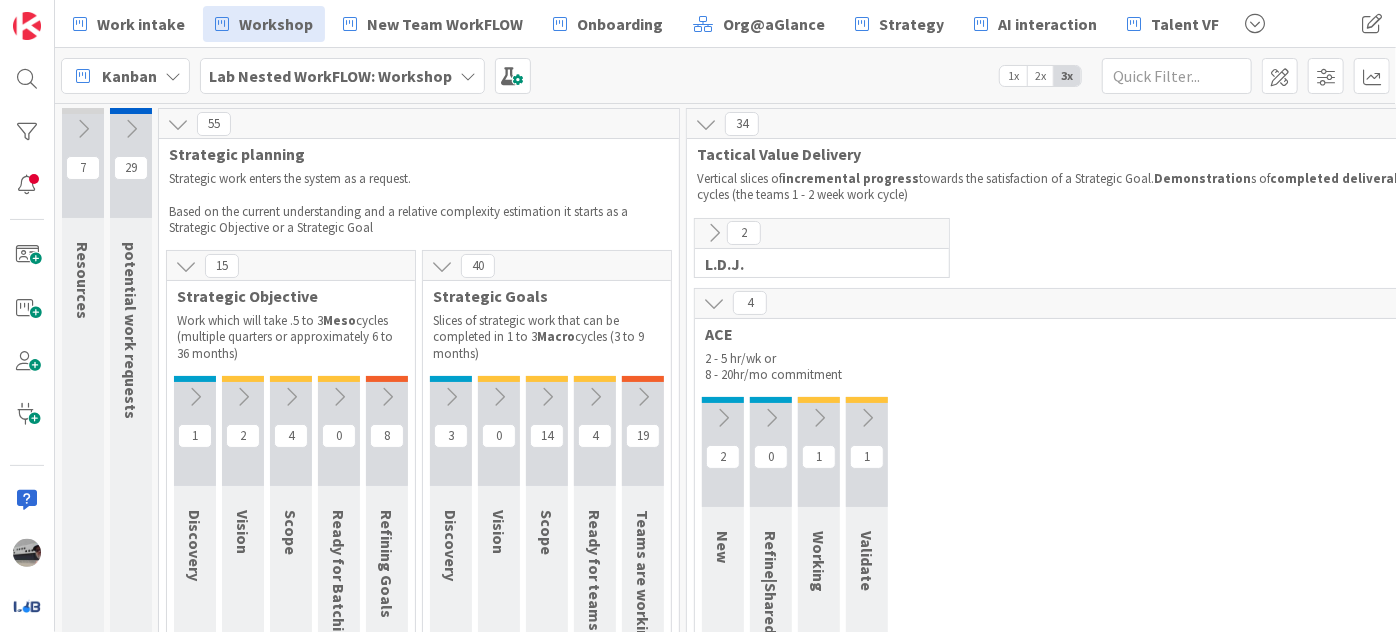 click at bounding box center [723, 418] 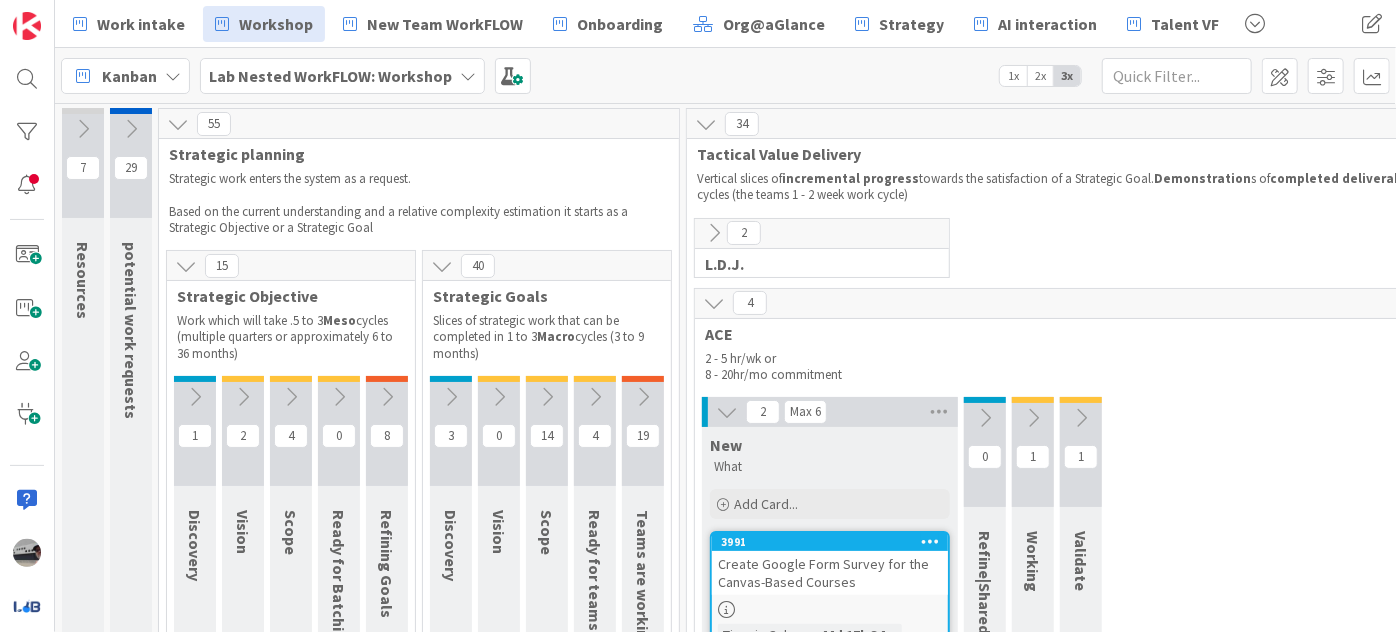 click at bounding box center [1081, 418] 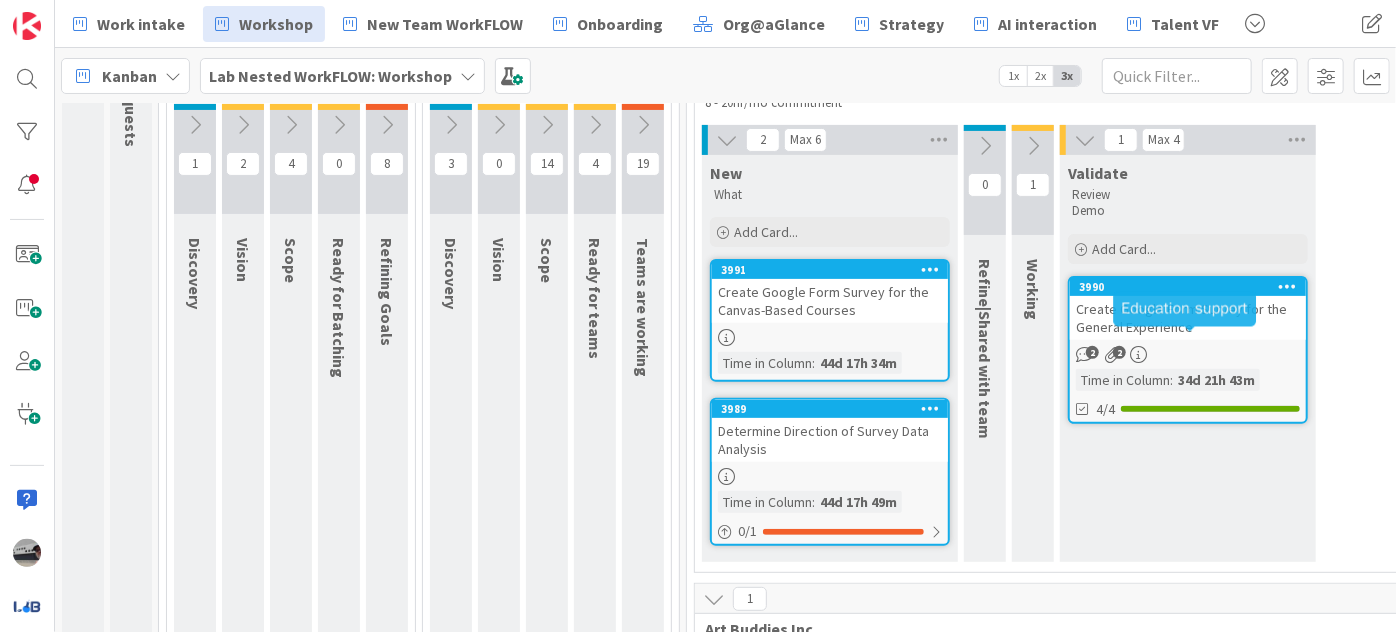 scroll, scrollTop: 272, scrollLeft: 0, axis: vertical 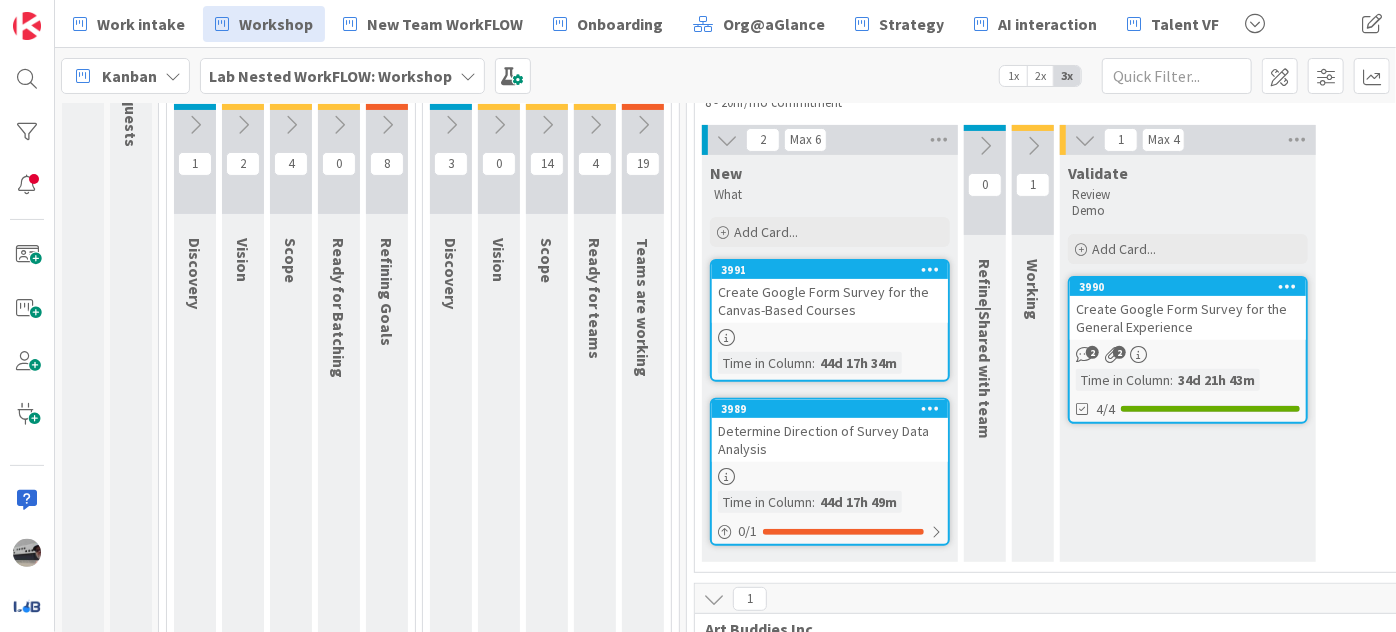 click at bounding box center (1033, 146) 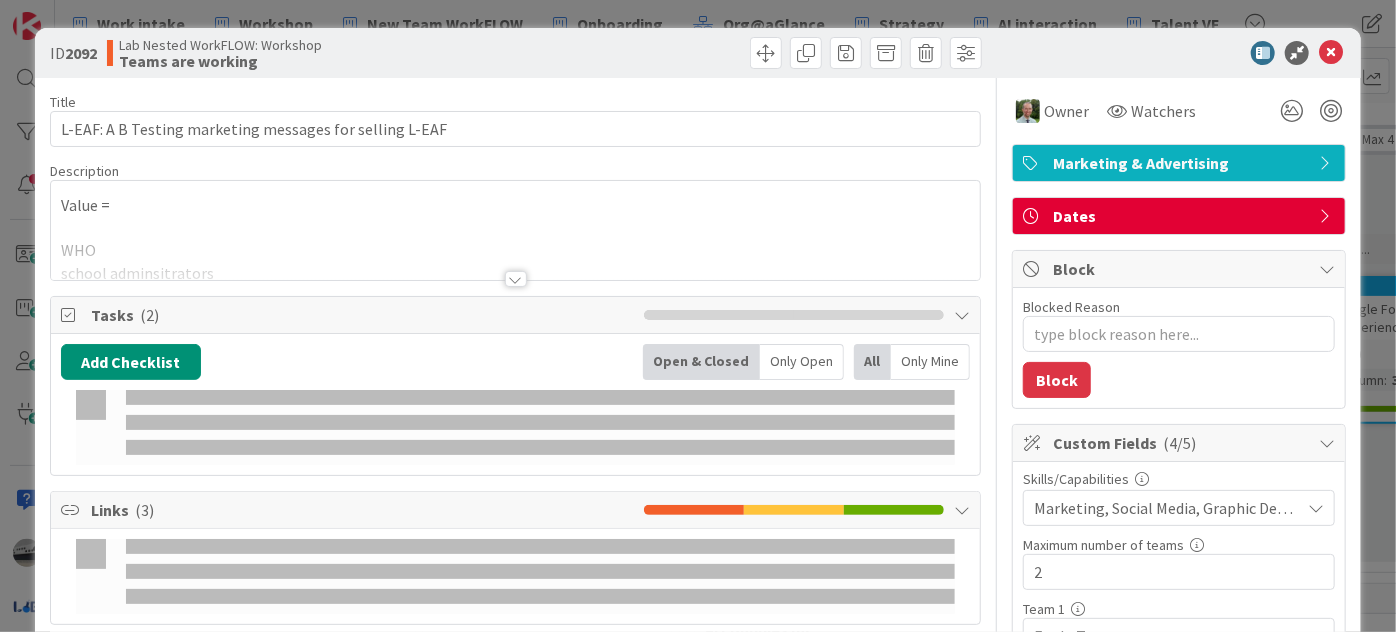 type on "x" 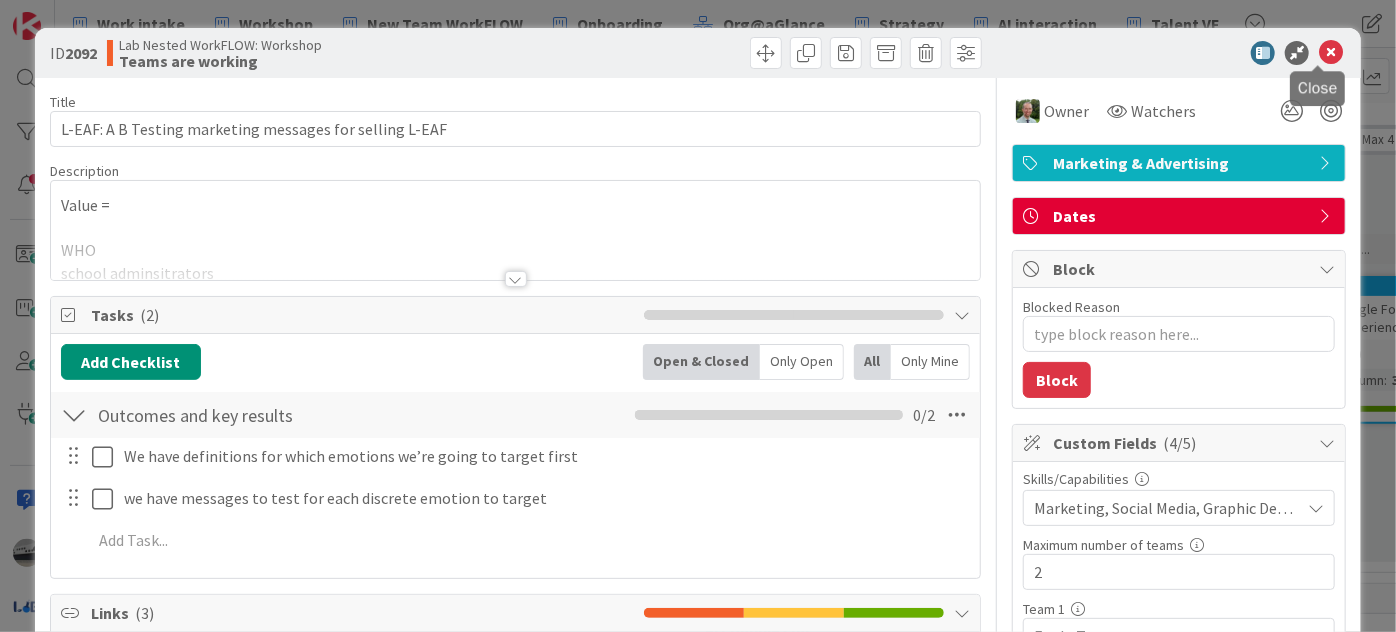 click at bounding box center (1331, 53) 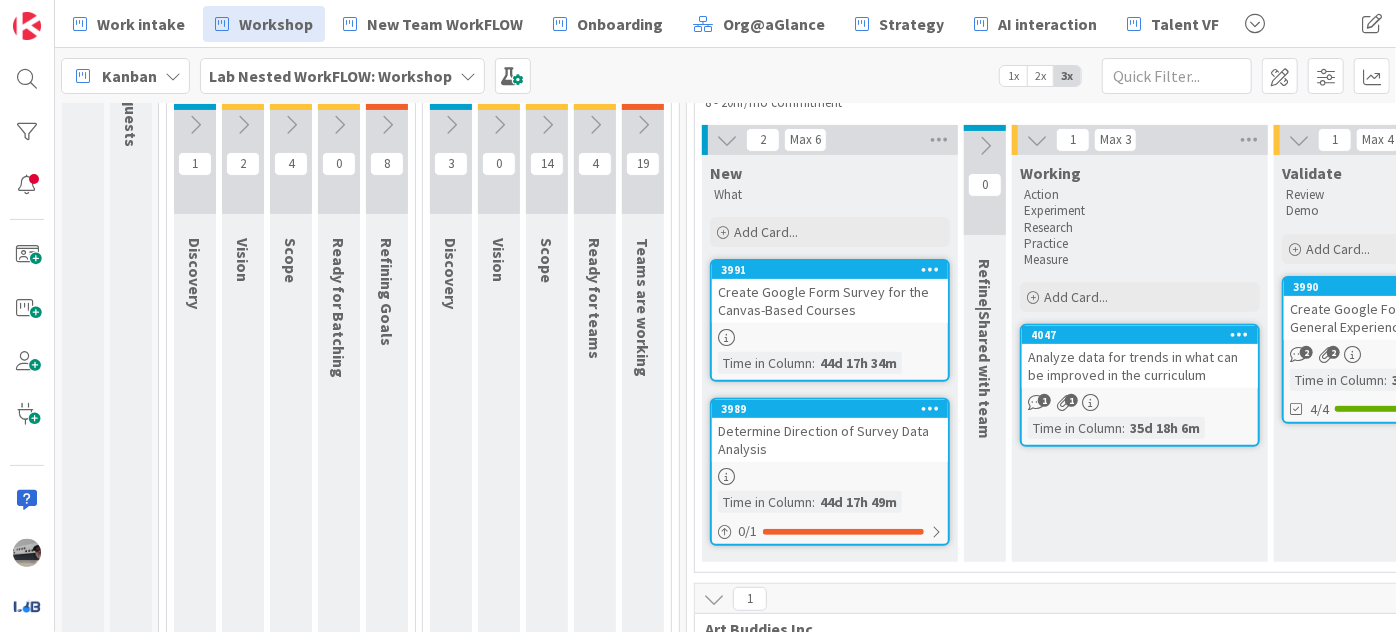 click on "Lab Nested WorkFLOW: Workshop" at bounding box center [330, 76] 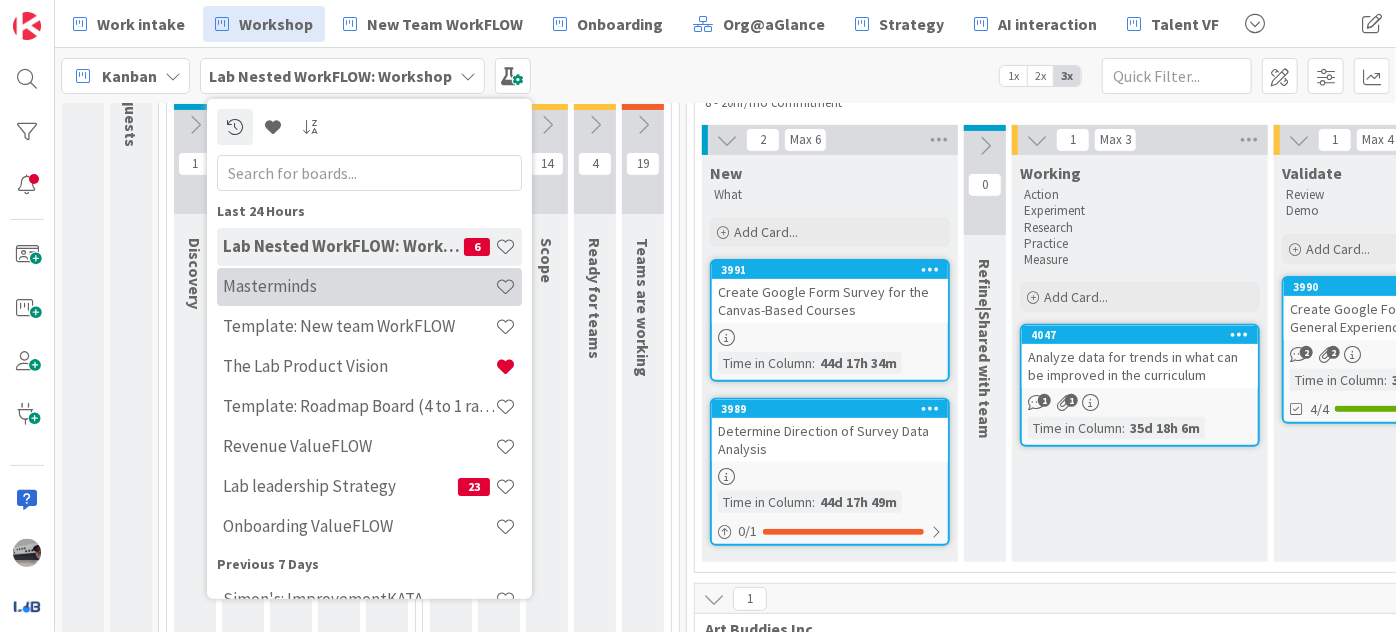 click on "Masterminds" at bounding box center (359, 286) 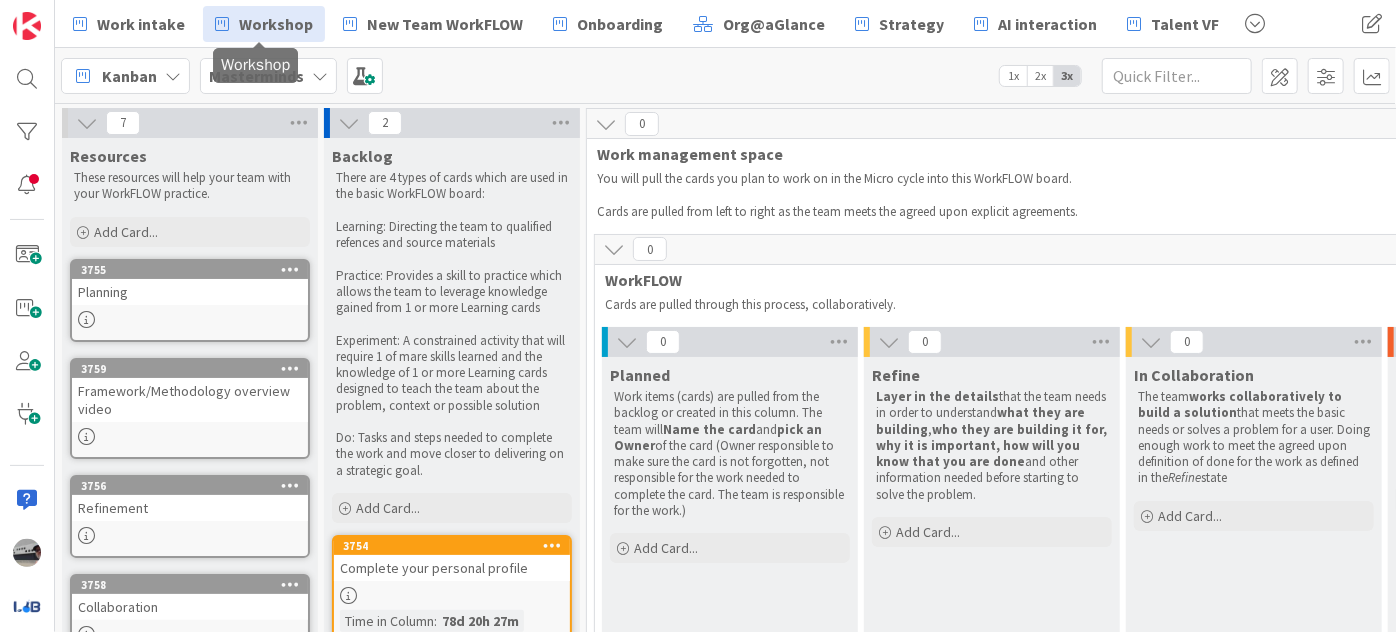 click on "Workshop" at bounding box center (276, 24) 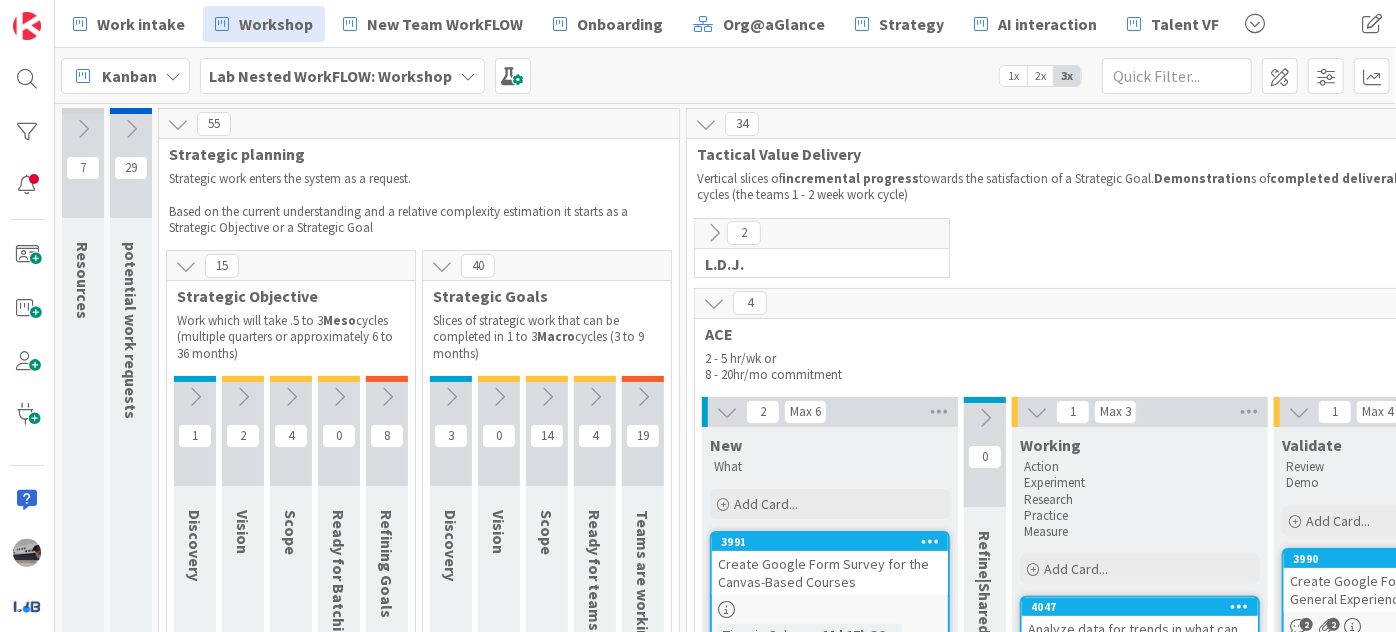 click at bounding box center (595, 397) 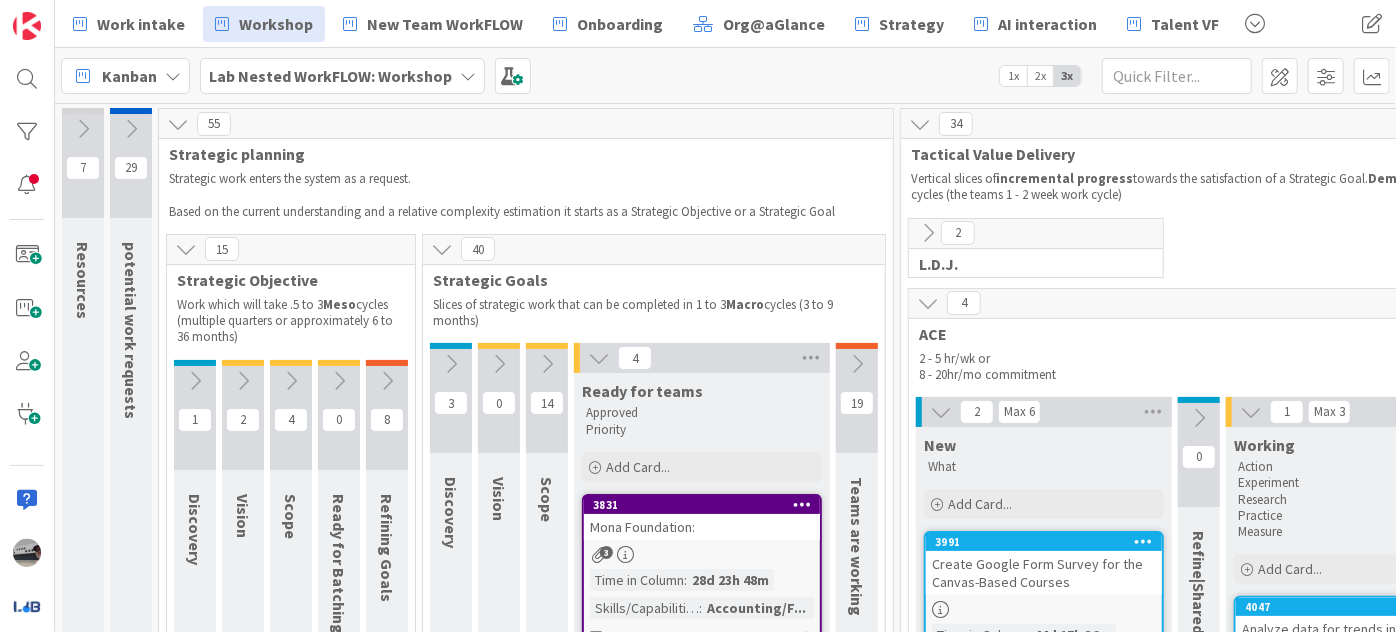 click at bounding box center [857, 364] 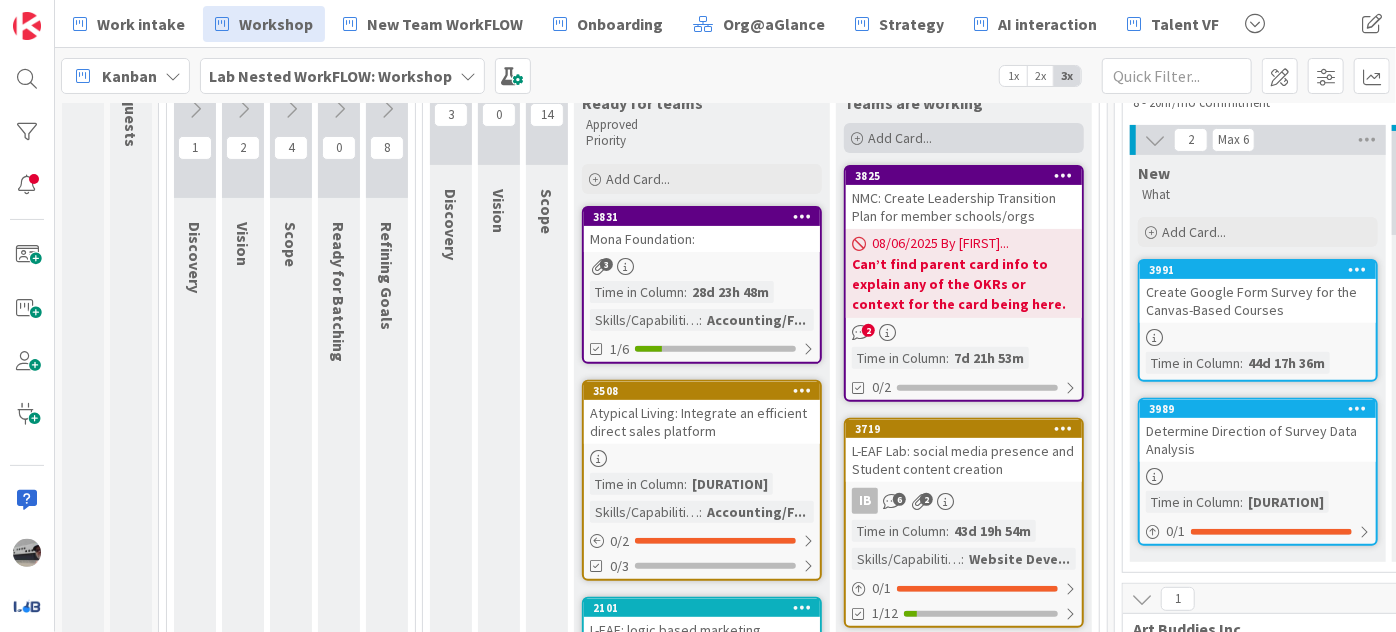 scroll, scrollTop: 272, scrollLeft: 0, axis: vertical 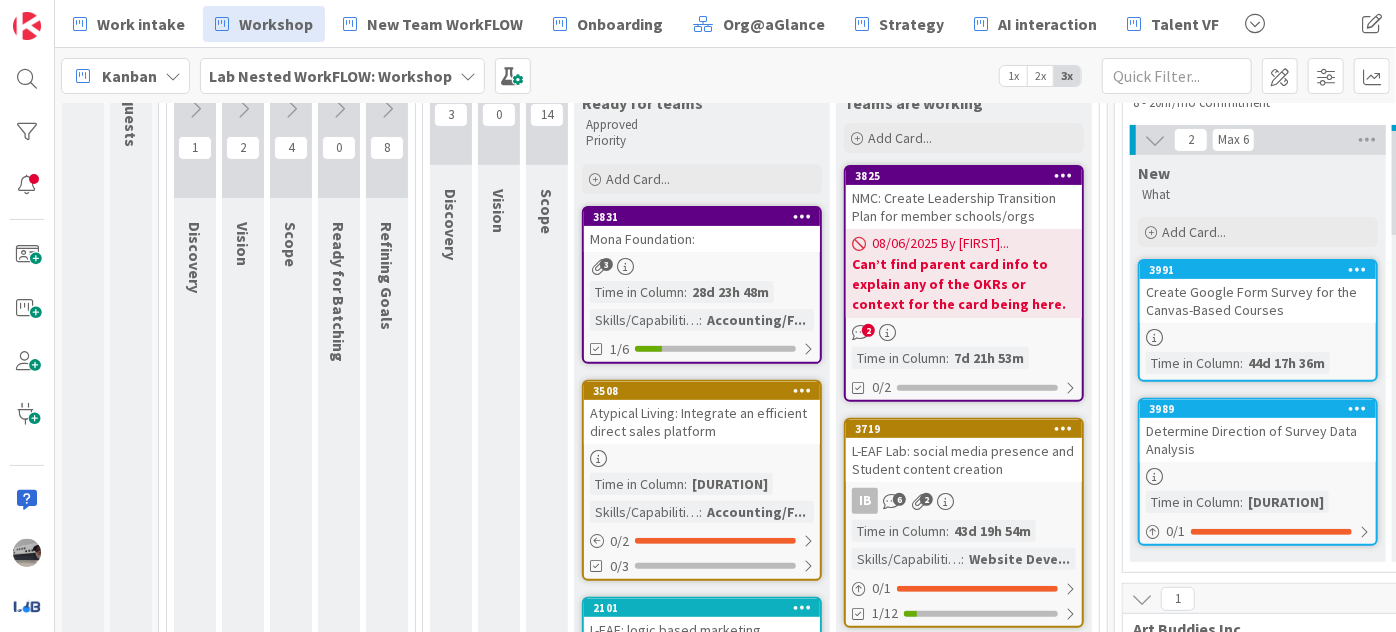 click on "Lab Nested WorkFLOW: Workshop" at bounding box center [330, 76] 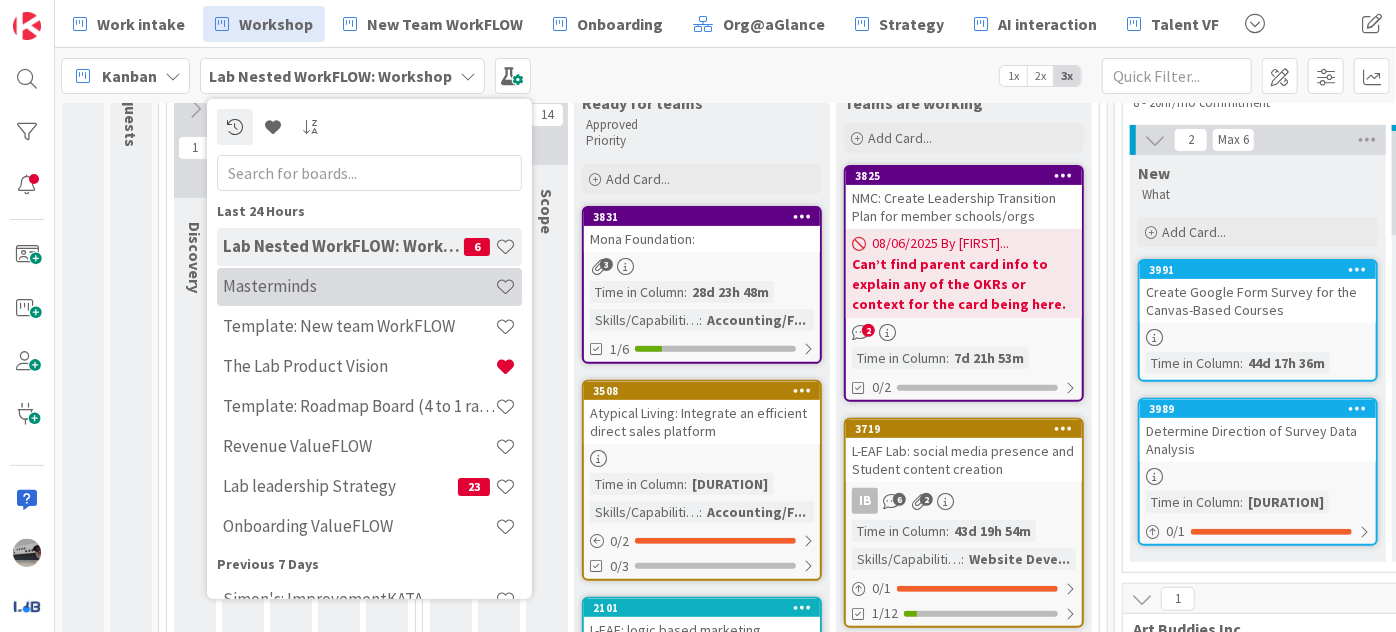 click on "Masterminds" at bounding box center (359, 286) 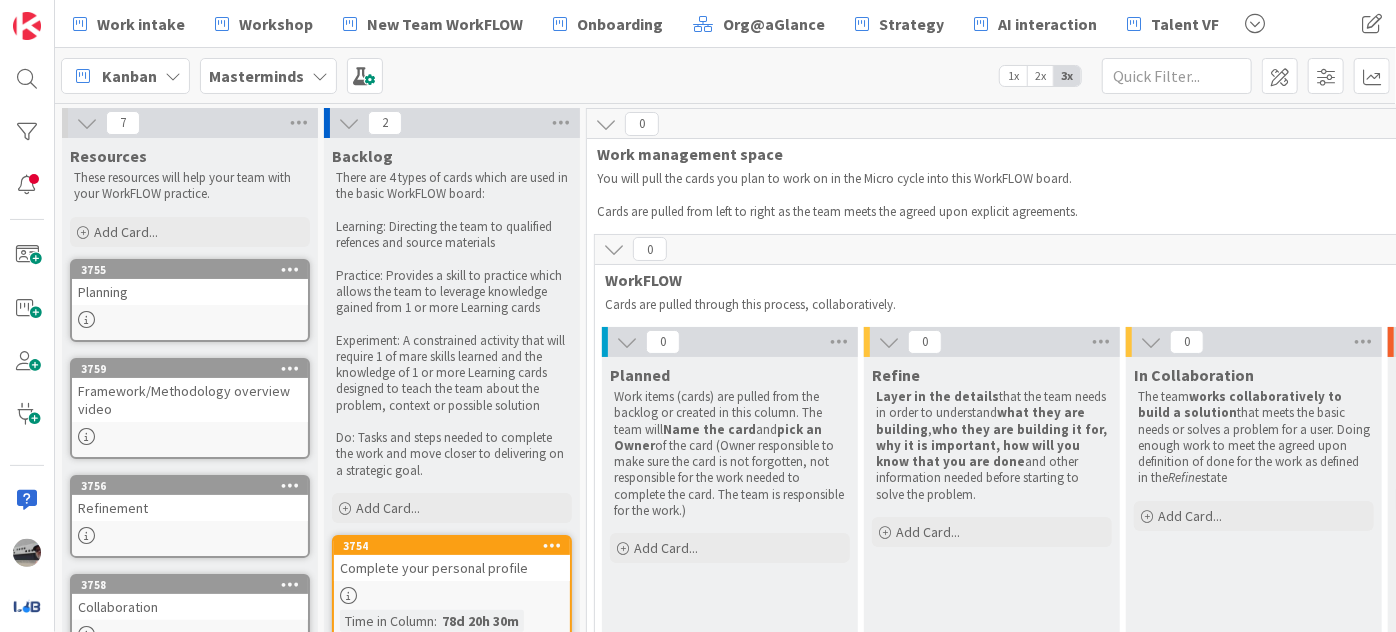 click at bounding box center (320, 76) 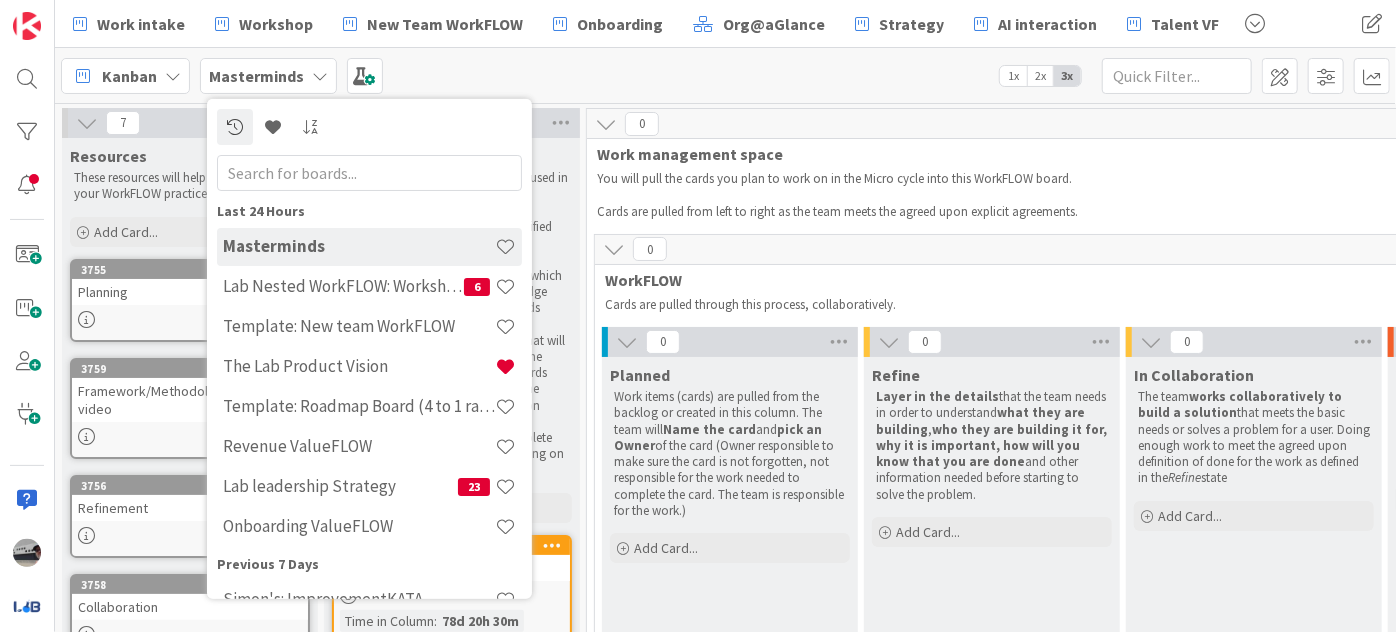 click on "0" at bounding box center [1123, 250] 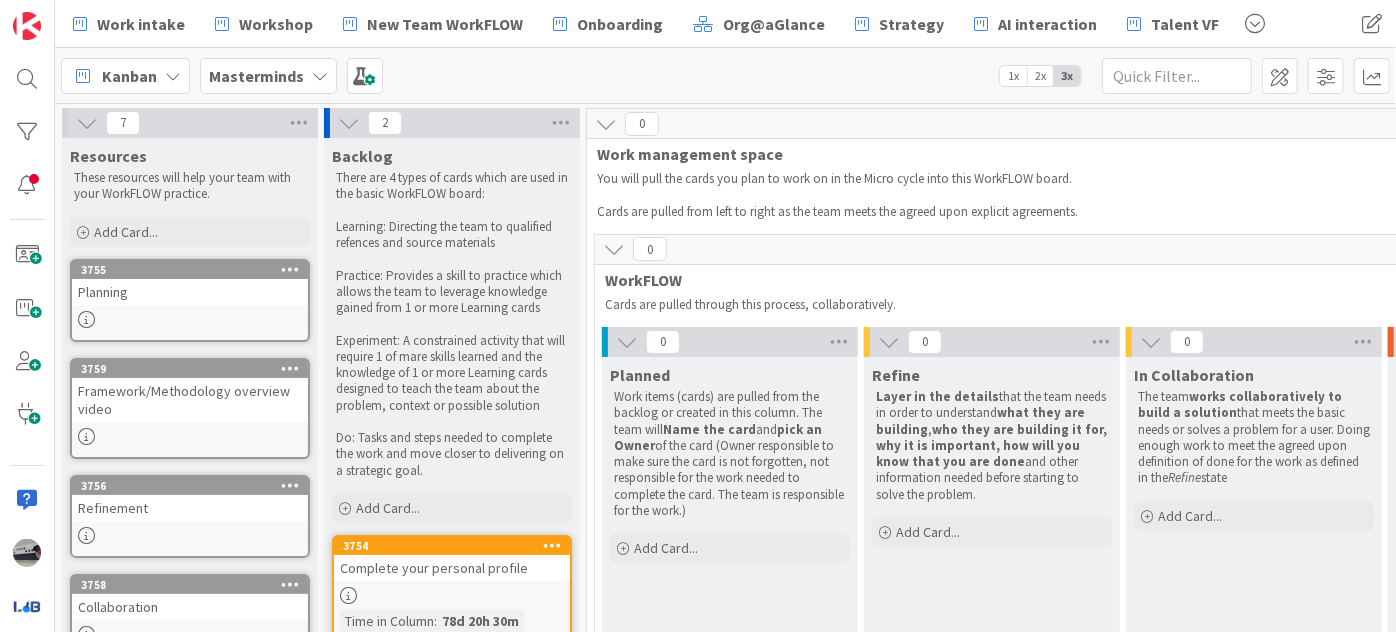 click on "Masterminds" at bounding box center (256, 76) 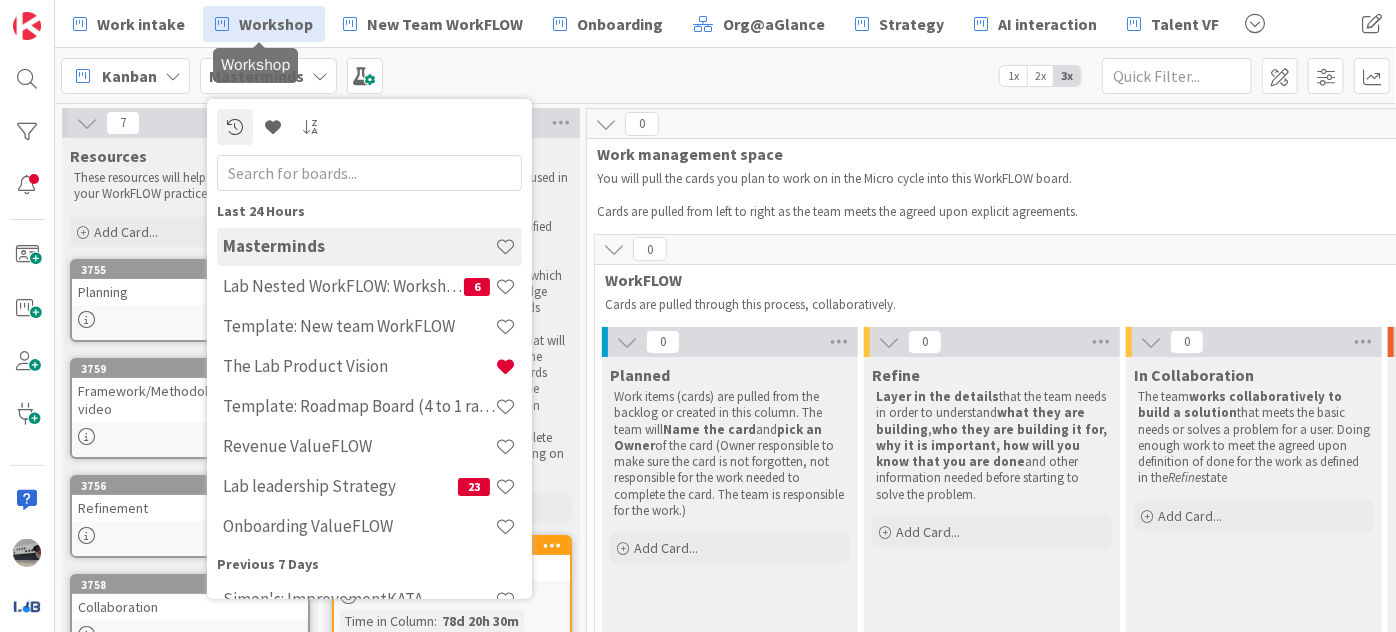 click on "Workshop" at bounding box center [276, 24] 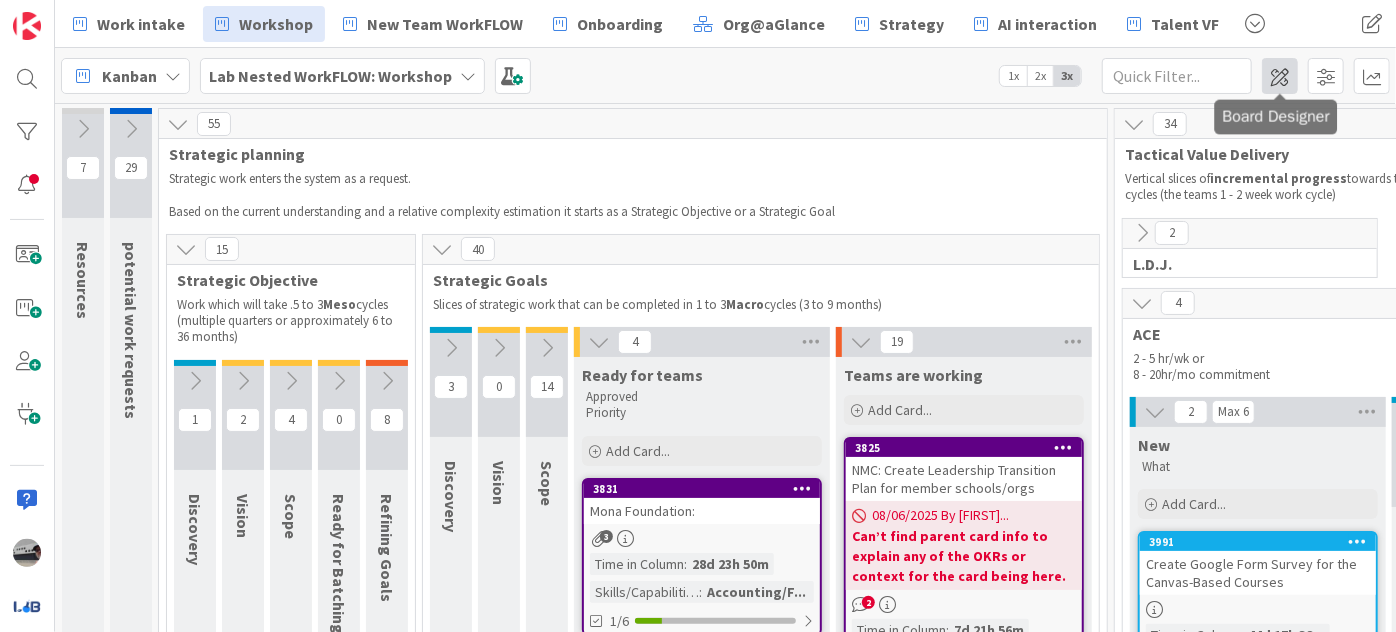 click at bounding box center (1280, 76) 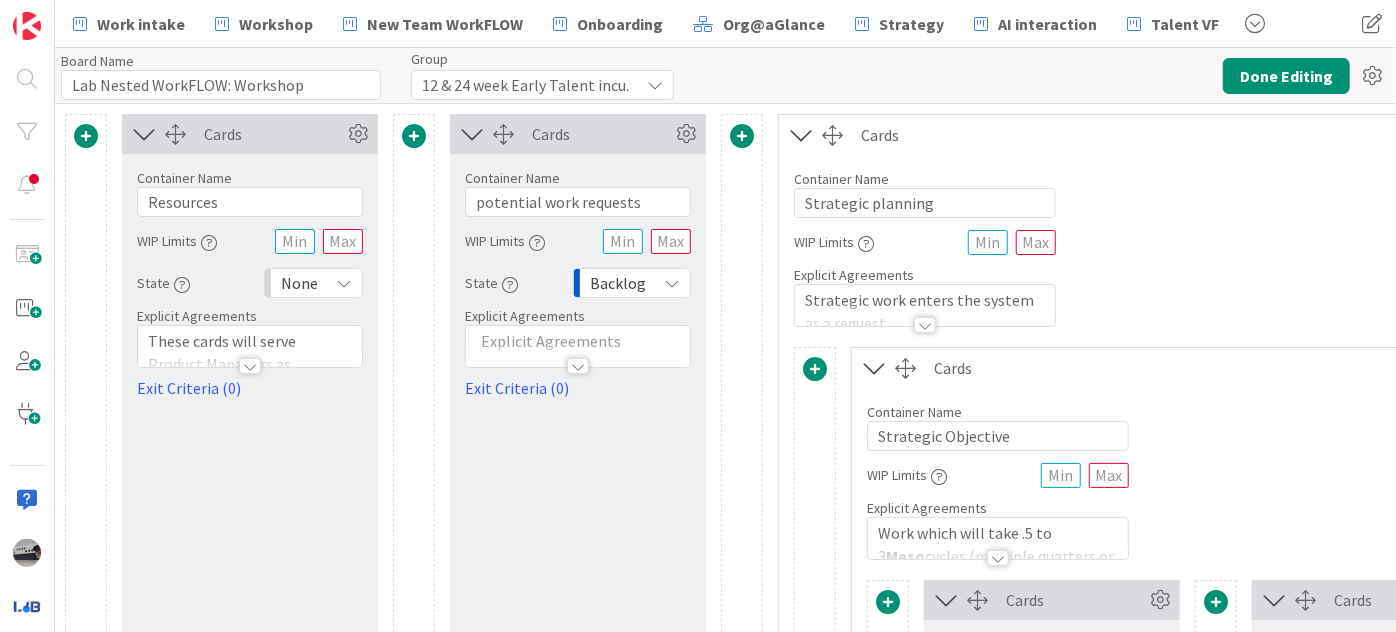 type on "Lab Nested WorkFLOW: Workshop" 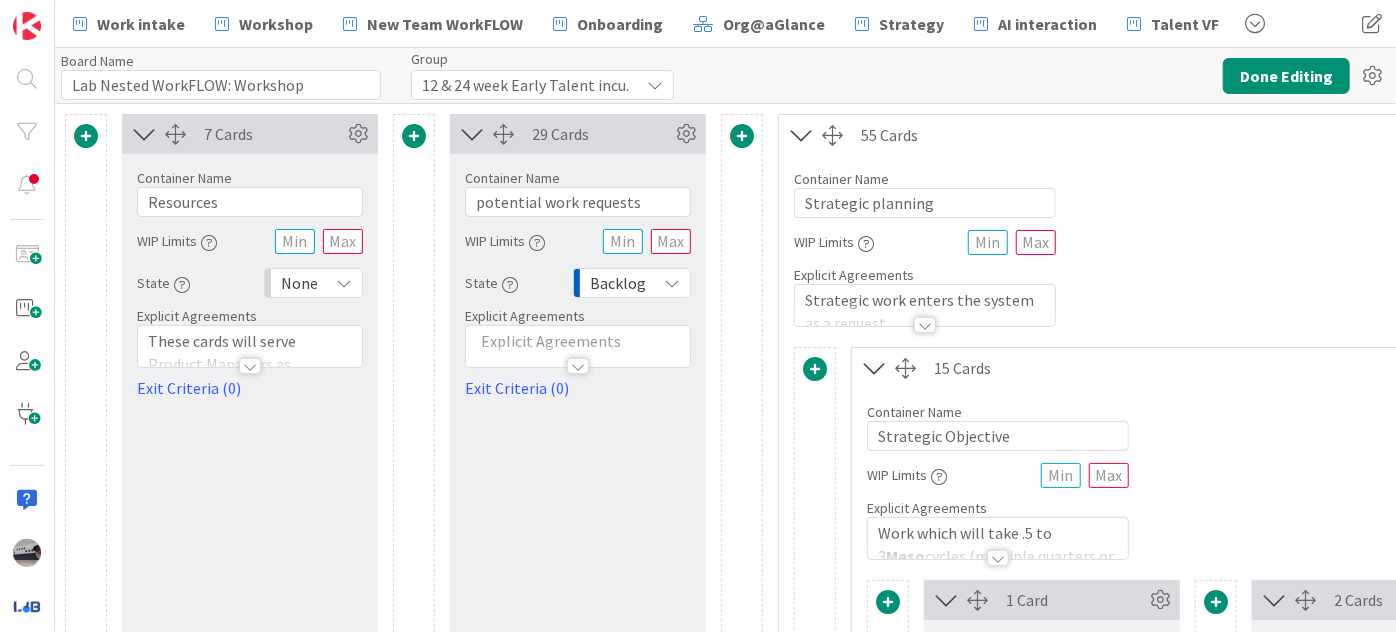 click at bounding box center [874, 368] 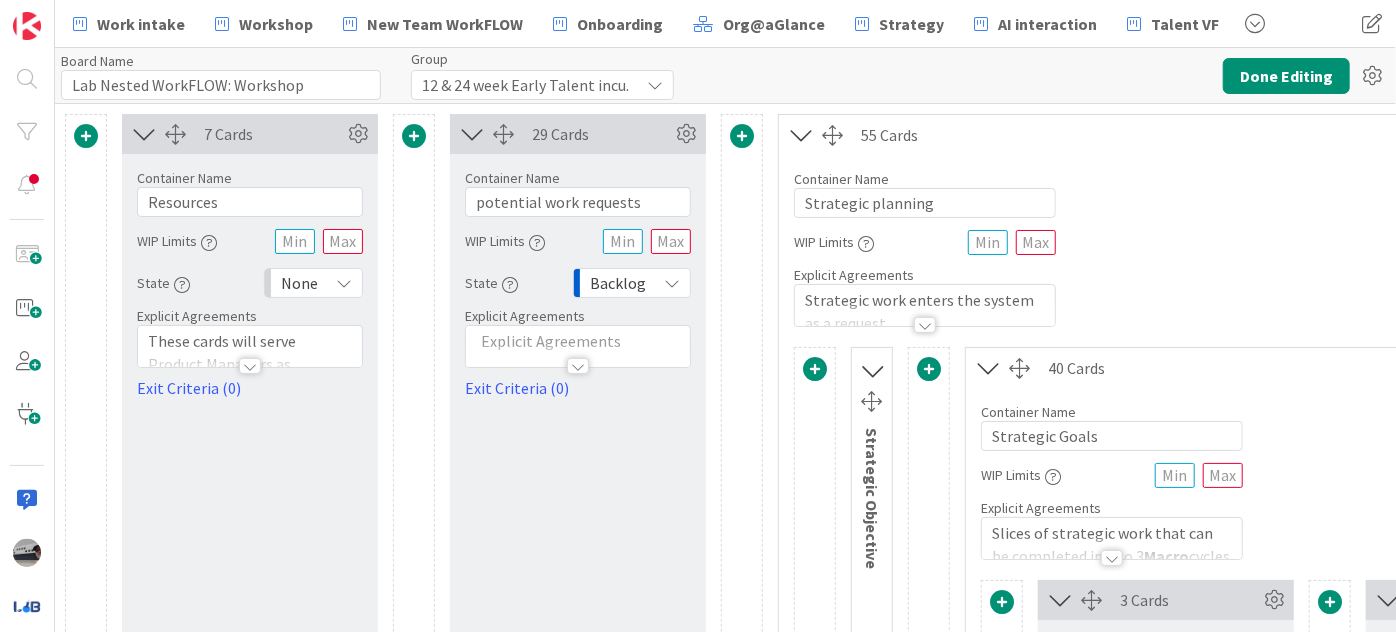 click at bounding box center [988, 368] 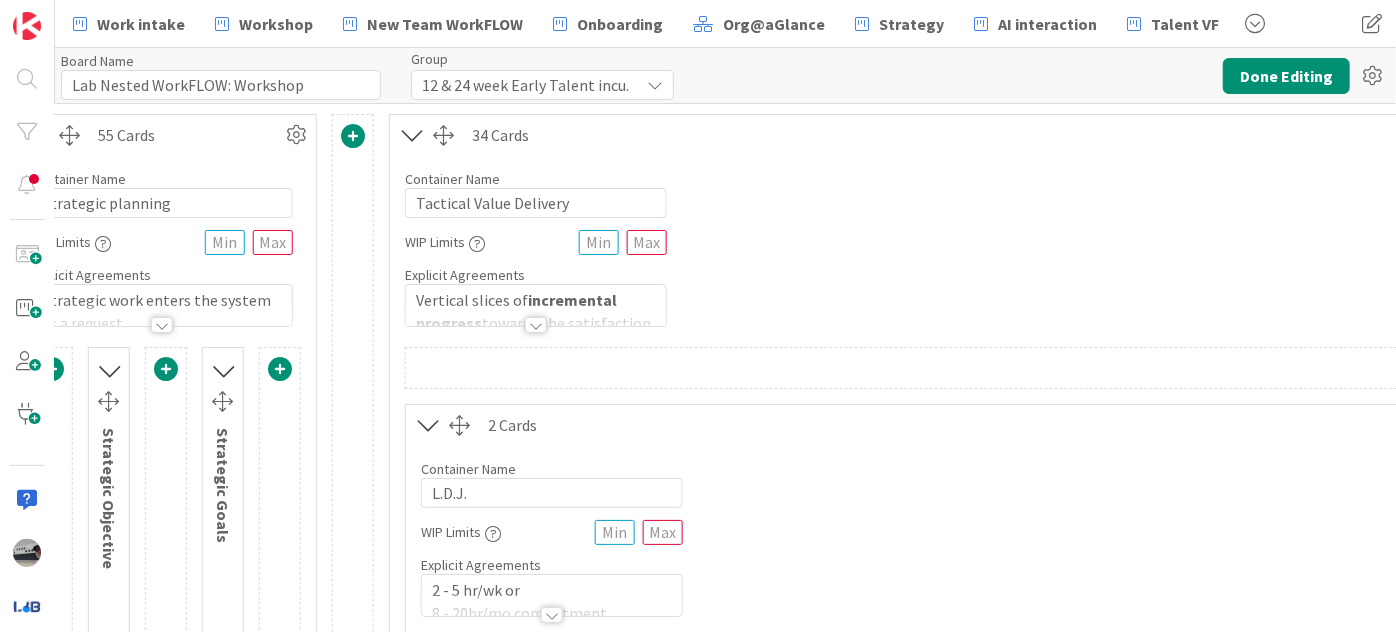 scroll, scrollTop: 0, scrollLeft: 752, axis: horizontal 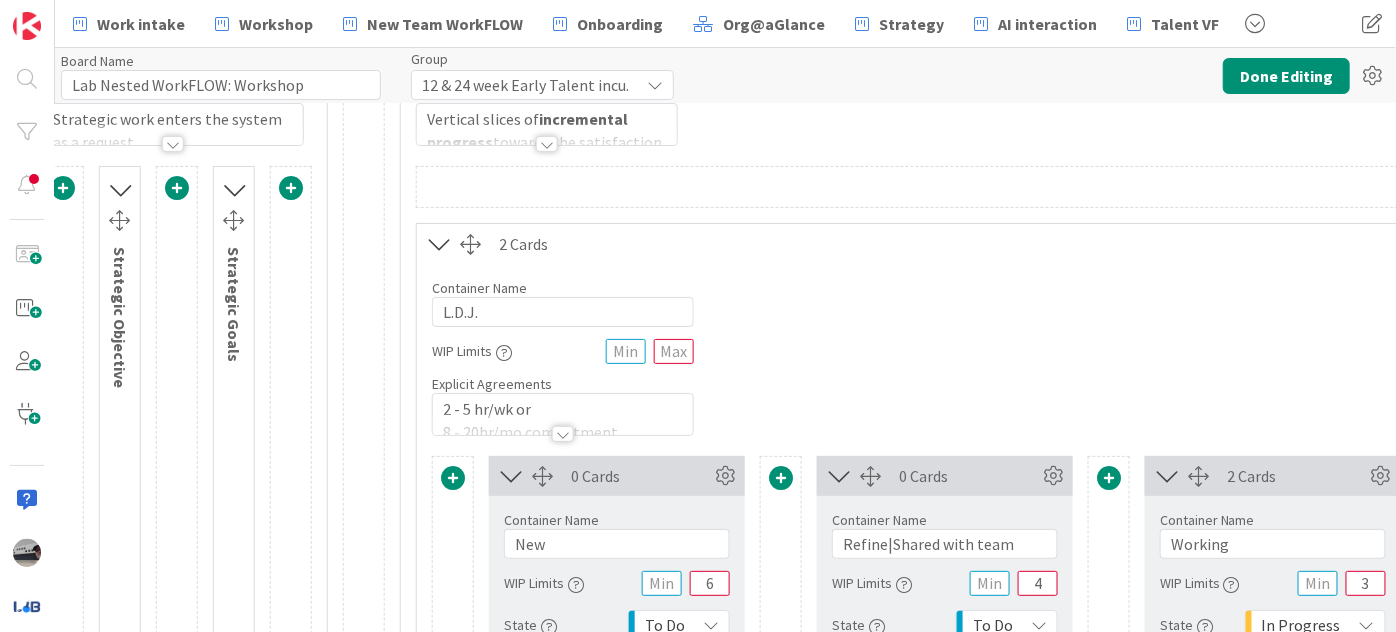 click at bounding box center [439, 244] 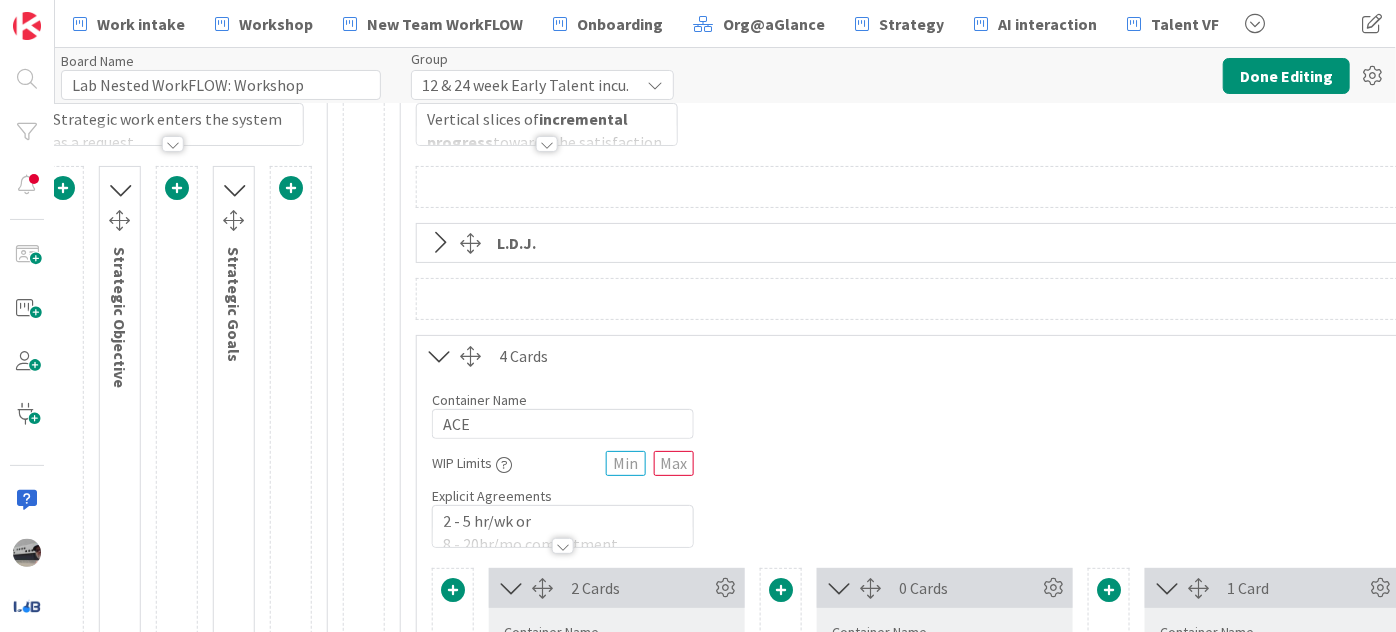 click at bounding box center [438, 356] 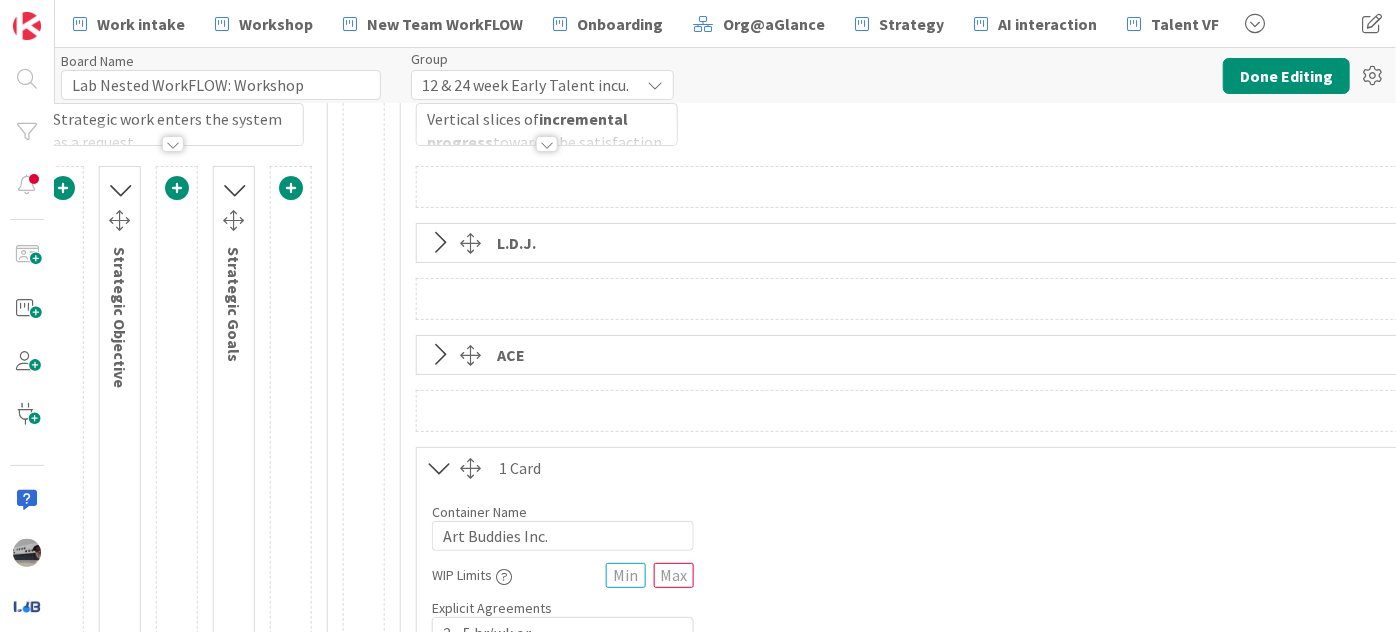 click at bounding box center (439, 468) 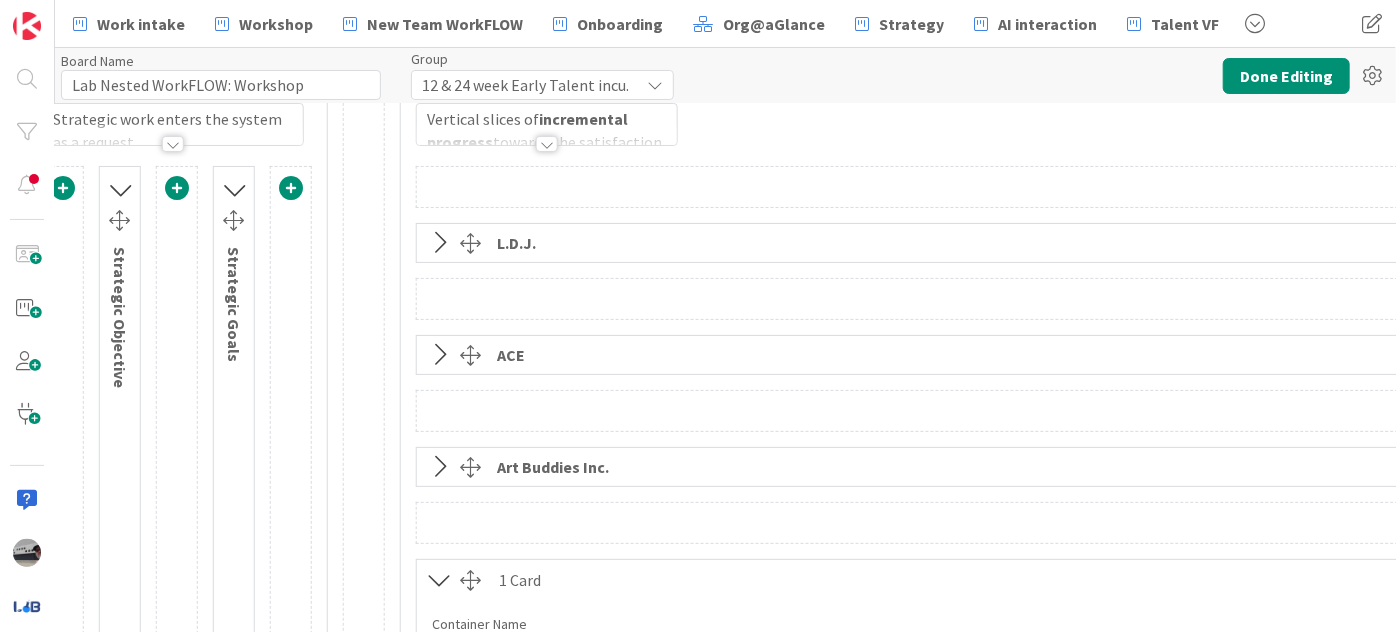 click at bounding box center (439, 580) 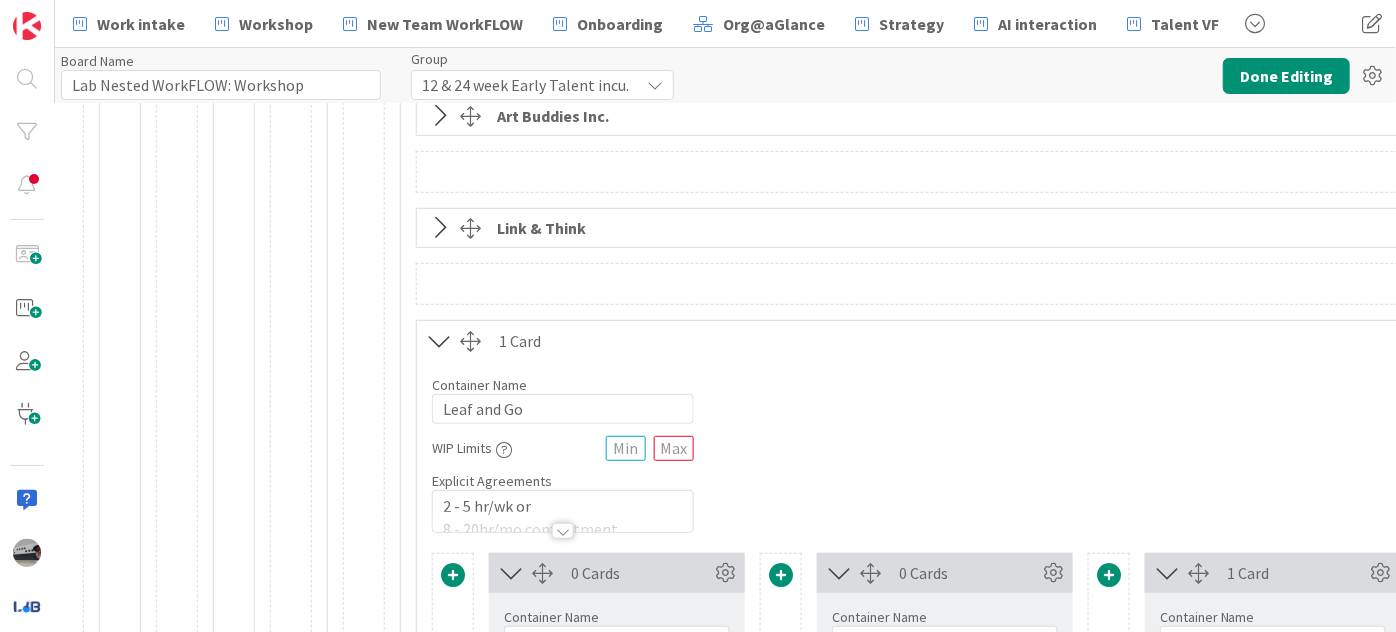 scroll, scrollTop: 545, scrollLeft: 752, axis: both 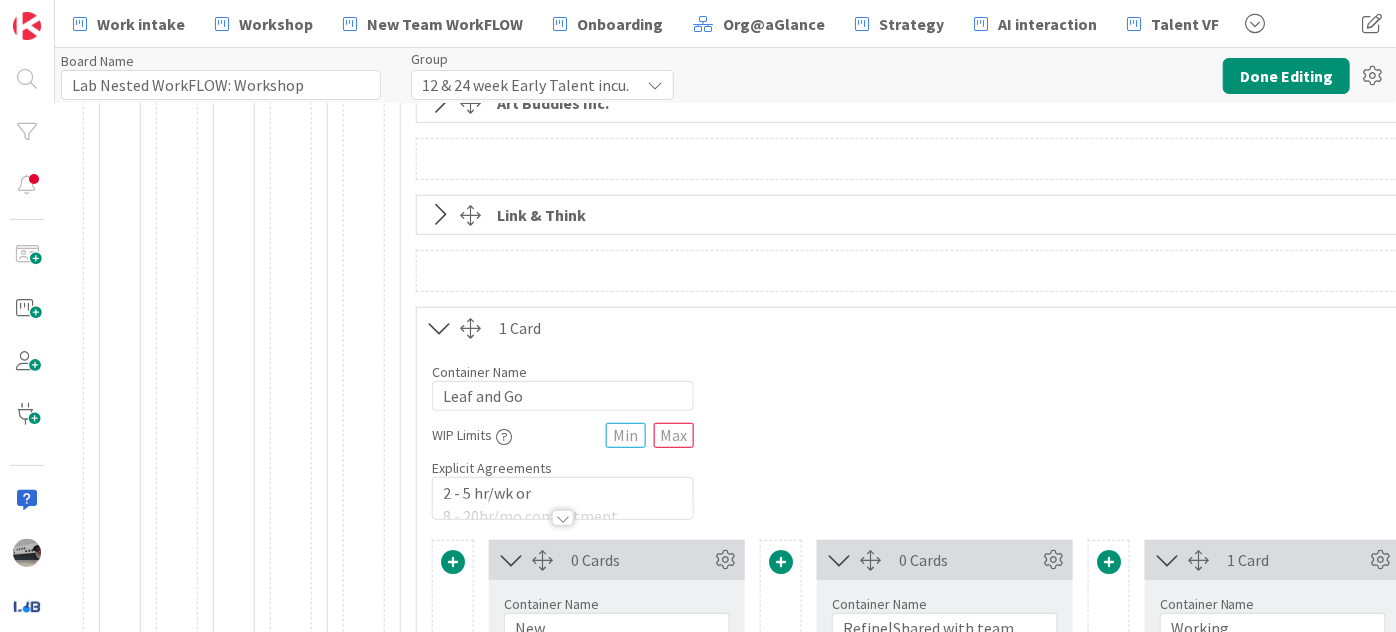 click at bounding box center (439, 328) 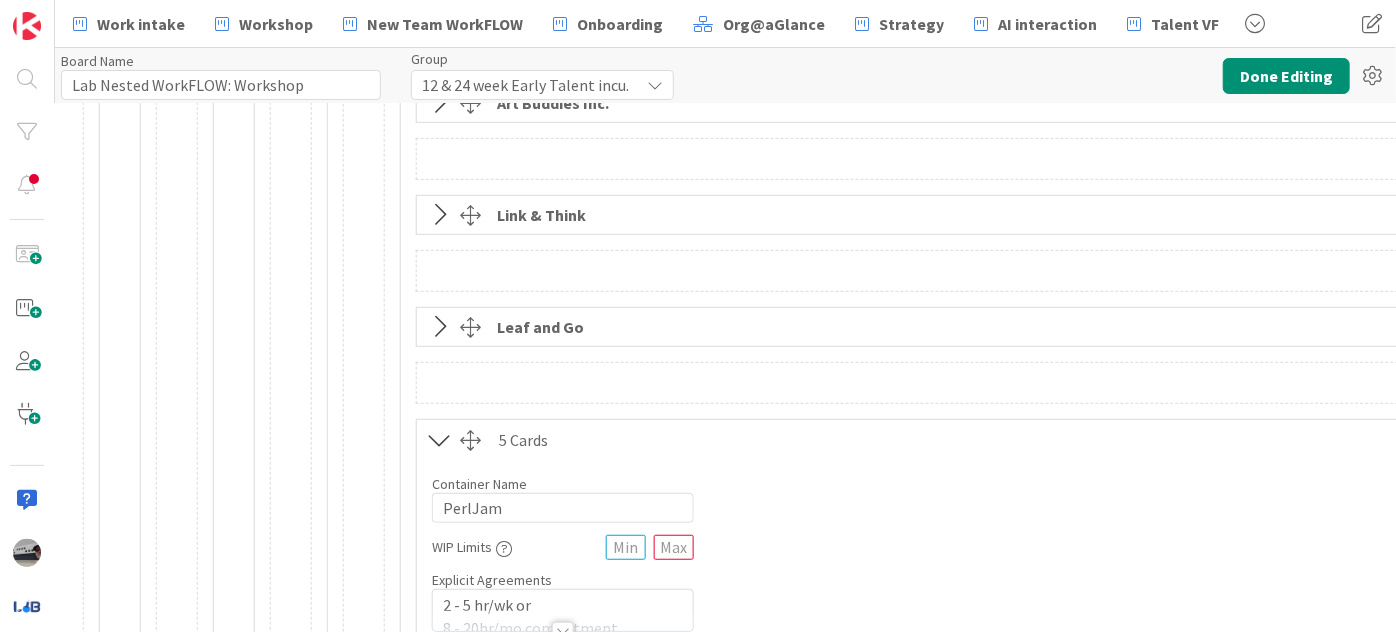 click at bounding box center (439, 440) 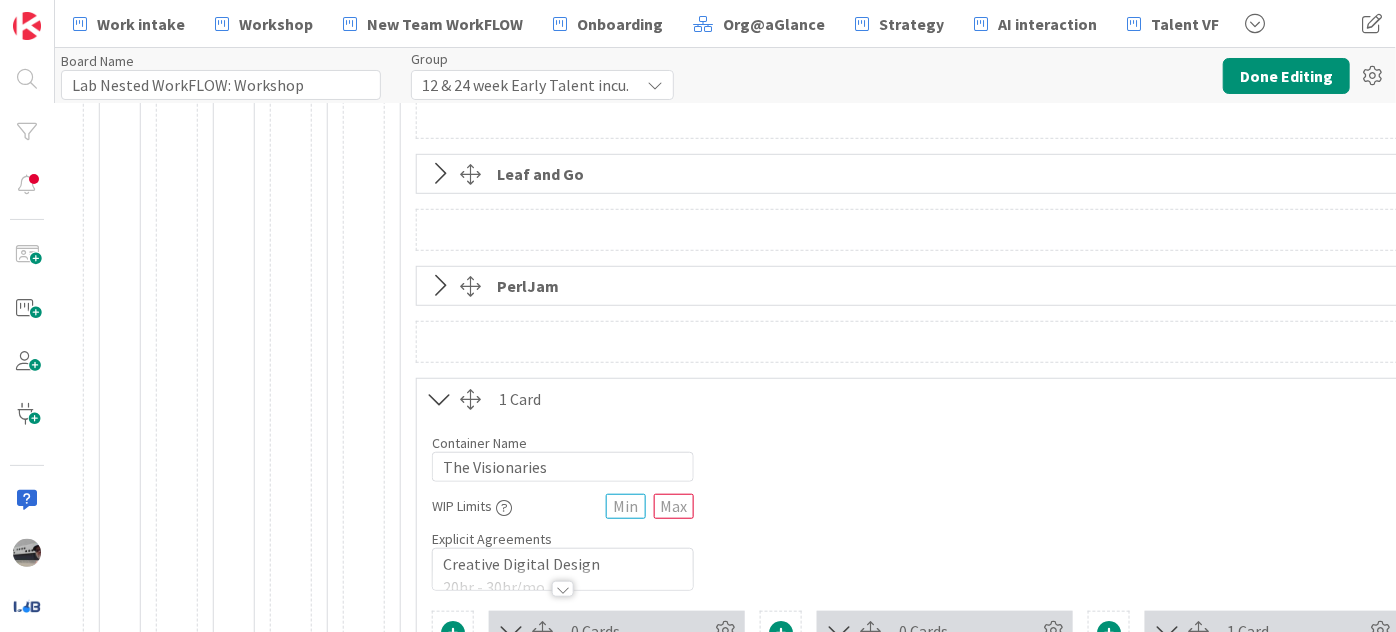 scroll, scrollTop: 727, scrollLeft: 752, axis: both 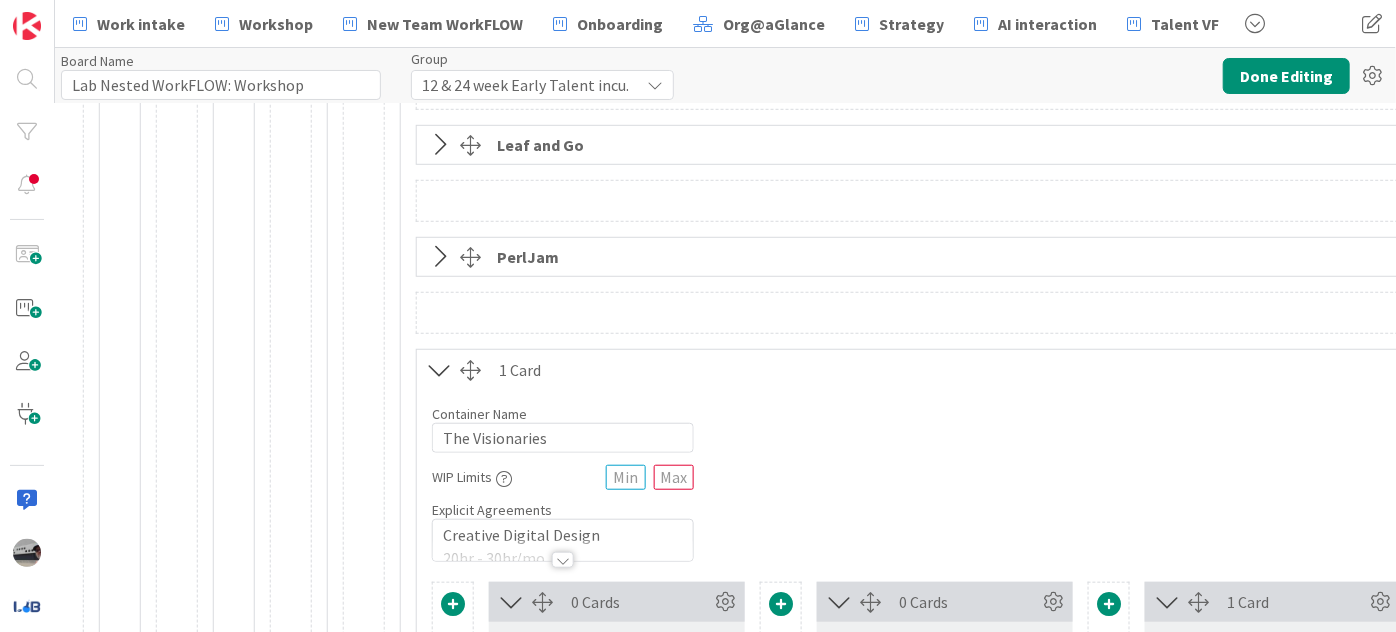 click at bounding box center (439, 370) 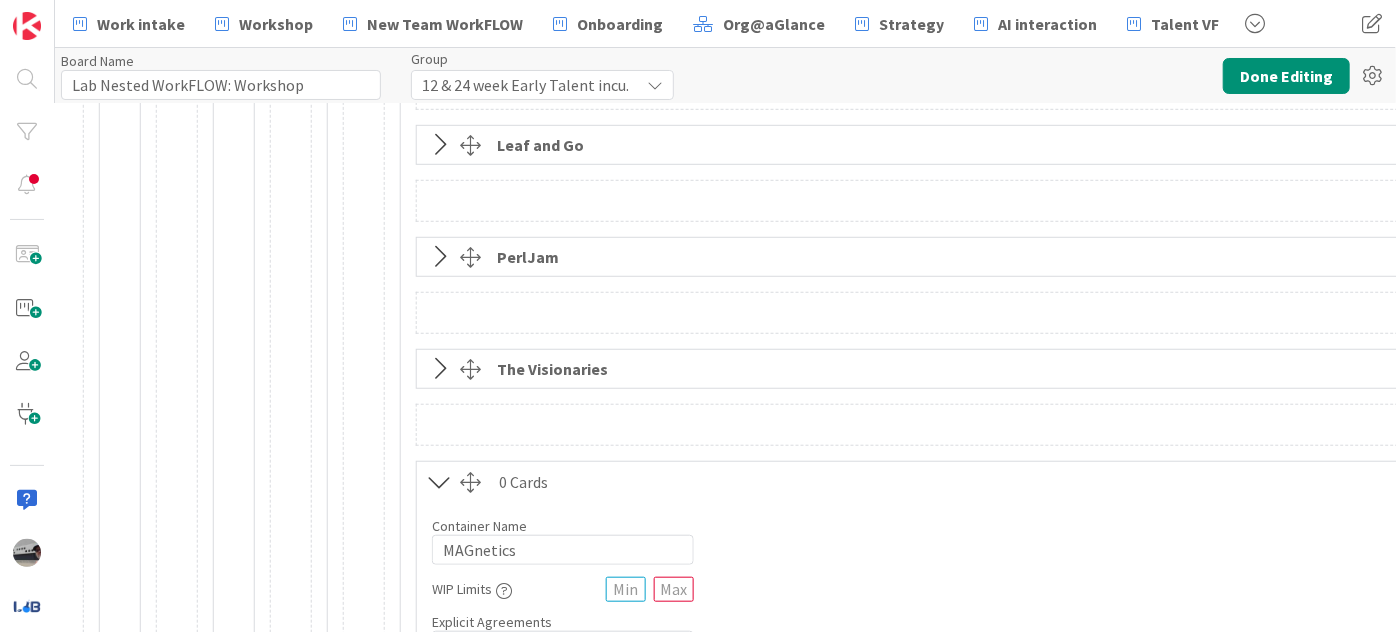 click at bounding box center [439, 482] 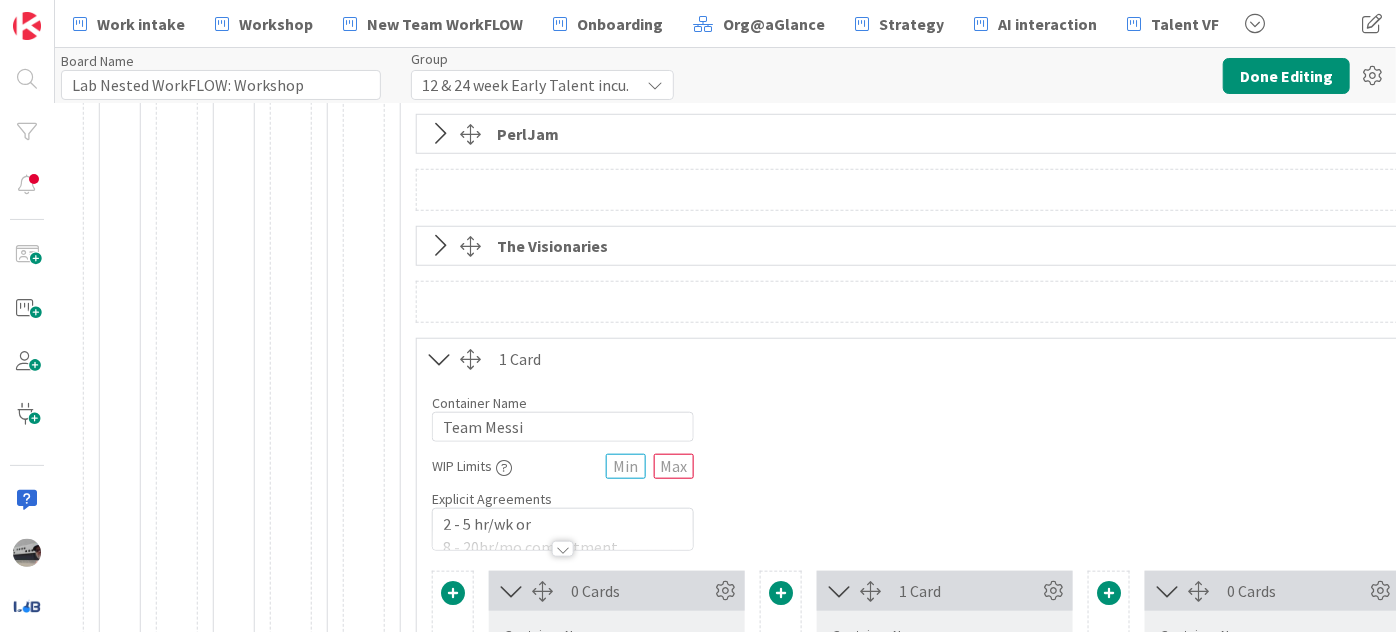 scroll, scrollTop: 893, scrollLeft: 752, axis: both 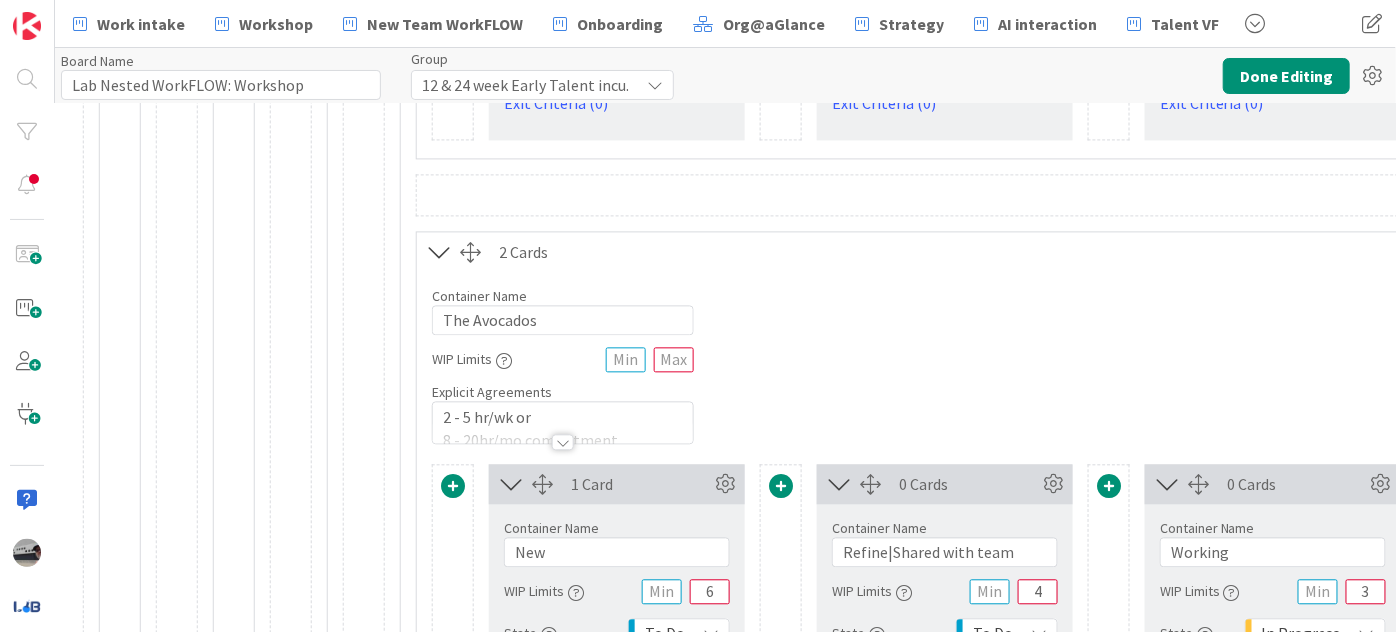 click at bounding box center (439, 252) 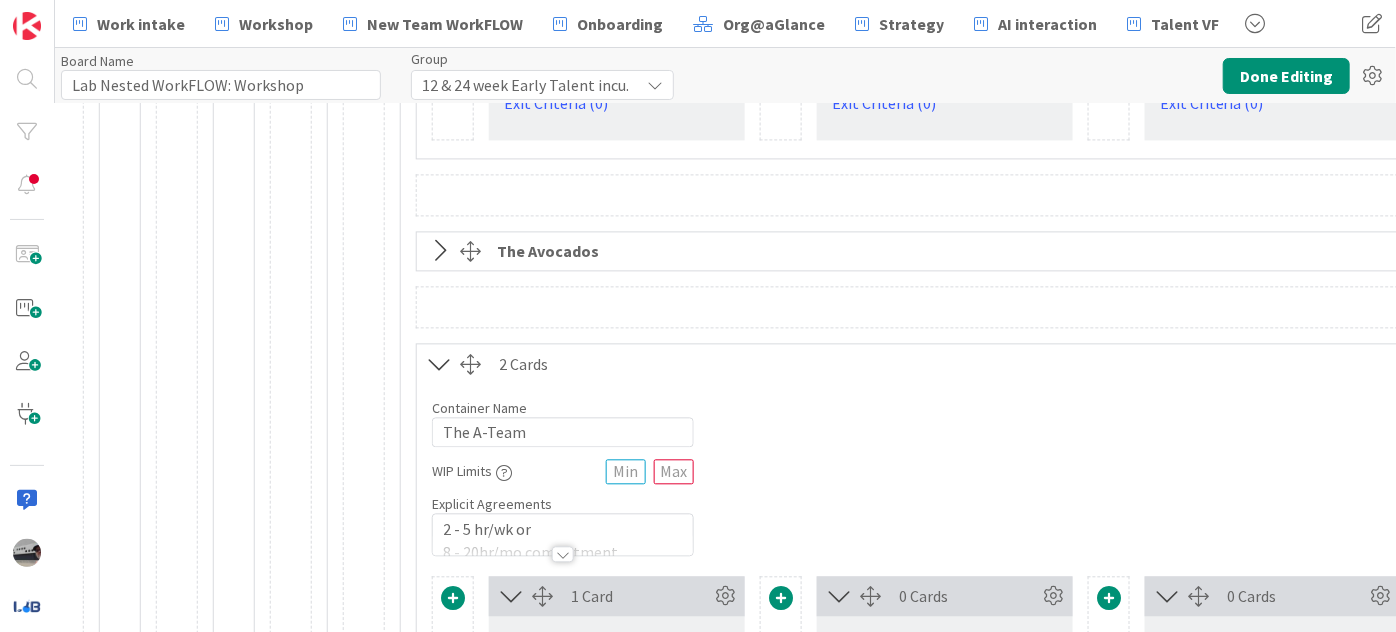 click at bounding box center (439, 364) 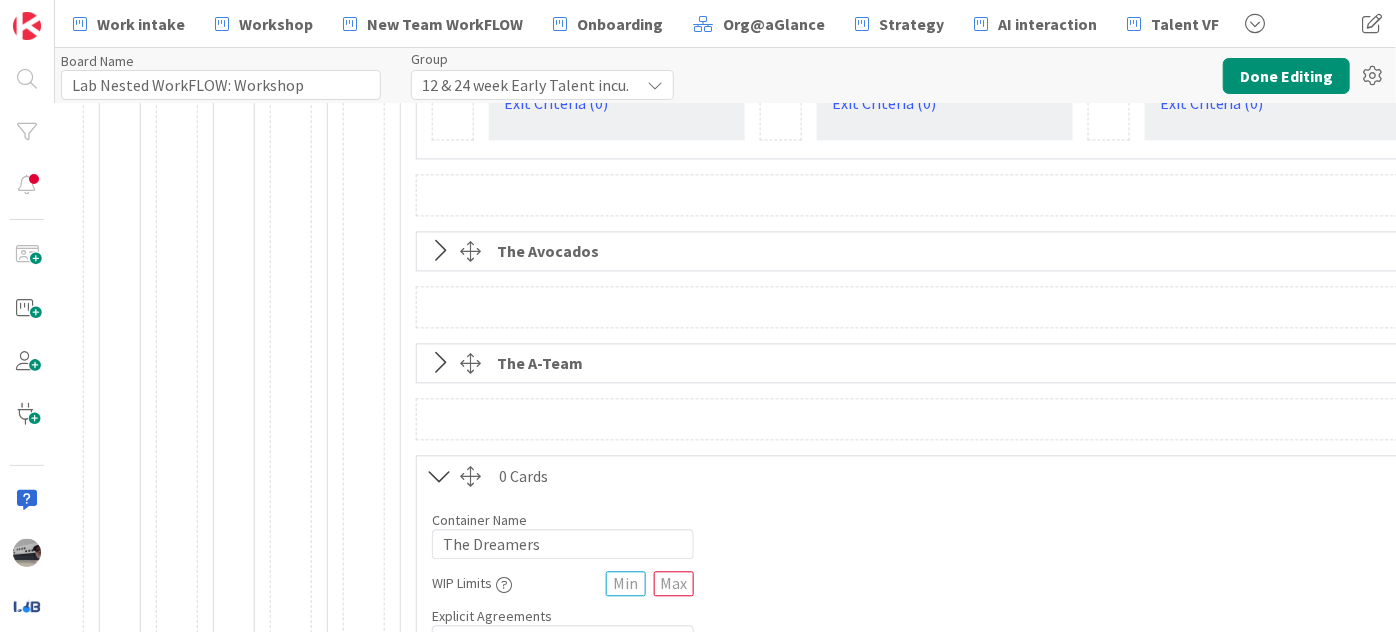 click at bounding box center [439, 476] 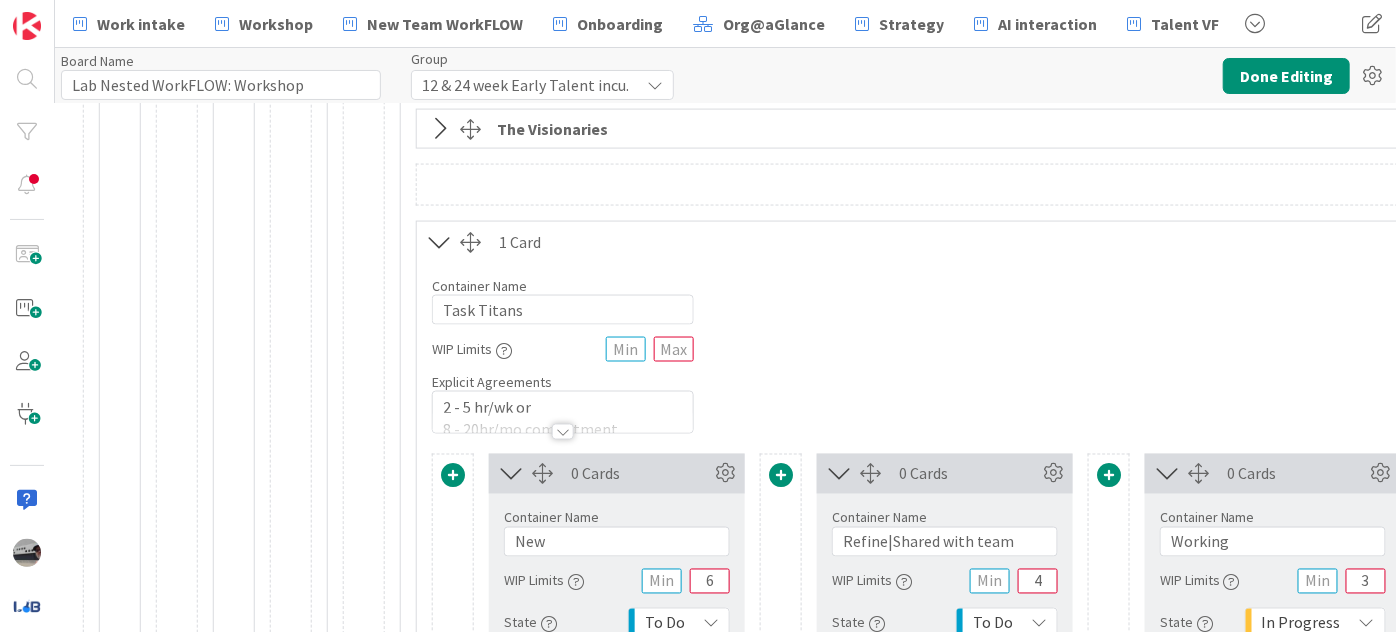 scroll, scrollTop: 1591, scrollLeft: 752, axis: both 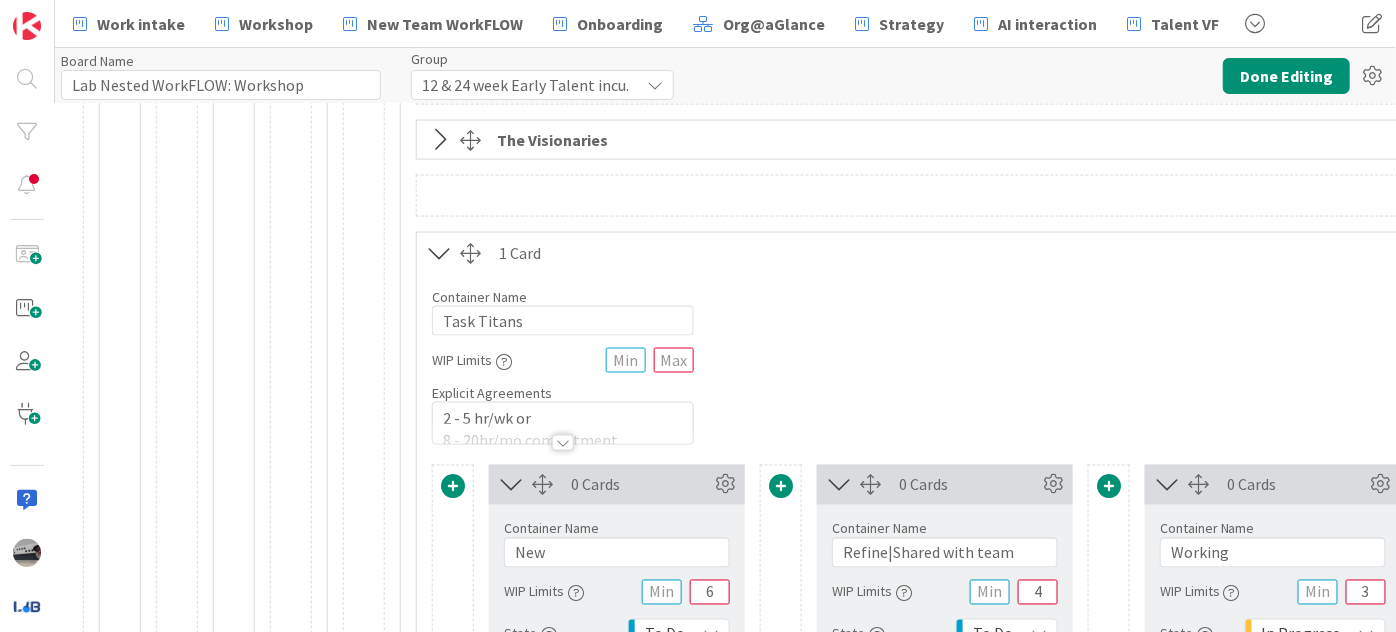 click at bounding box center (439, 253) 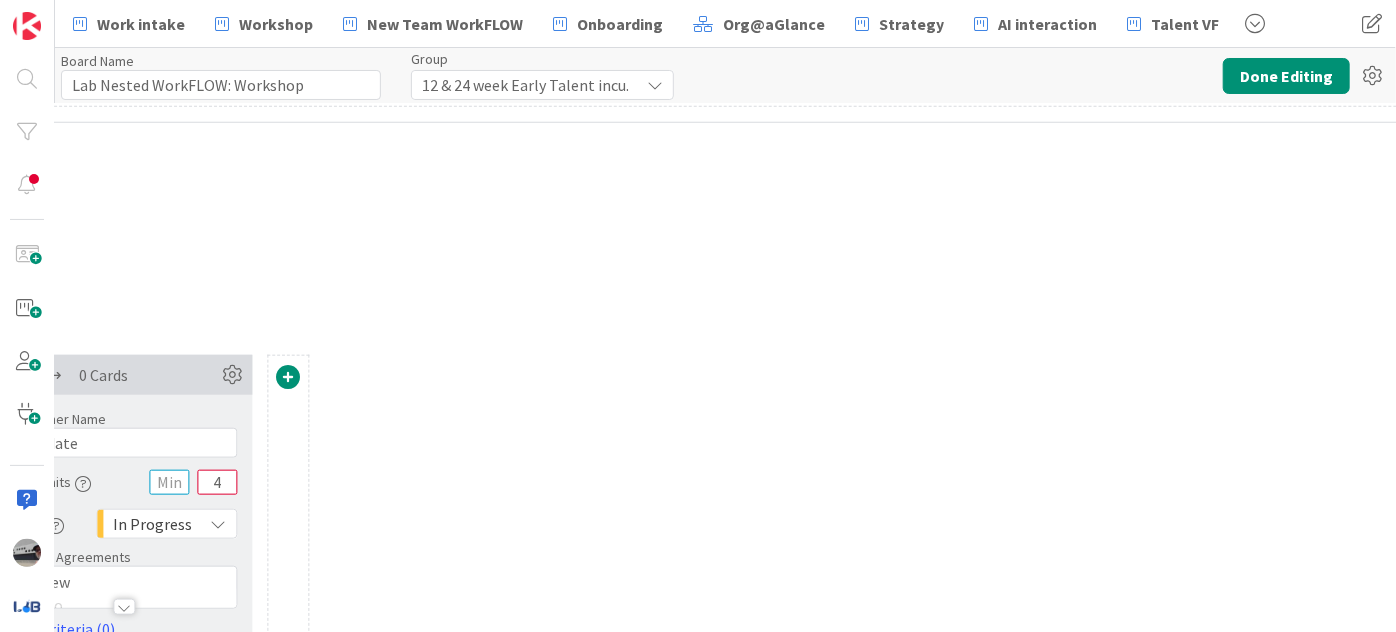 scroll, scrollTop: 954, scrollLeft: 2243, axis: both 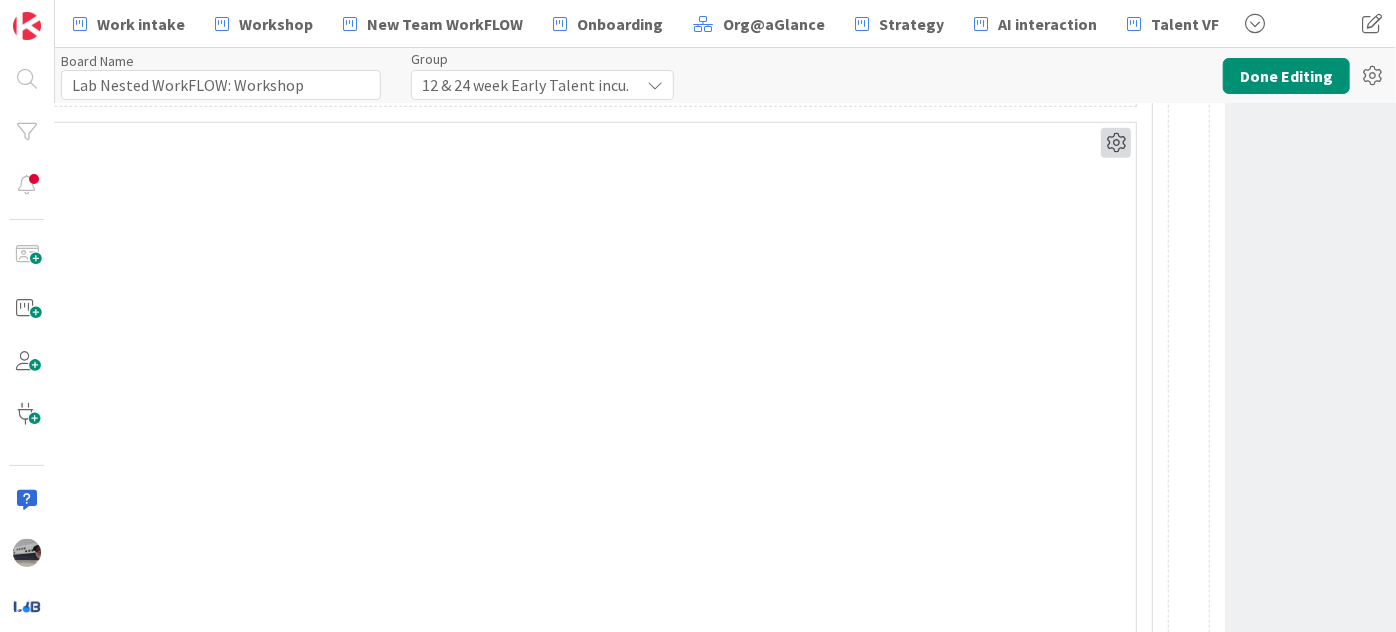 click at bounding box center (1116, 143) 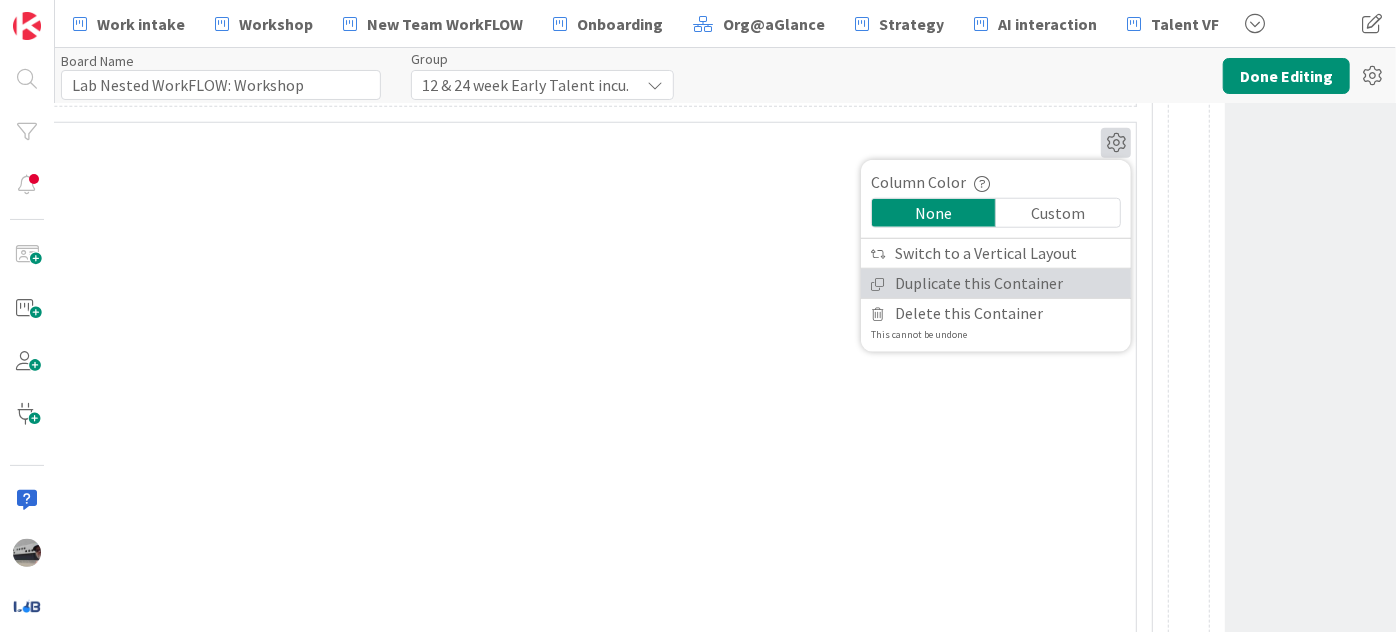 click on "Duplicate this Container" at bounding box center [996, 283] 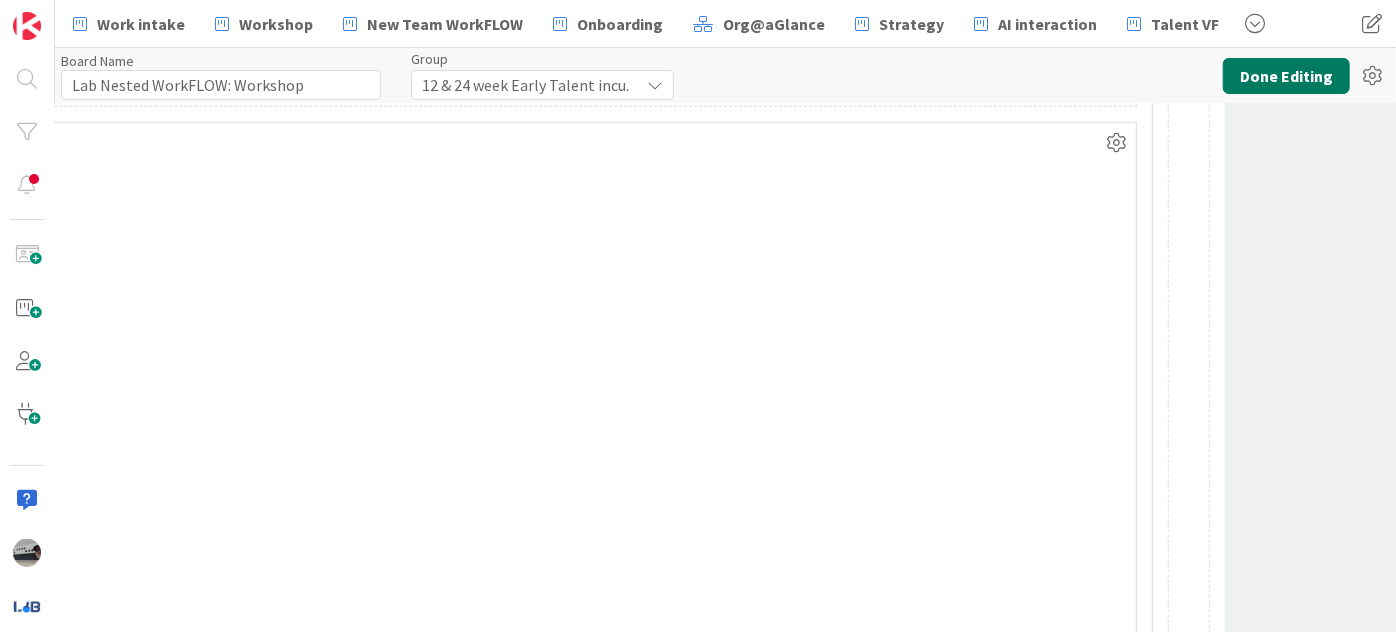 click on "Done Editing" at bounding box center [1286, 76] 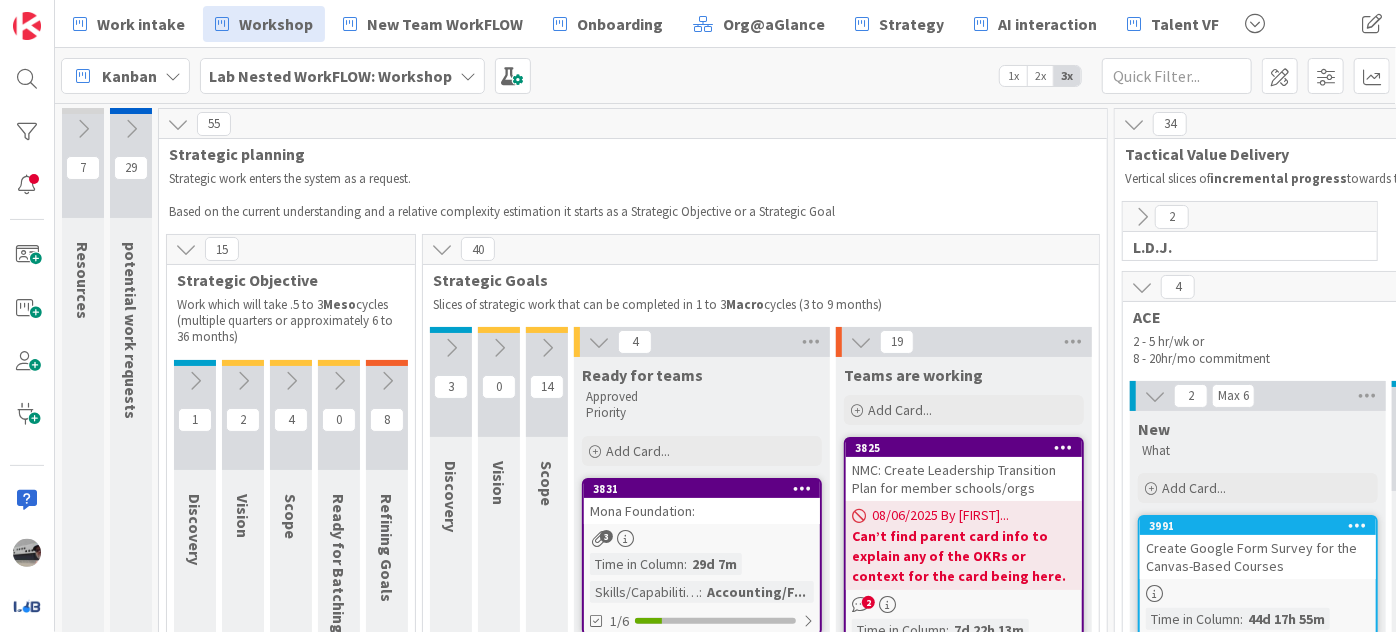 click at bounding box center [1142, 287] 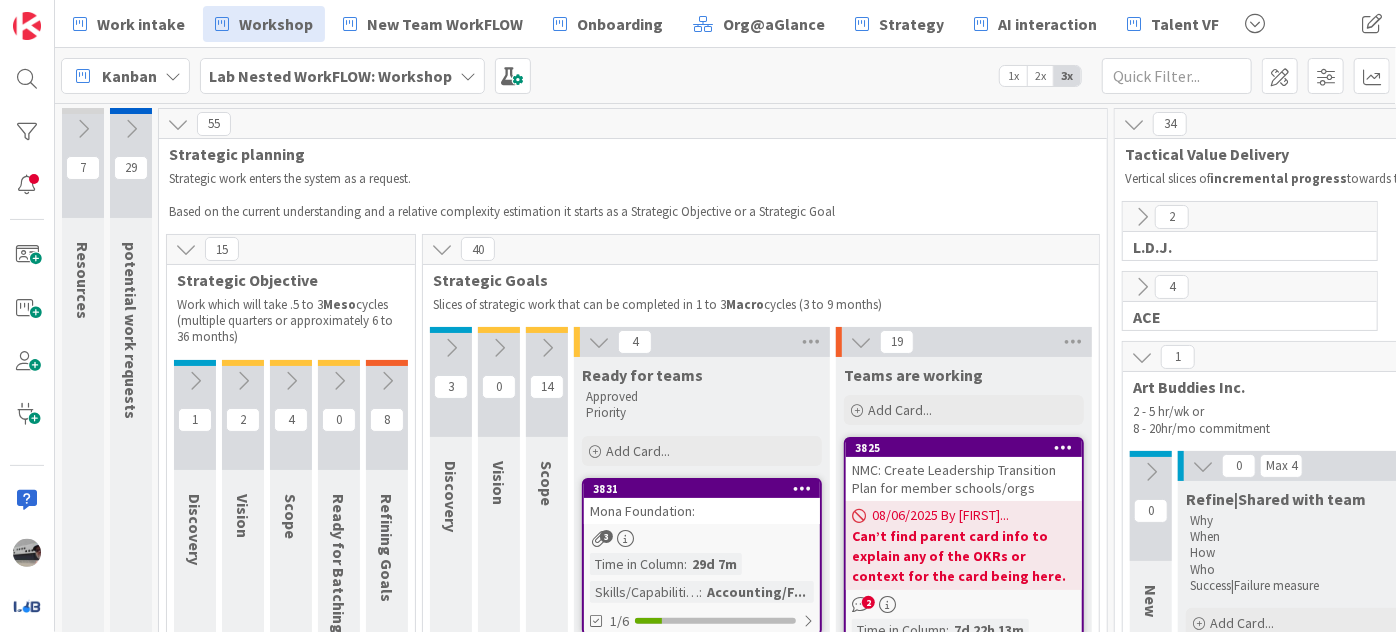 click at bounding box center (1142, 357) 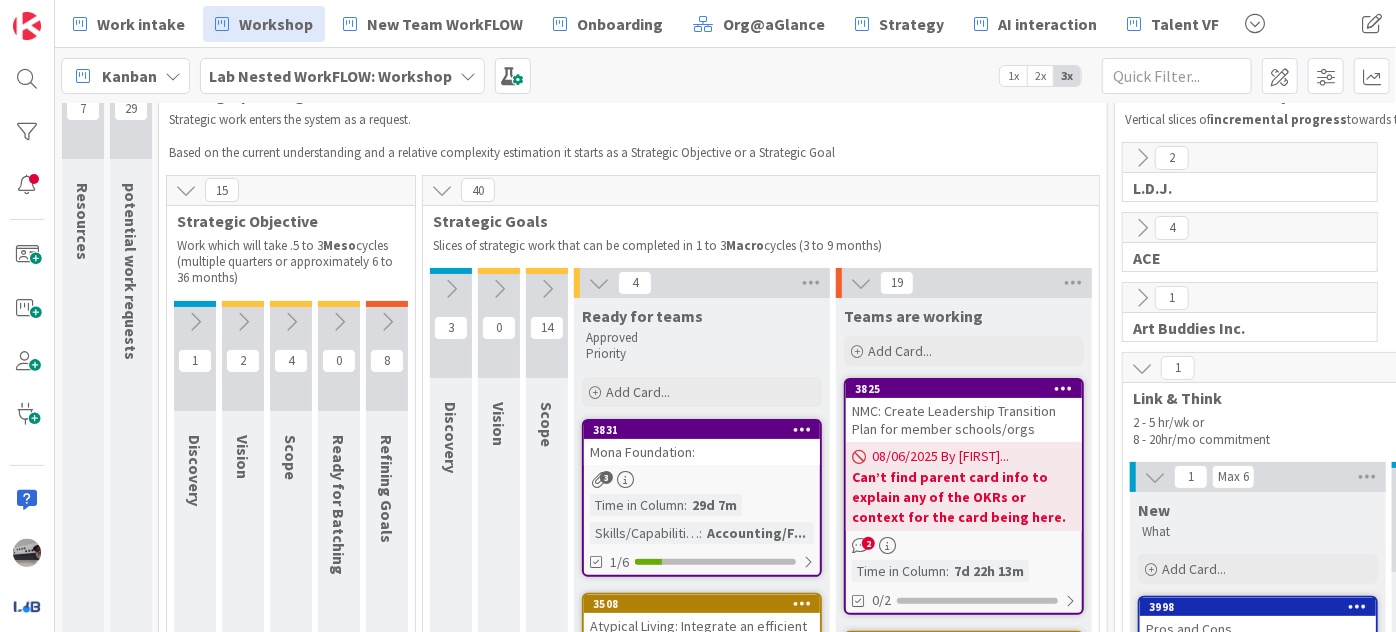 scroll, scrollTop: 90, scrollLeft: 0, axis: vertical 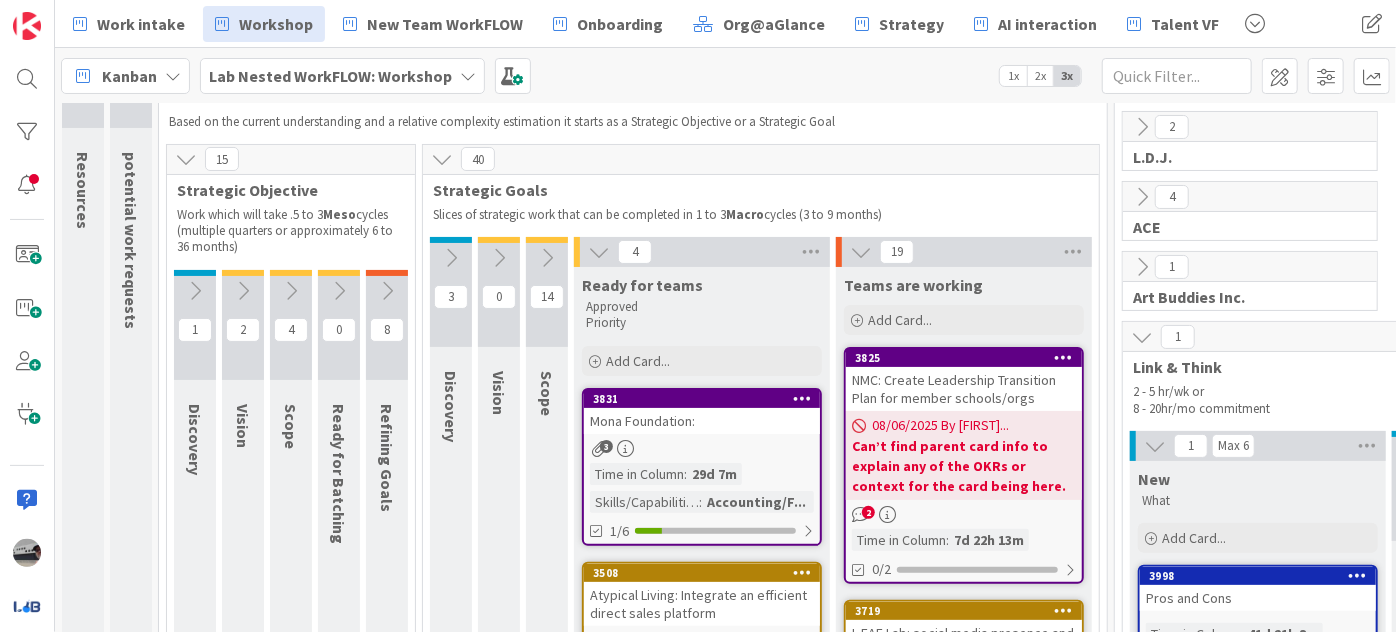 click at bounding box center (1142, 337) 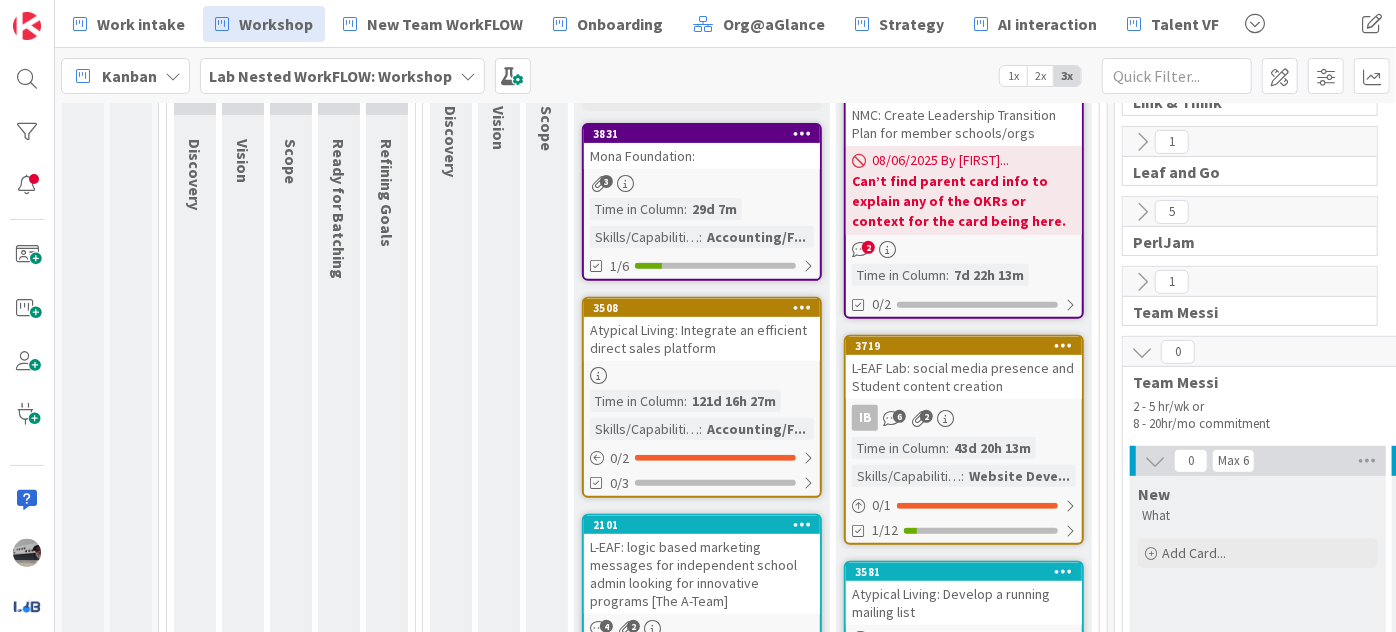 scroll, scrollTop: 363, scrollLeft: 0, axis: vertical 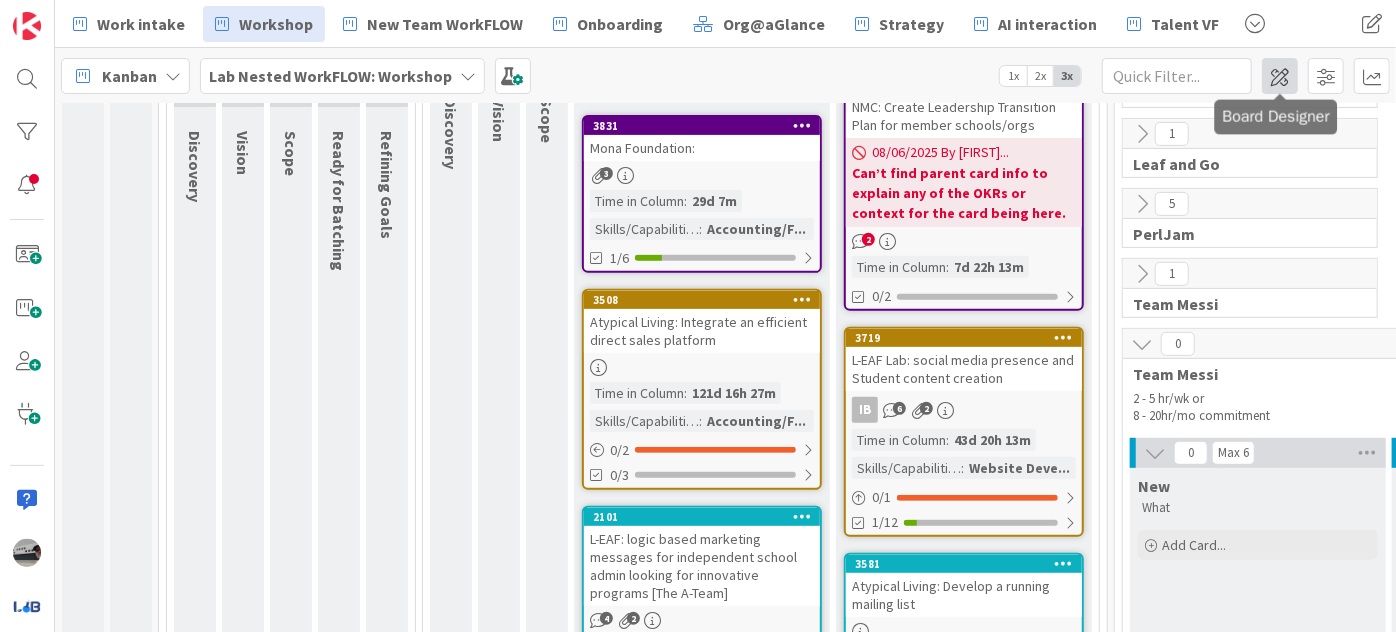 click at bounding box center [1280, 76] 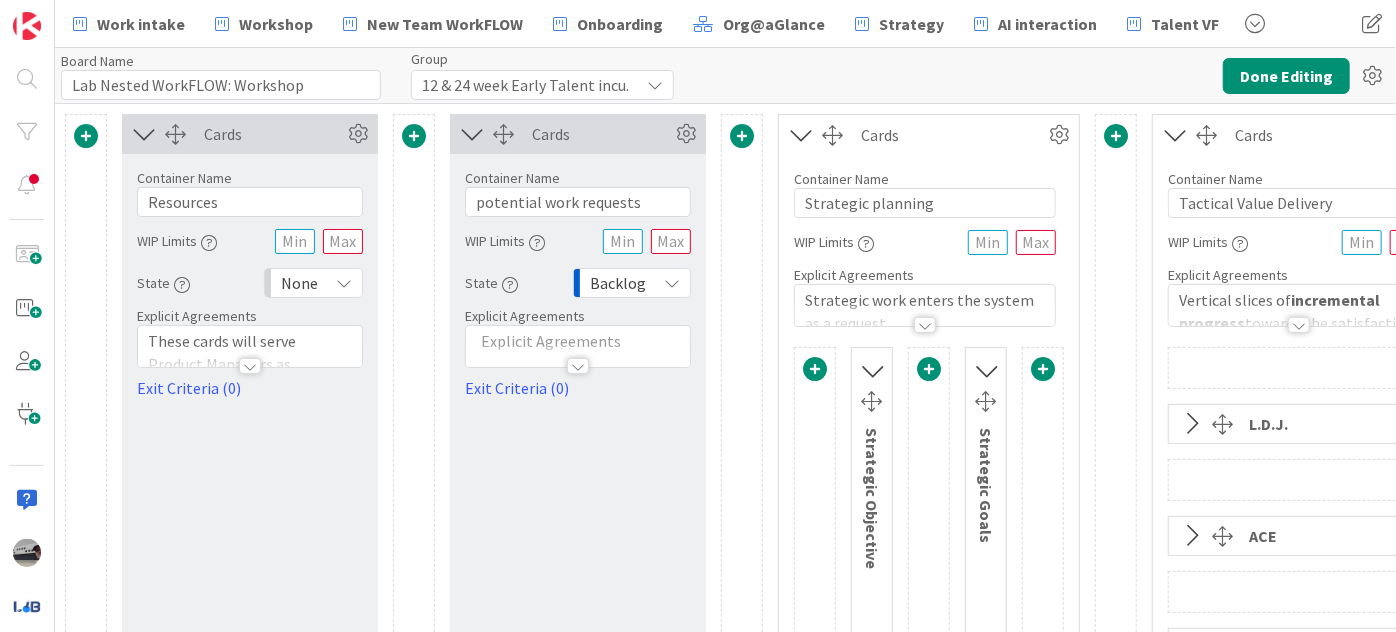 type on "Lab Nested WorkFLOW: Workshop" 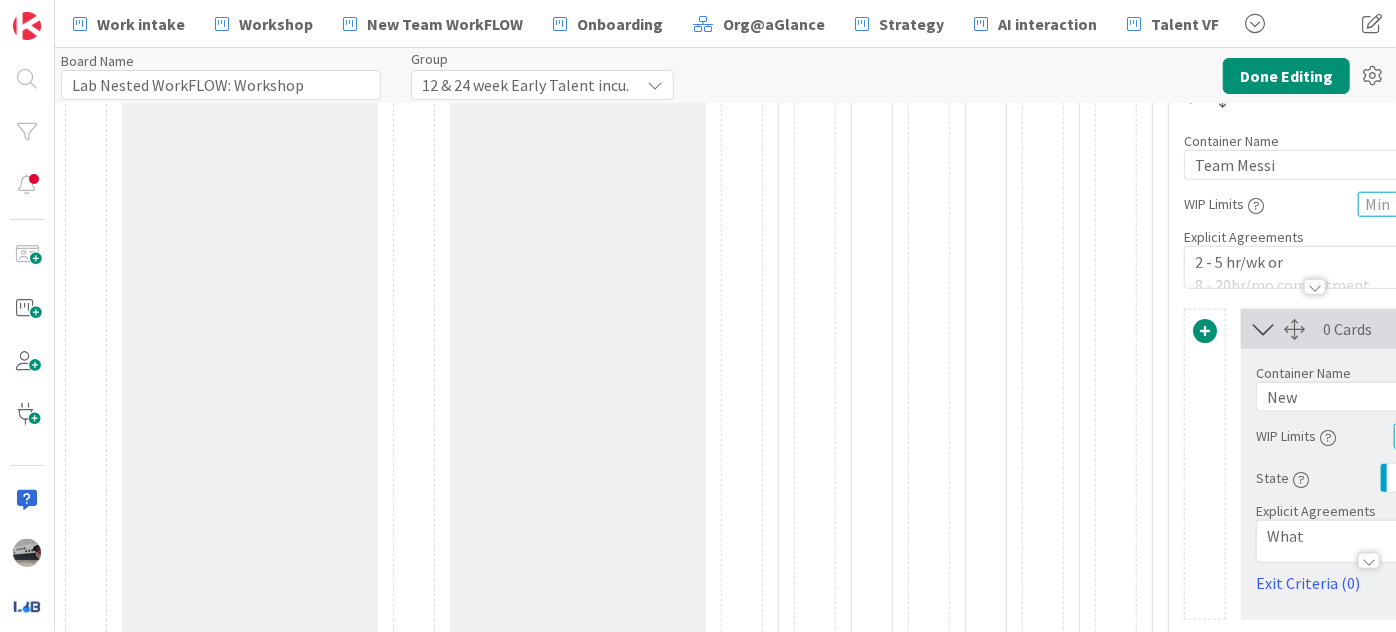 scroll, scrollTop: 1272, scrollLeft: 0, axis: vertical 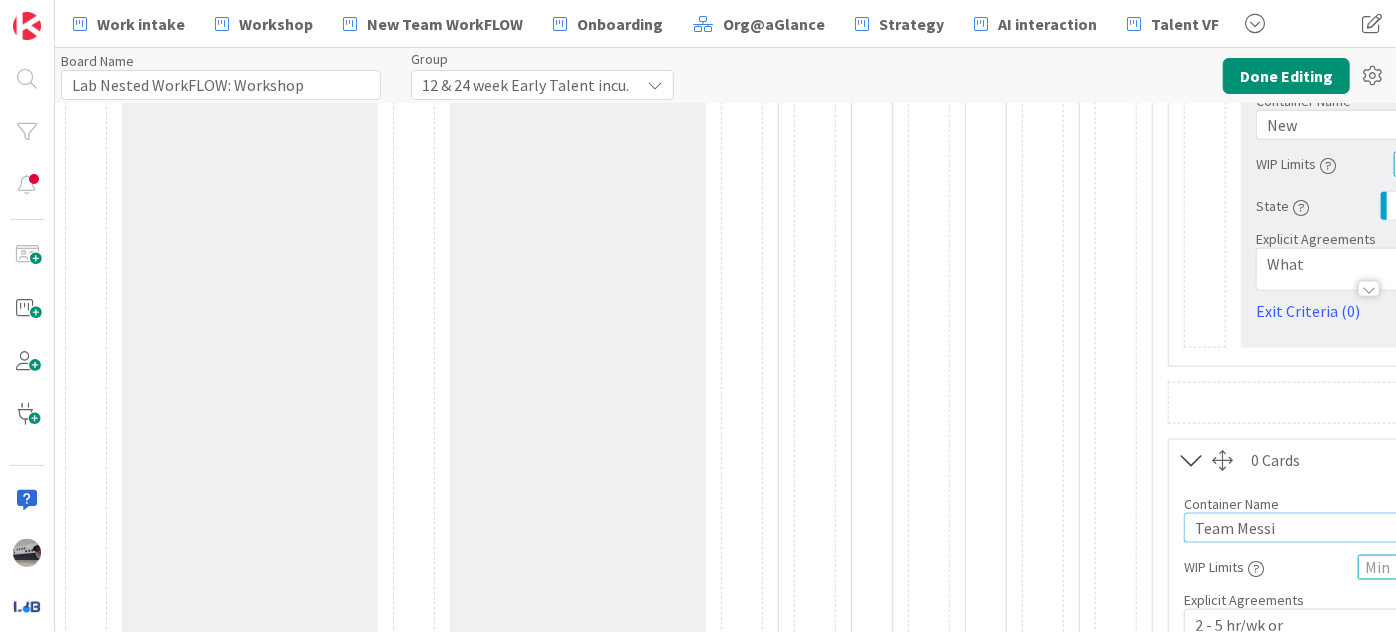 drag, startPoint x: 1276, startPoint y: 526, endPoint x: 1245, endPoint y: 520, distance: 31.575306 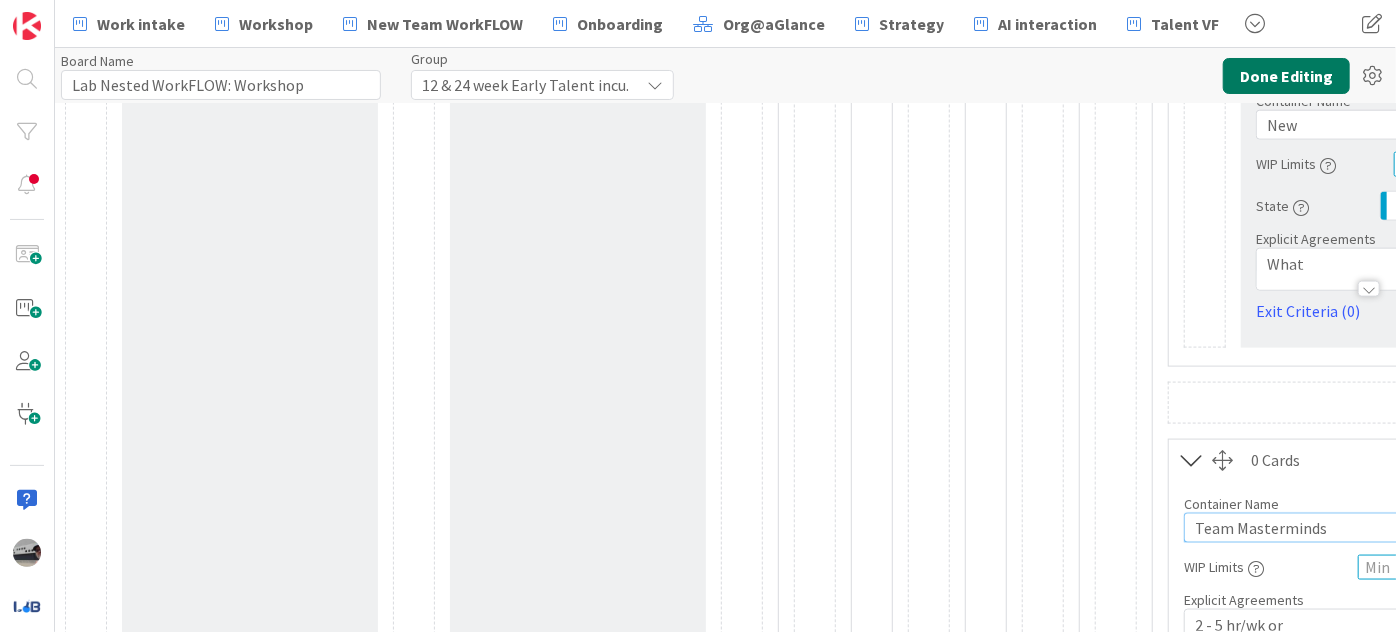 type on "Team Masterminds" 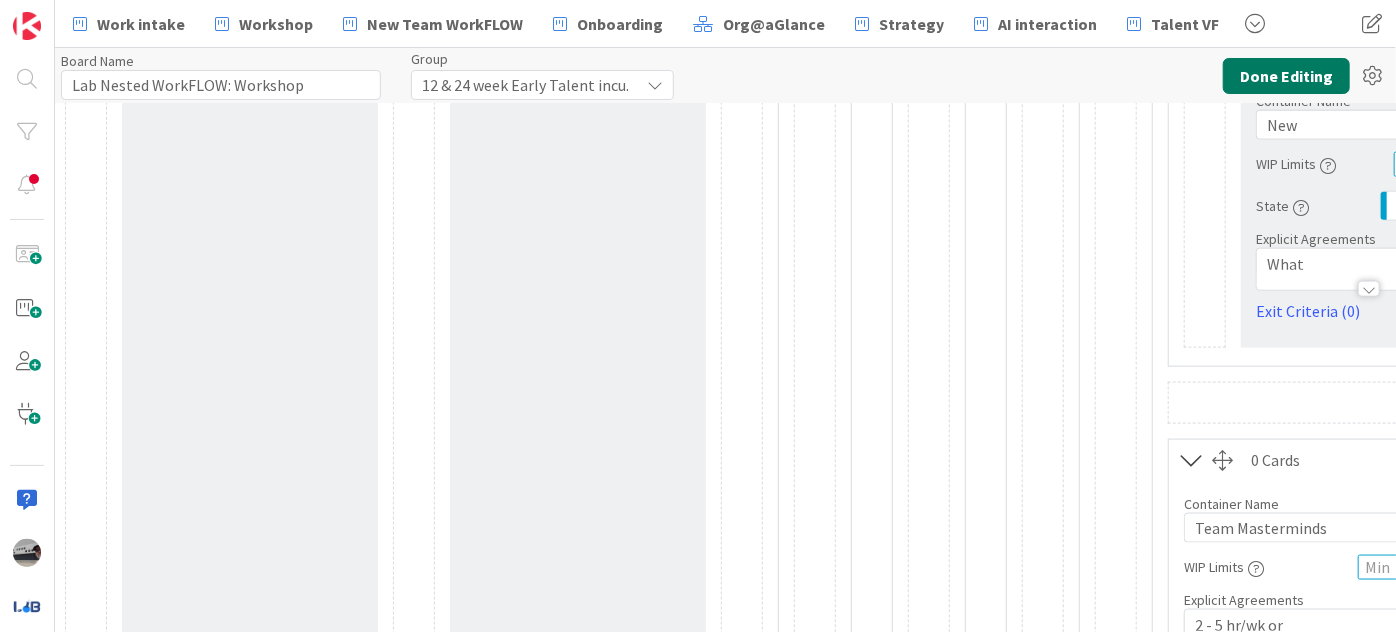click on "Done Editing" at bounding box center [1286, 76] 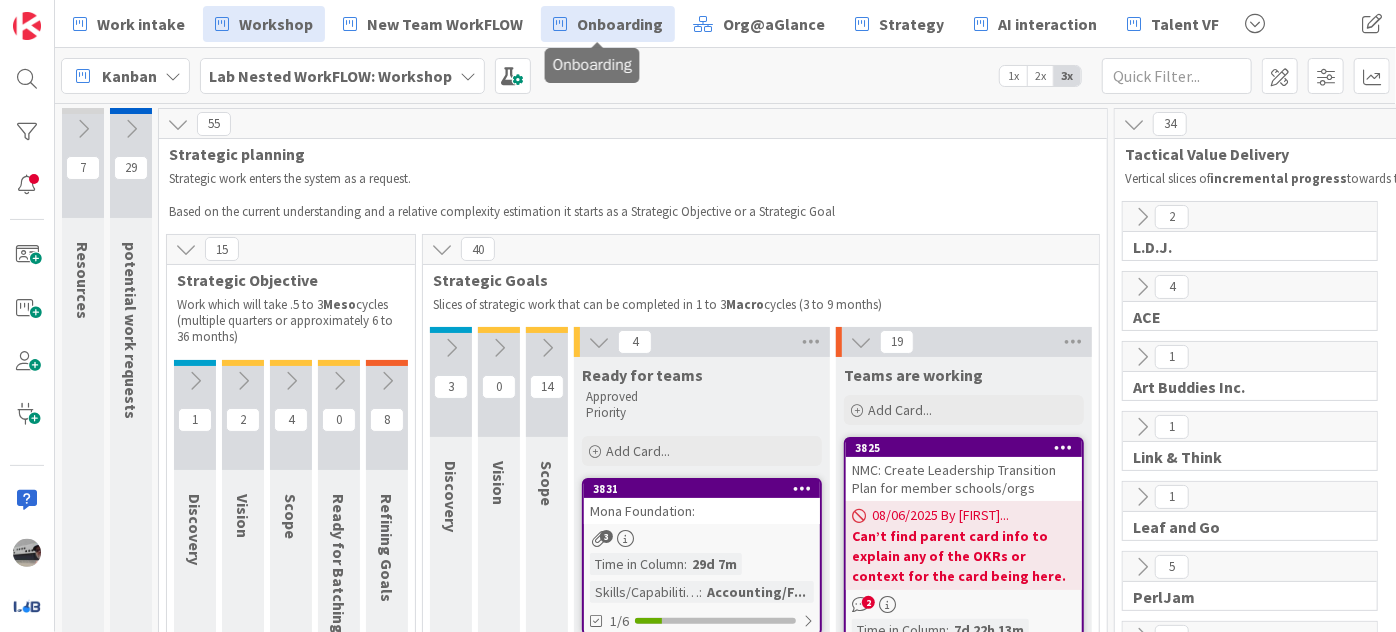 click on "Onboarding" at bounding box center [620, 24] 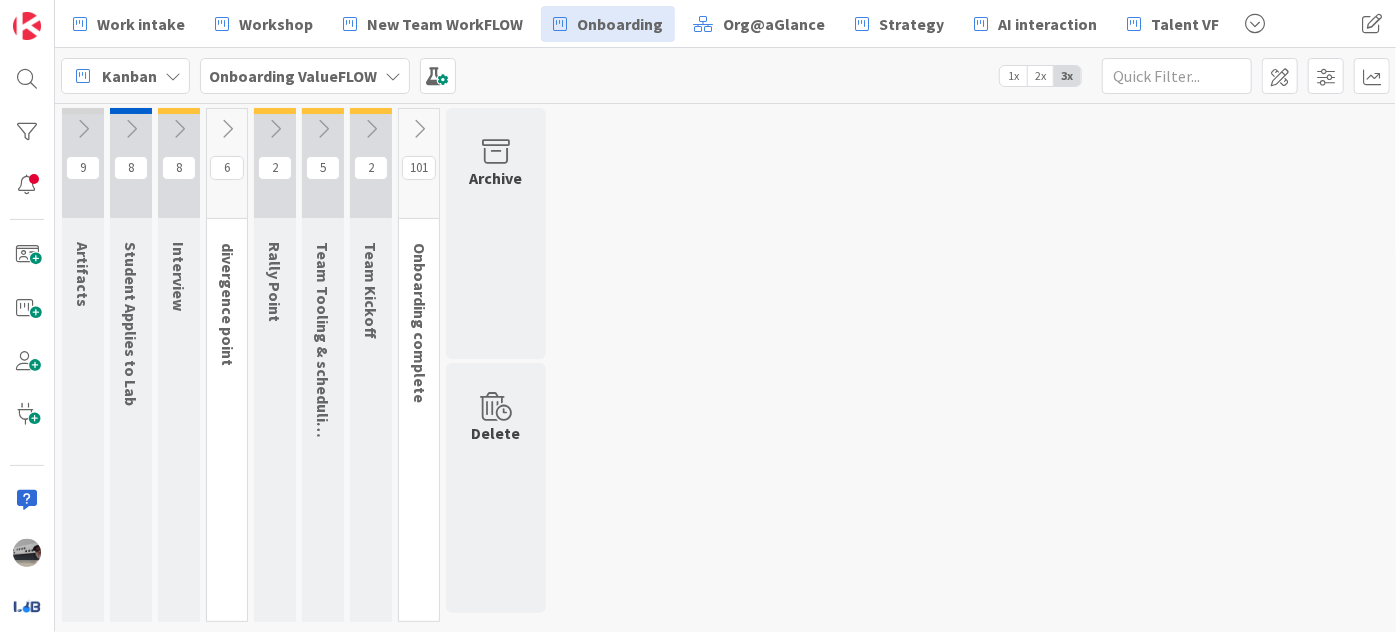 click at bounding box center (371, 129) 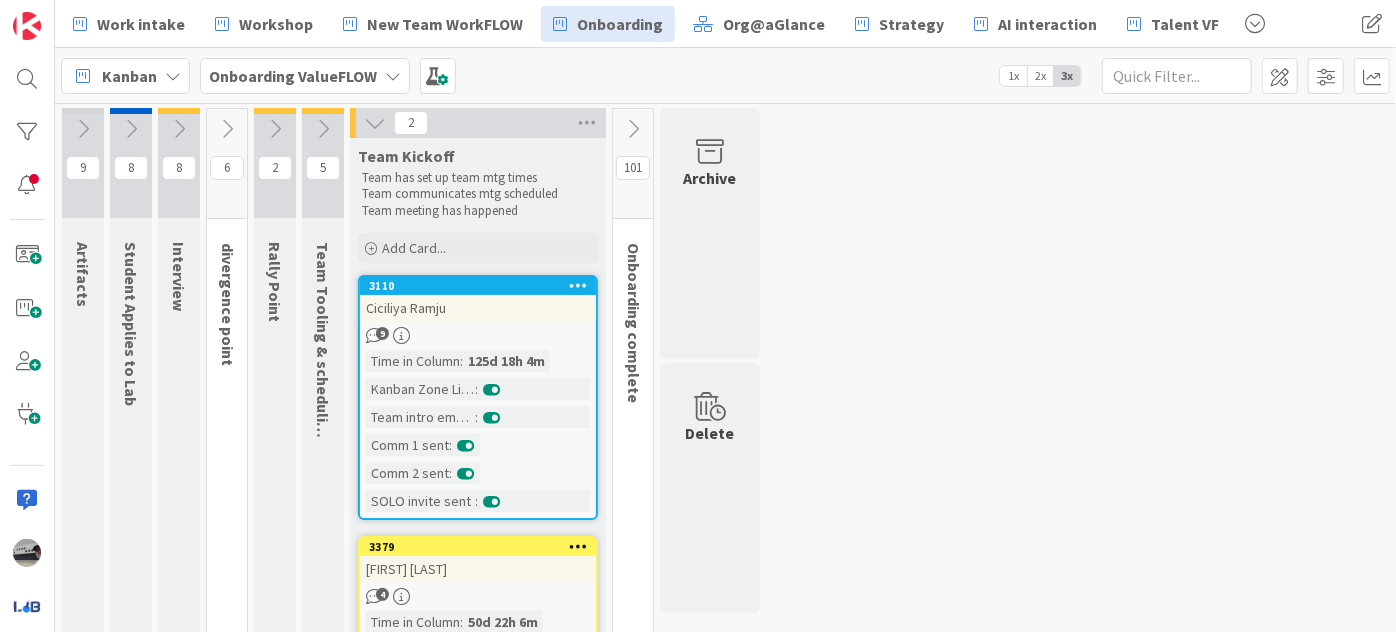 click at bounding box center (633, 129) 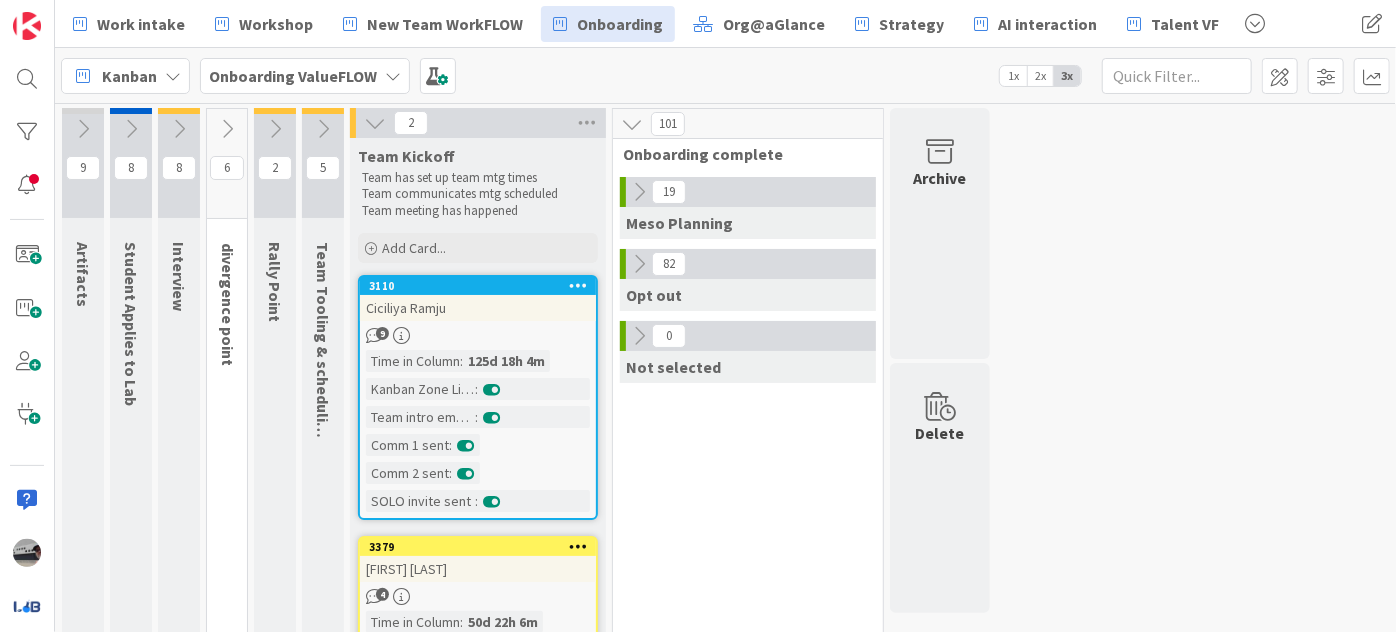 click at bounding box center [639, 192] 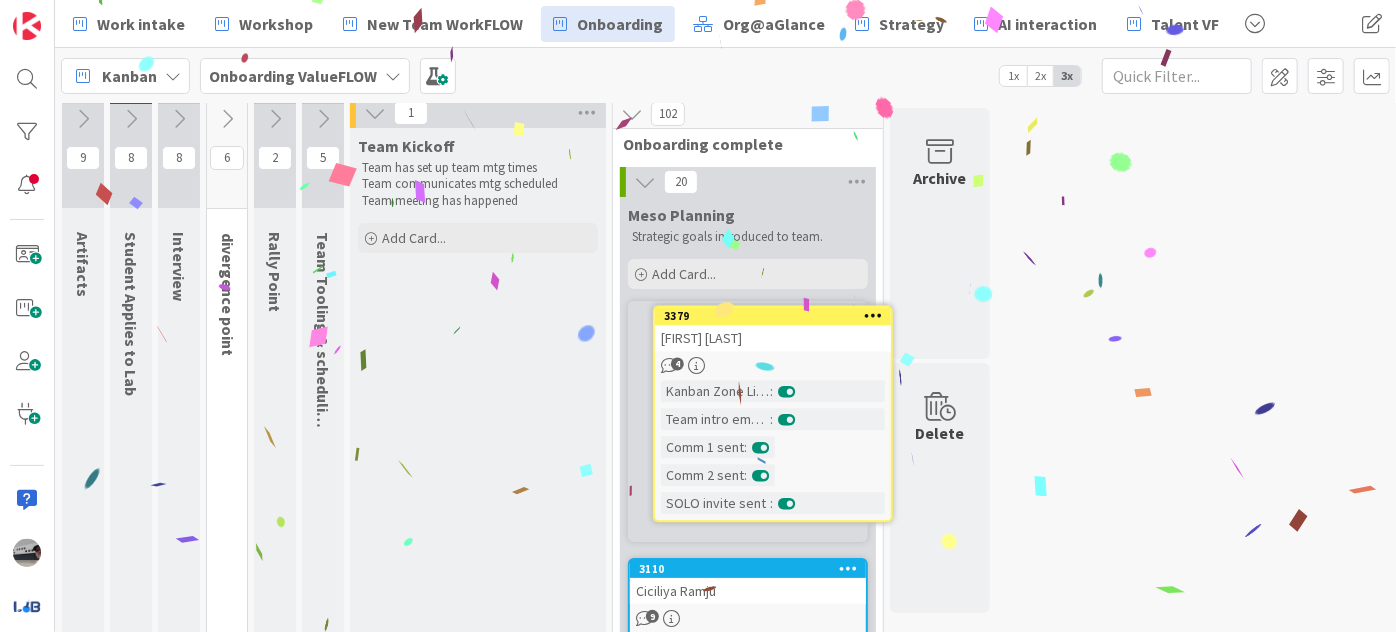scroll, scrollTop: 0, scrollLeft: 0, axis: both 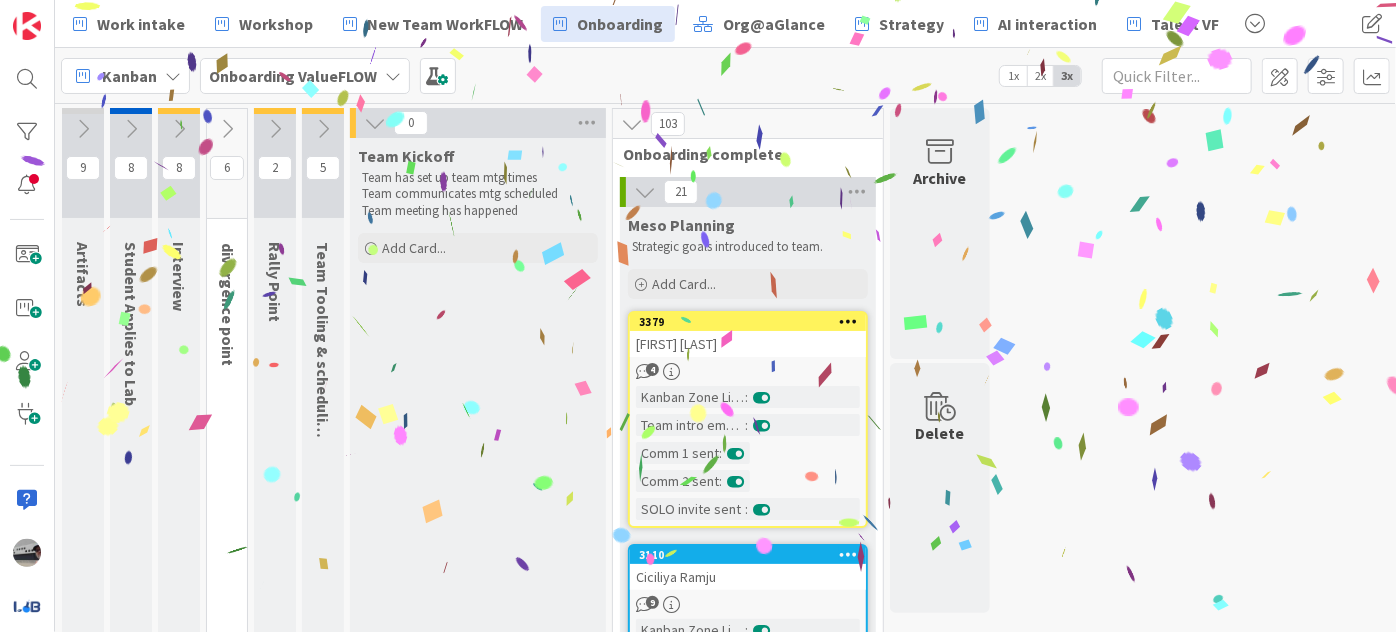 click at bounding box center [323, 129] 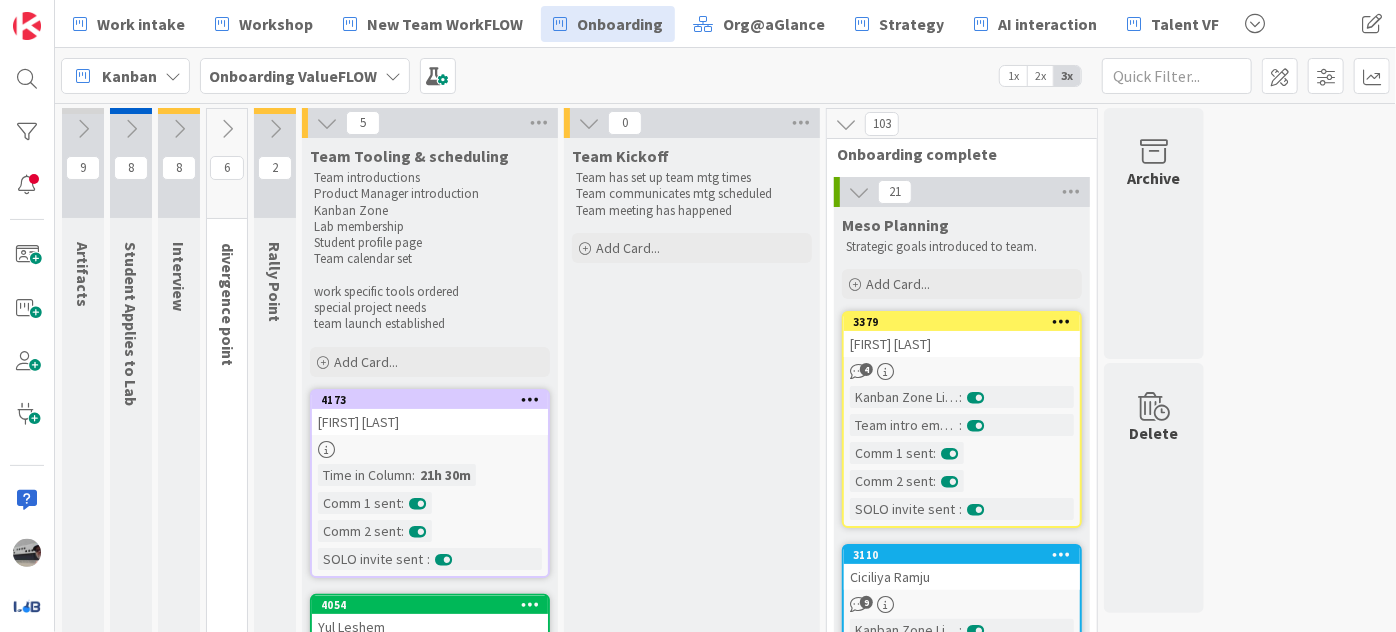 click at bounding box center [275, 129] 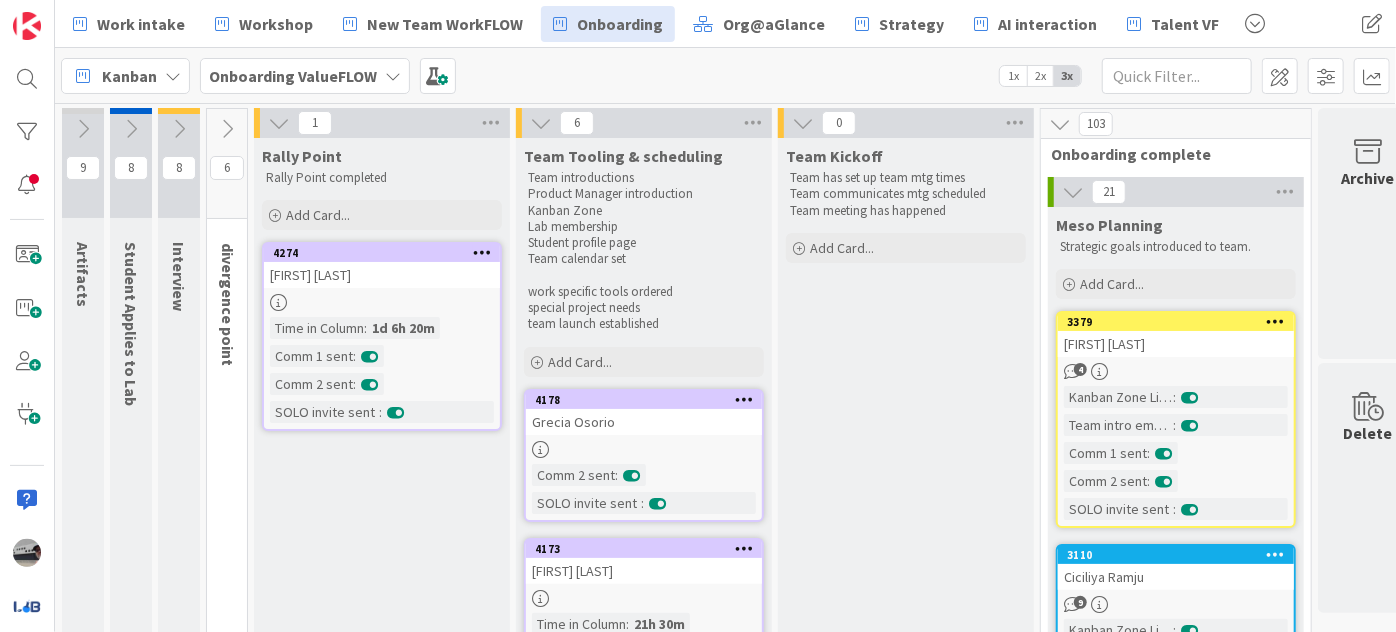 click at bounding box center [227, 129] 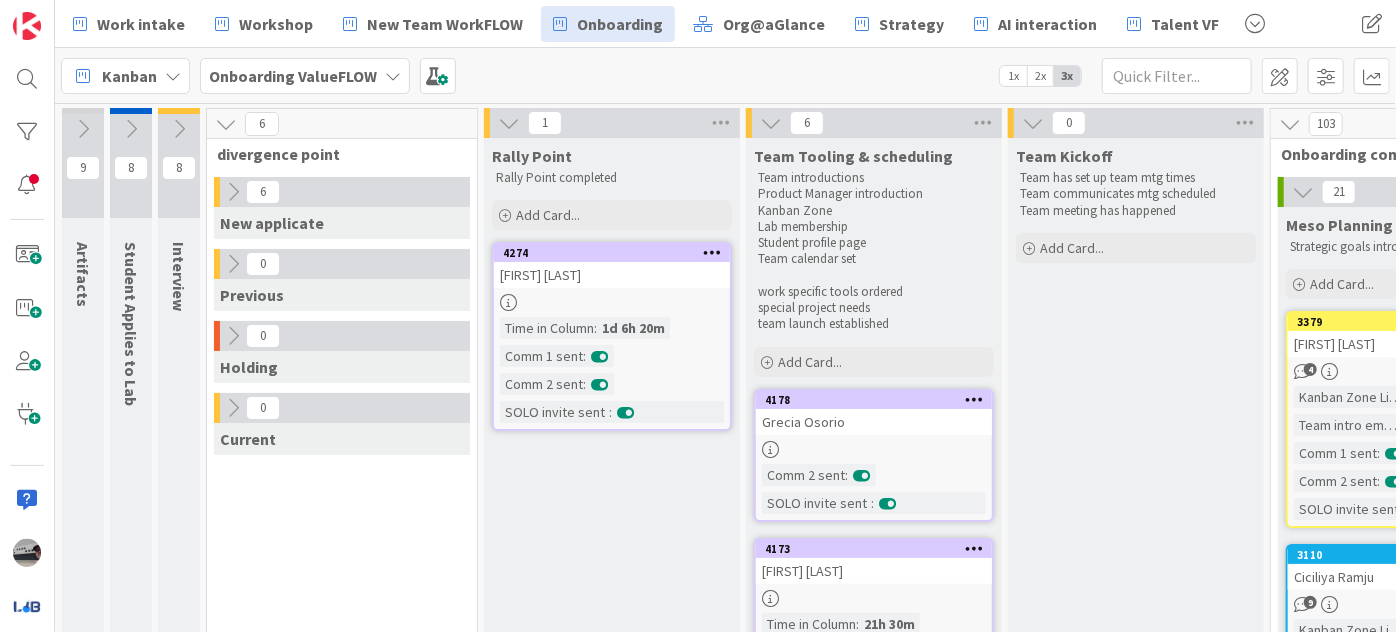 click at bounding box center [233, 192] 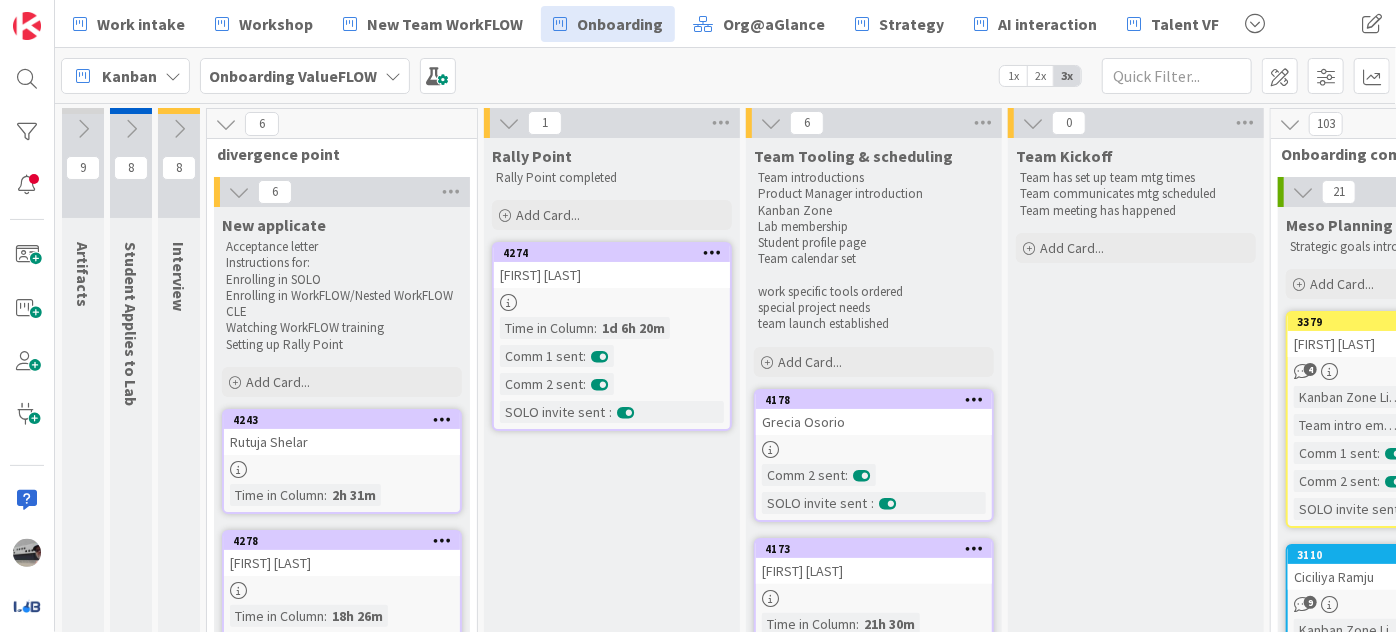 click at bounding box center (179, 129) 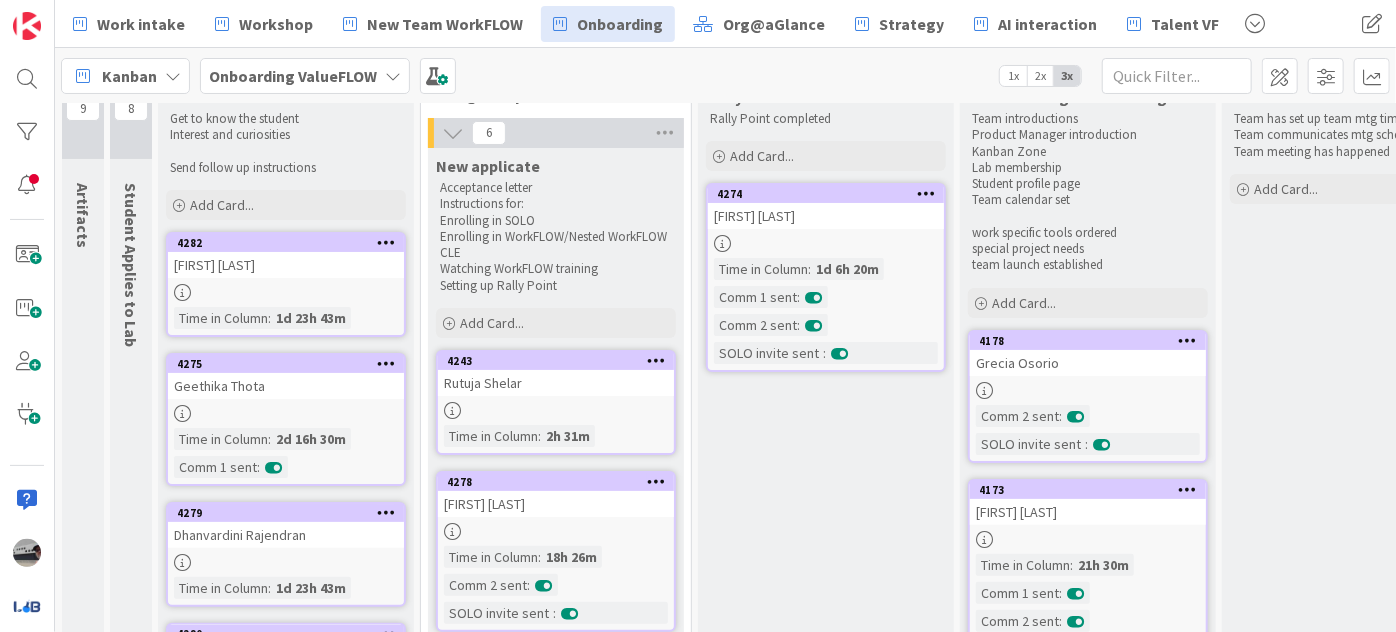 scroll, scrollTop: 90, scrollLeft: 0, axis: vertical 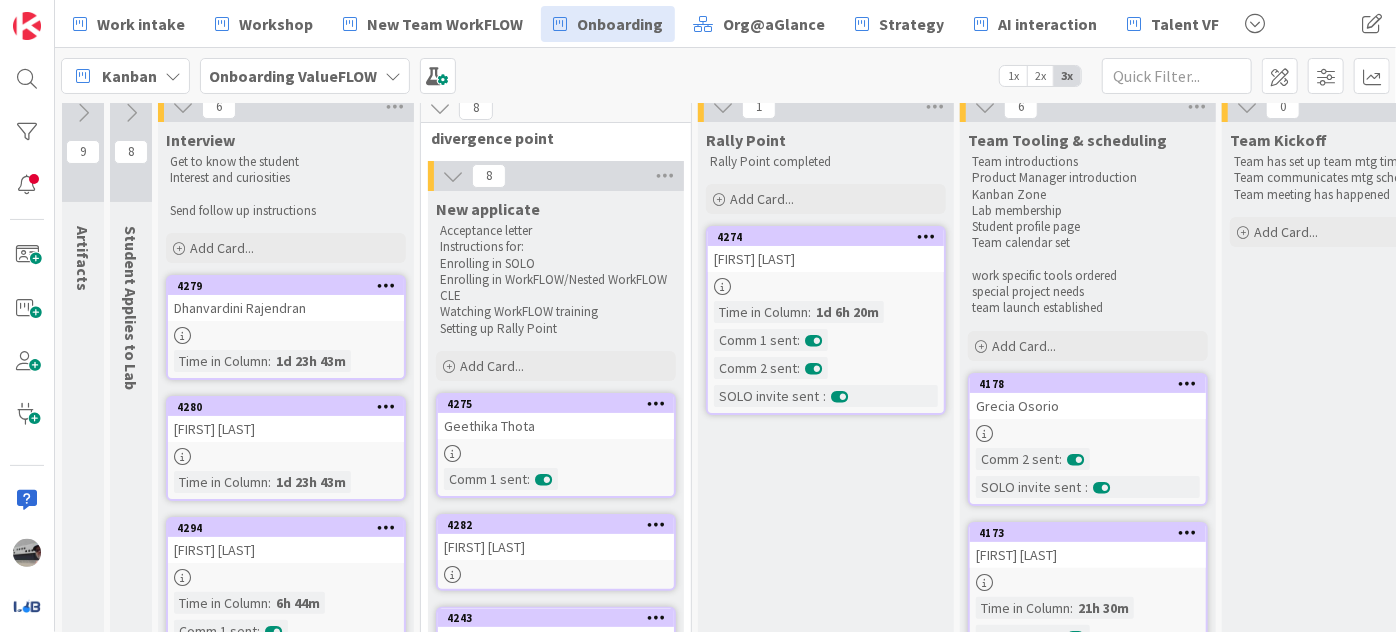 click at bounding box center [131, 113] 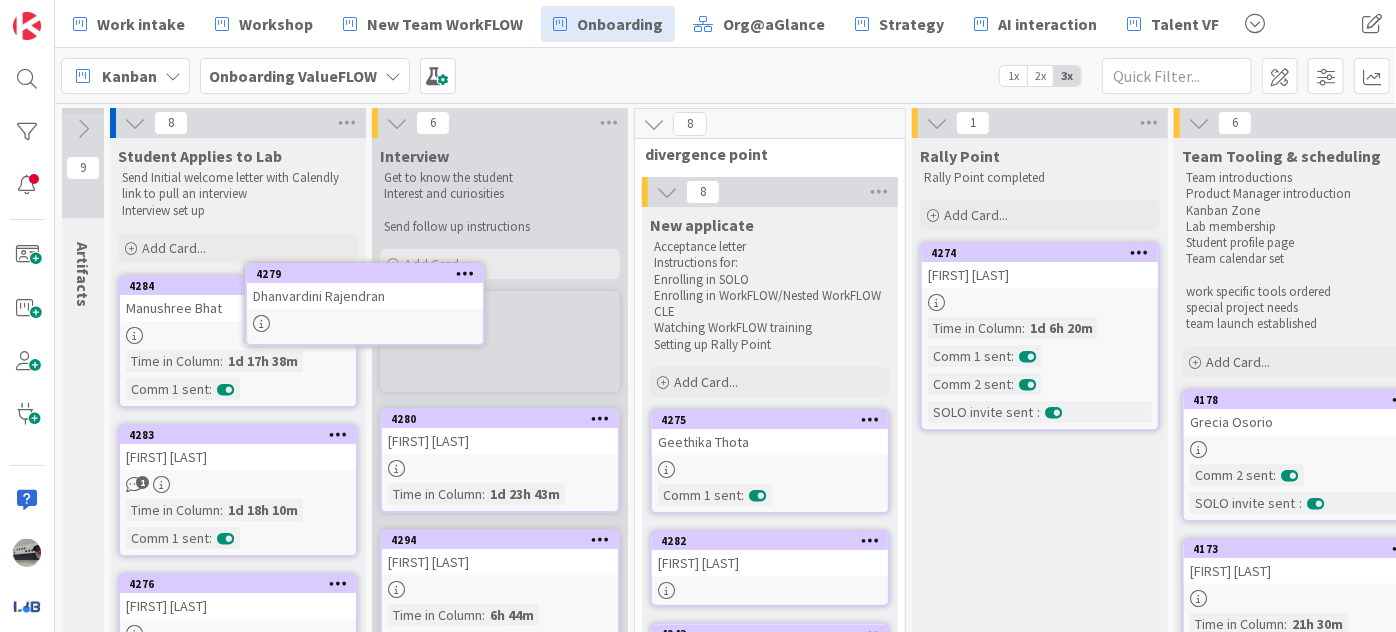 scroll, scrollTop: 0, scrollLeft: 0, axis: both 